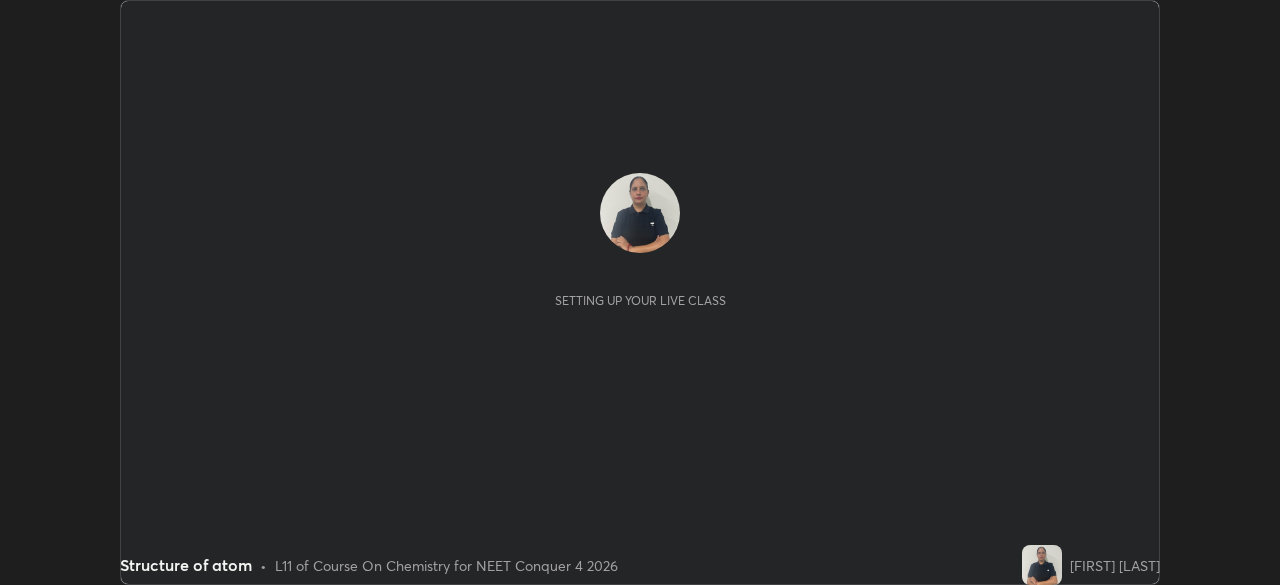 scroll, scrollTop: 0, scrollLeft: 0, axis: both 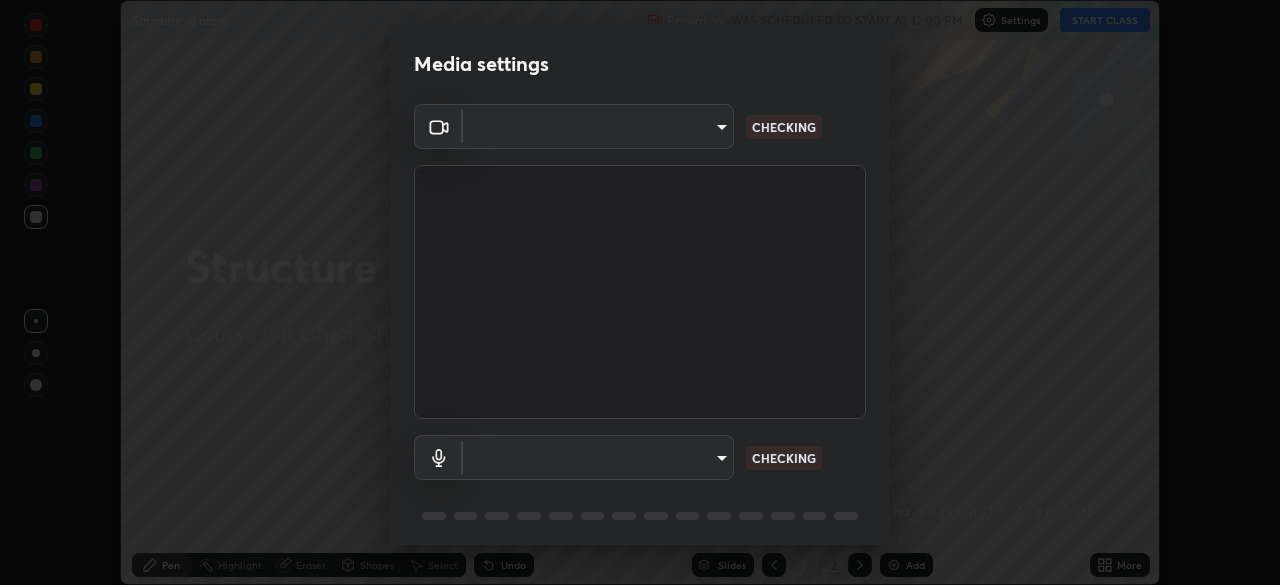 type on "6fd5a11214182fe3dbcd63879dc51230d69f1da36812afabedb7f77605f255ed" 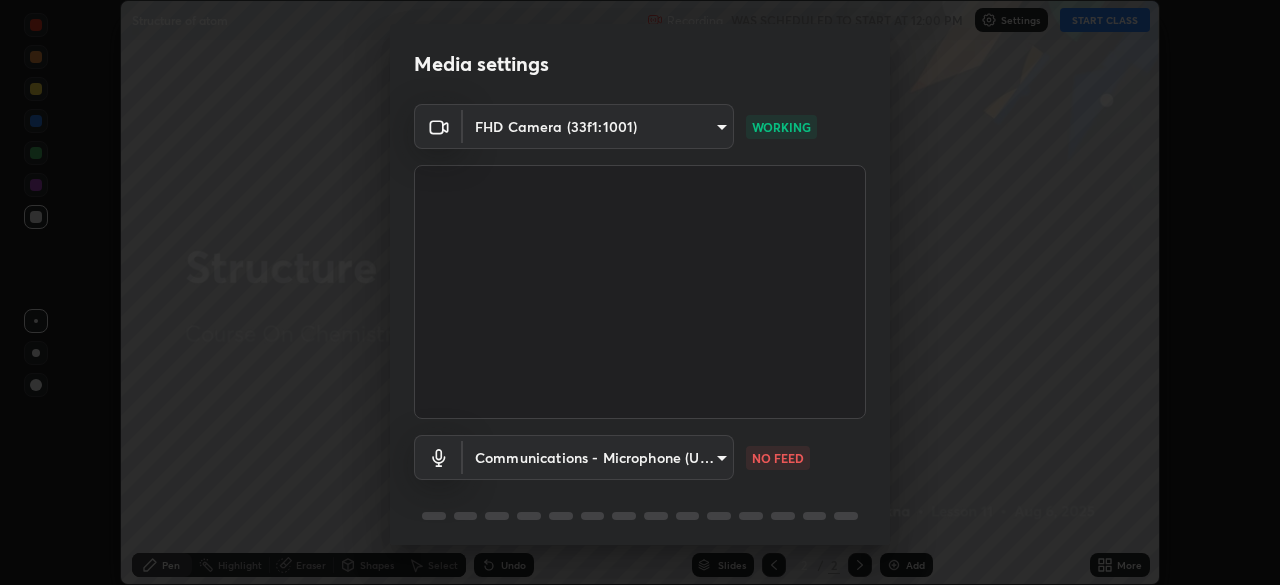 click on "Erase all Structure of atom Recording WAS SCHEDULED TO START AT  12:00 PM Settings START CLASS Setting up your live class Structure of atom • L11 of Course On Chemistry for NEET Conquer 4 2026 [FIRST] [LAST] Pen Highlight Eraser Shapes Select Undo Slides 2 / 2 Add More No doubts shared Encourage your learners to ask a doubt for better clarity Report an issue Reason for reporting Buffering Chat not working Audio - Video sync issue Educator video quality low ​ Attach an image Report Media settings FHD Camera ([HEX] : [HEX]) [HASH] WORKING Communications - Microphone ([HEX] [HEX] Sound Device) ([HEX] : [HEX]) communications NO FEED 1 / 5 Next" at bounding box center [640, 292] 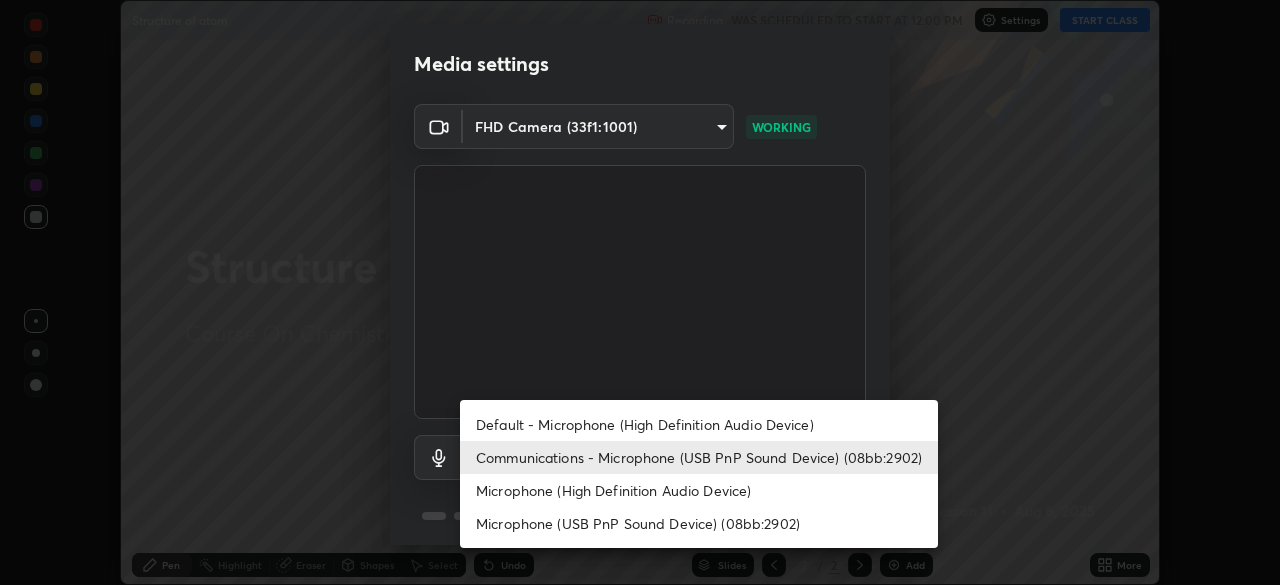 click on "Communications - Microphone (USB PnP Sound Device) (08bb:2902)" at bounding box center (699, 457) 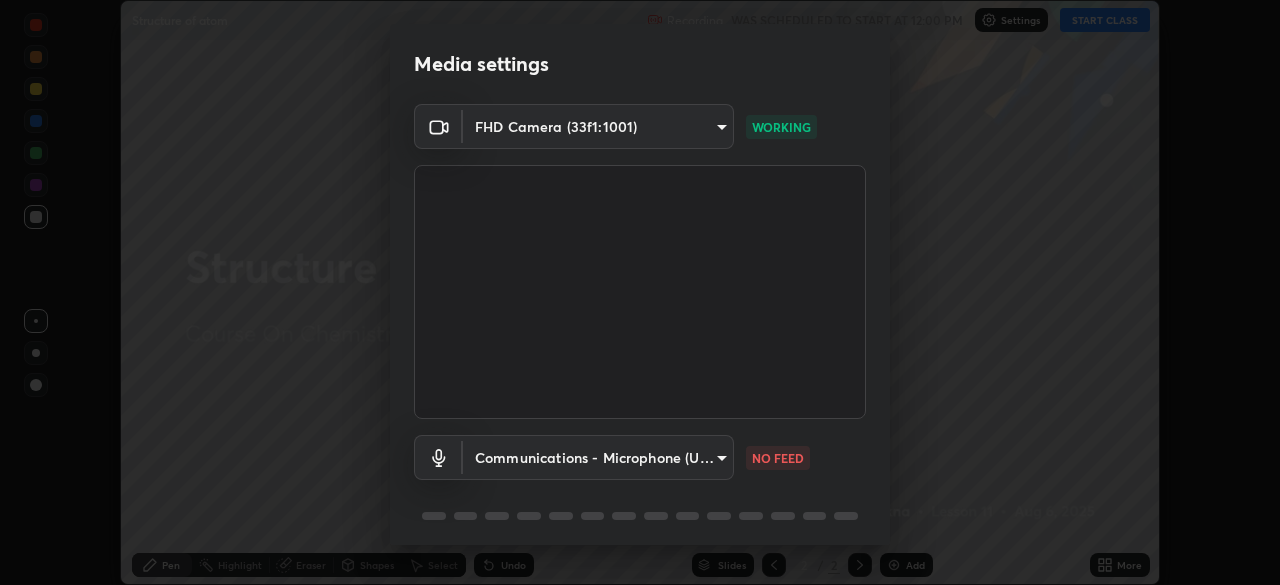 click at bounding box center (640, 292) 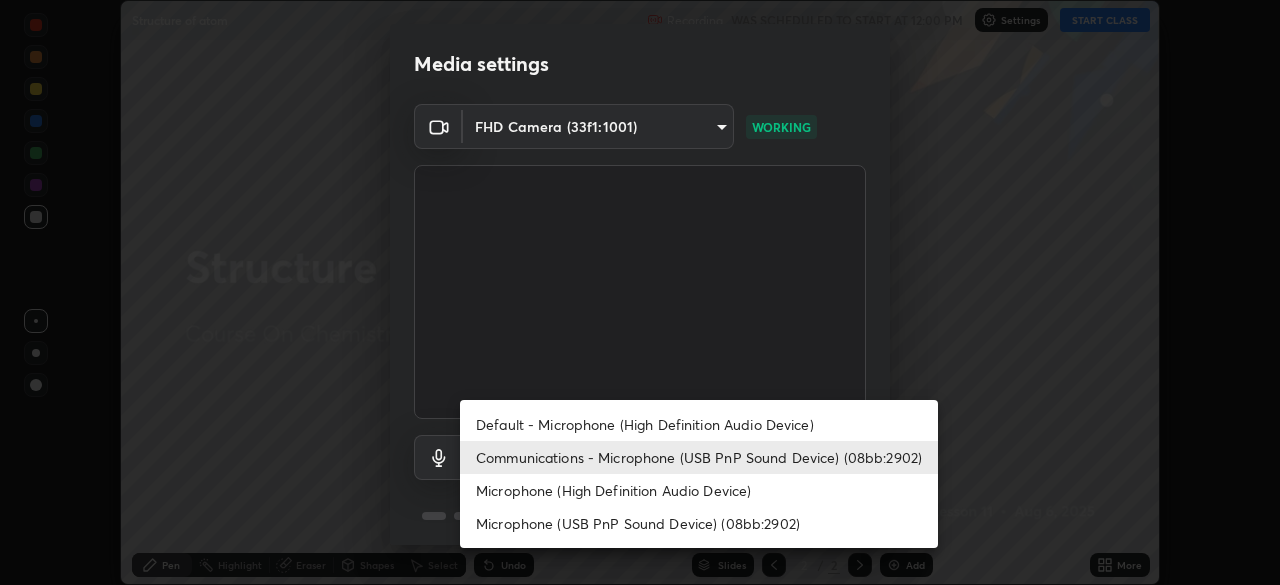click on "Default - Microphone (High Definition Audio Device)" at bounding box center (699, 424) 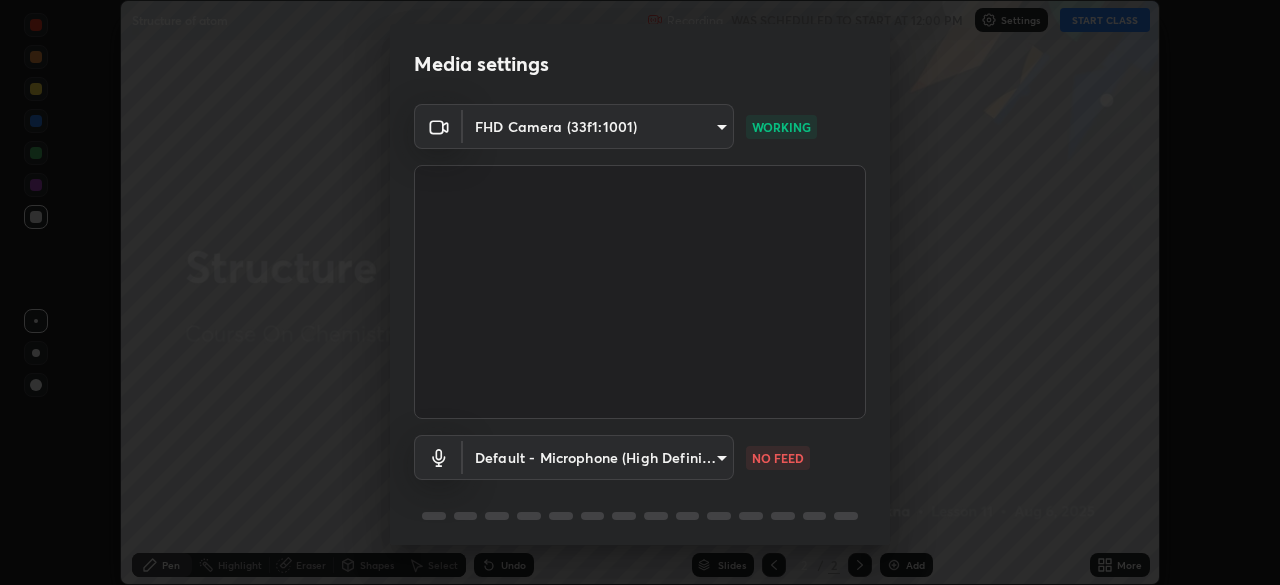 click on "Erase all Structure of atom Recording WAS SCHEDULED TO START AT  12:00 PM Settings START CLASS Setting up your live class Structure of atom • L11 of Course On Chemistry for NEET Conquer 4 2026 [FIRST] [LAST] Pen Highlight Eraser Shapes Select Undo Slides 2 / 2 Add More No doubts shared Encourage your learners to ask a doubt for better clarity Report an issue Reason for reporting Buffering Chat not working Audio - Video sync issue Educator video quality low ​ Attach an image Report Media settings FHD Camera ([HEX] : [HEX]) [HASH] WORKING Default - Microphone ([HEX] [HEX] Audio Device) default NO FEED 1 / 5 Next" at bounding box center (640, 292) 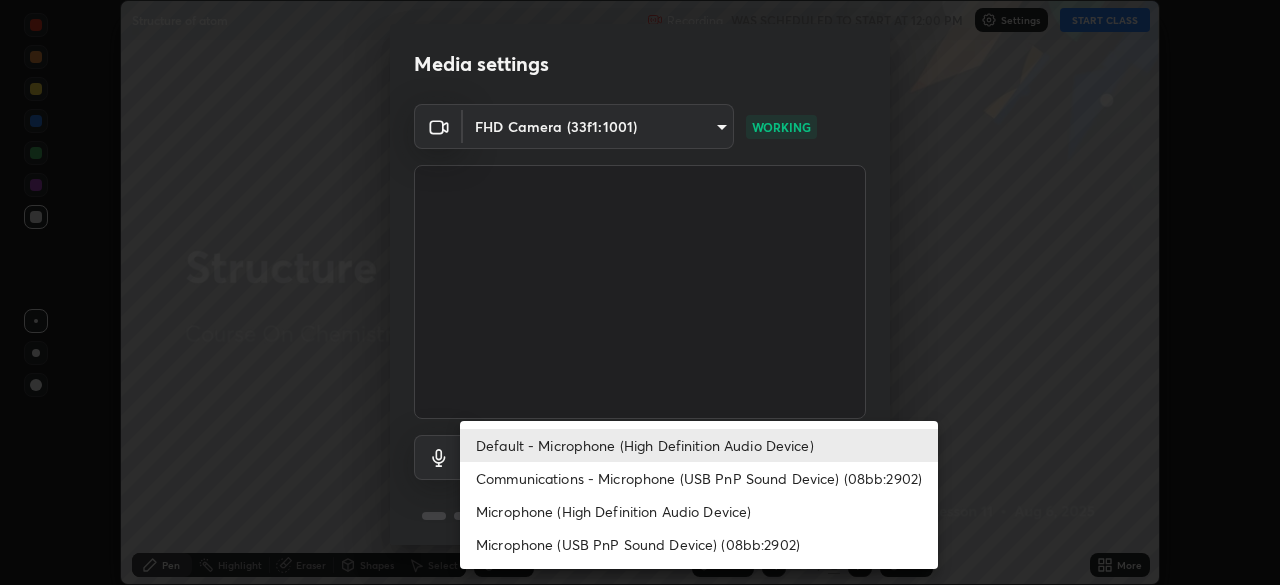 click on "Communications - Microphone (USB PnP Sound Device) (08bb:2902)" at bounding box center [699, 478] 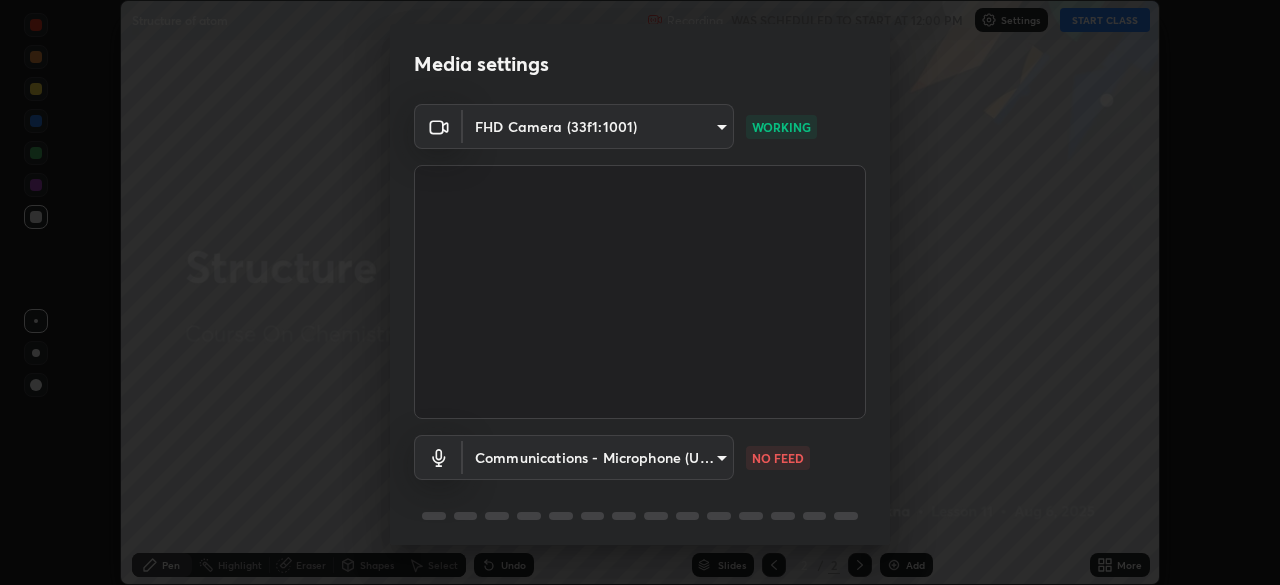 type on "communications" 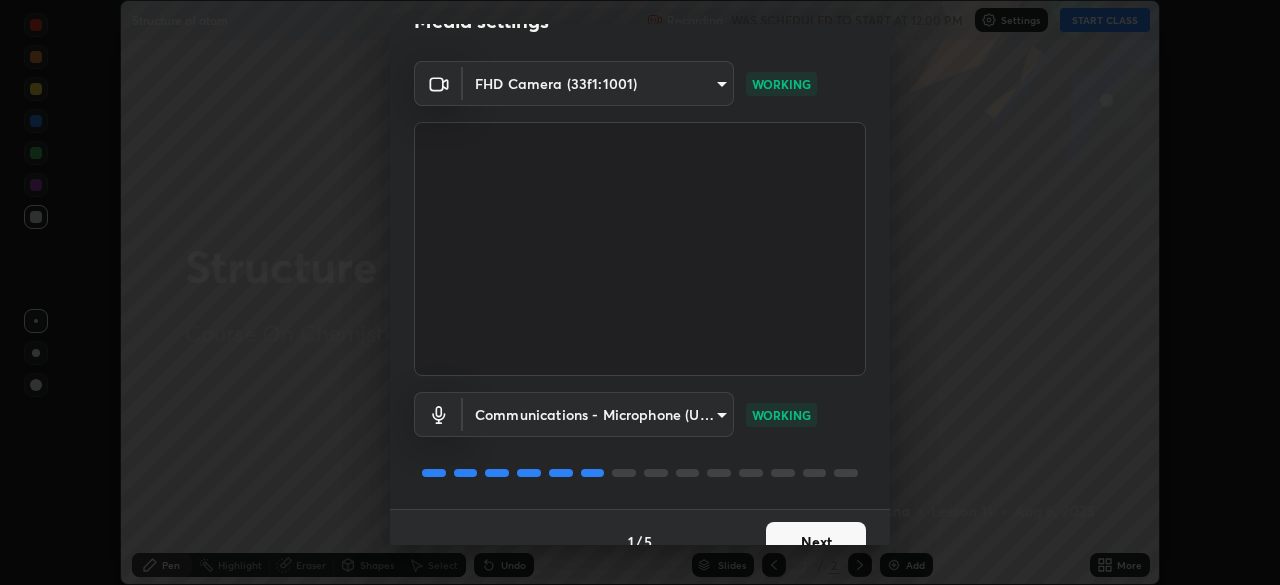 scroll, scrollTop: 71, scrollLeft: 0, axis: vertical 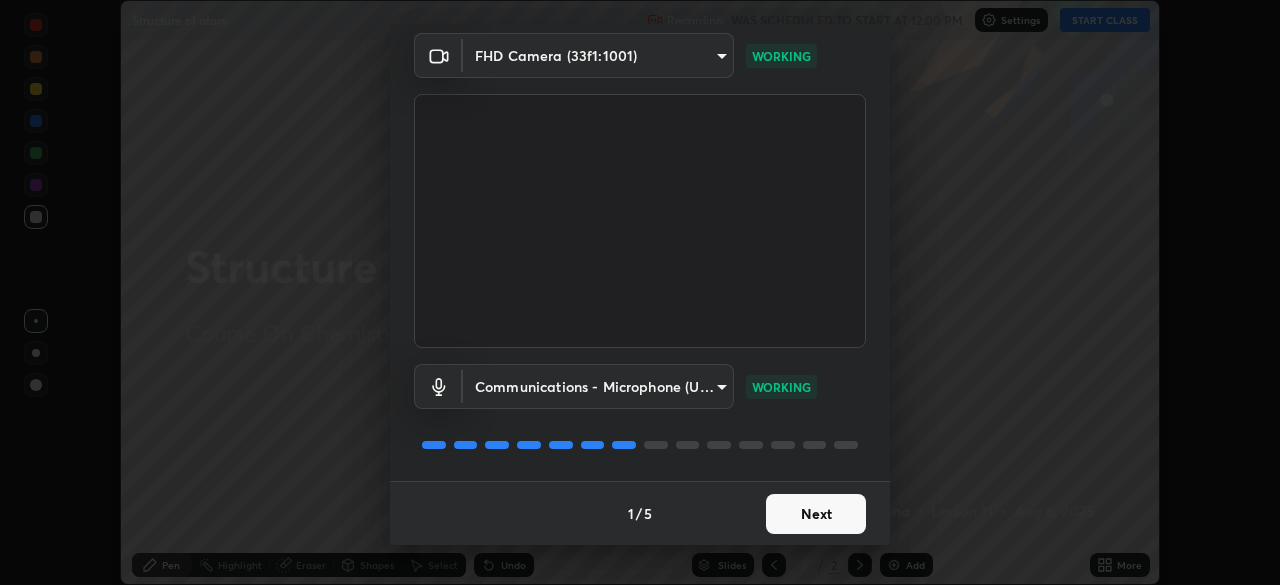 click on "Next" at bounding box center [816, 514] 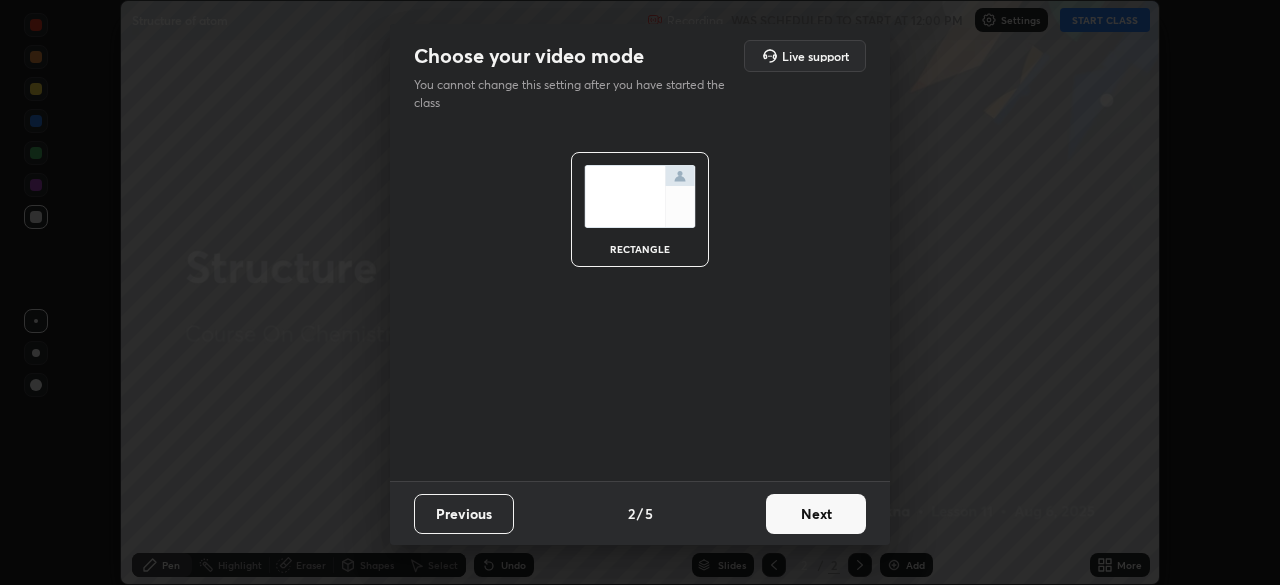 scroll, scrollTop: 0, scrollLeft: 0, axis: both 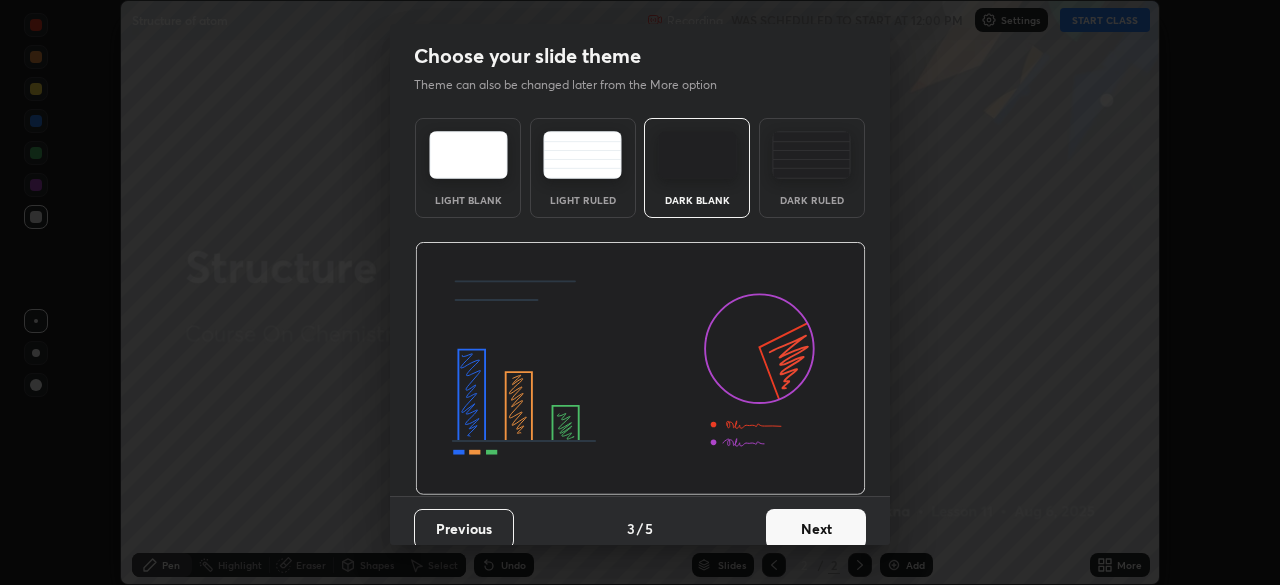 click on "Next" at bounding box center [816, 529] 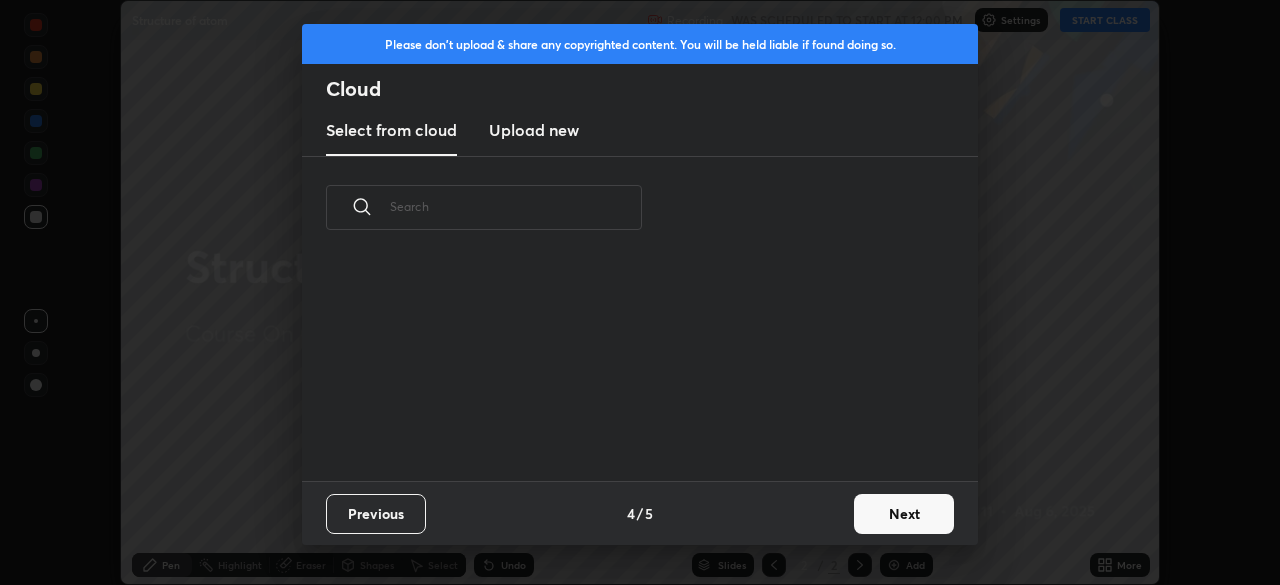 scroll, scrollTop: 7, scrollLeft: 11, axis: both 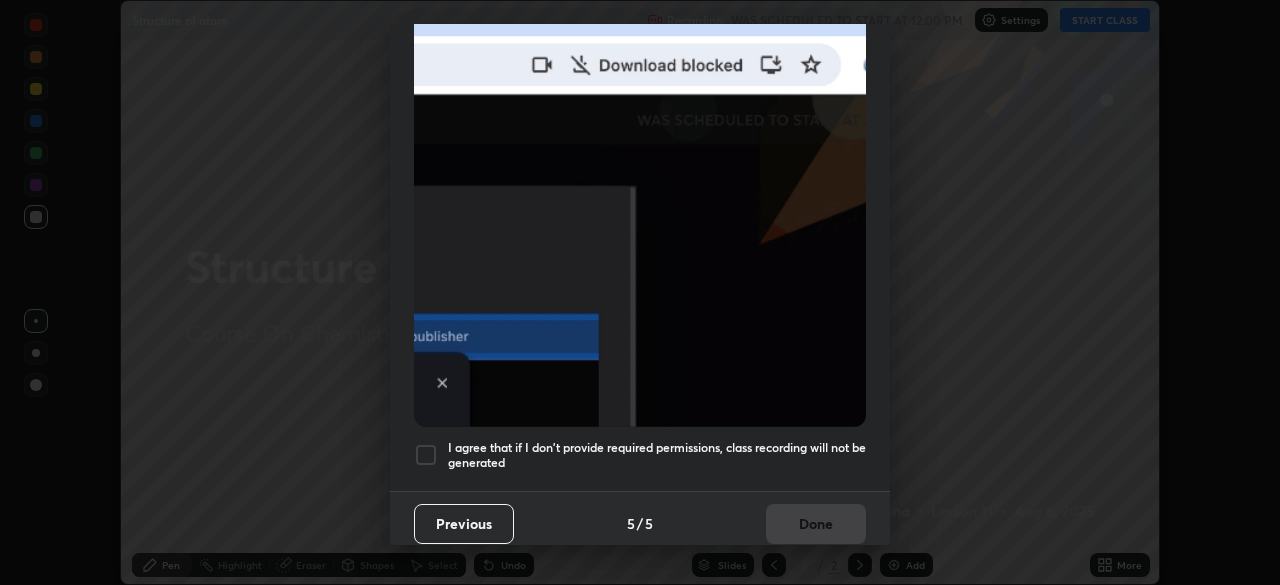 click at bounding box center [426, 455] 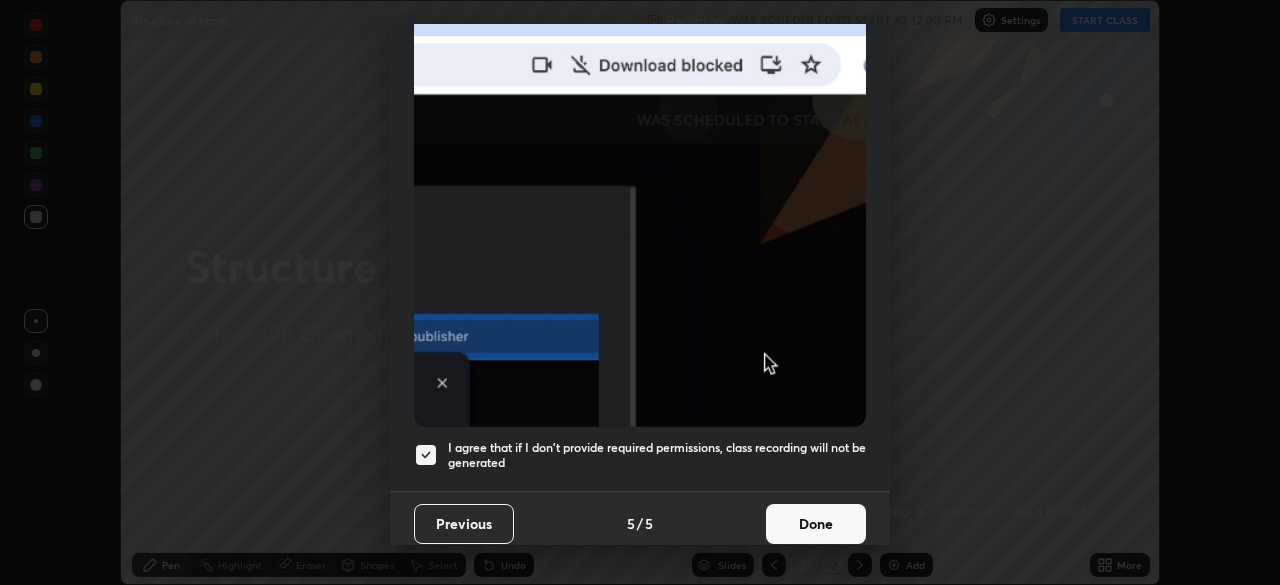 click on "Done" at bounding box center (816, 524) 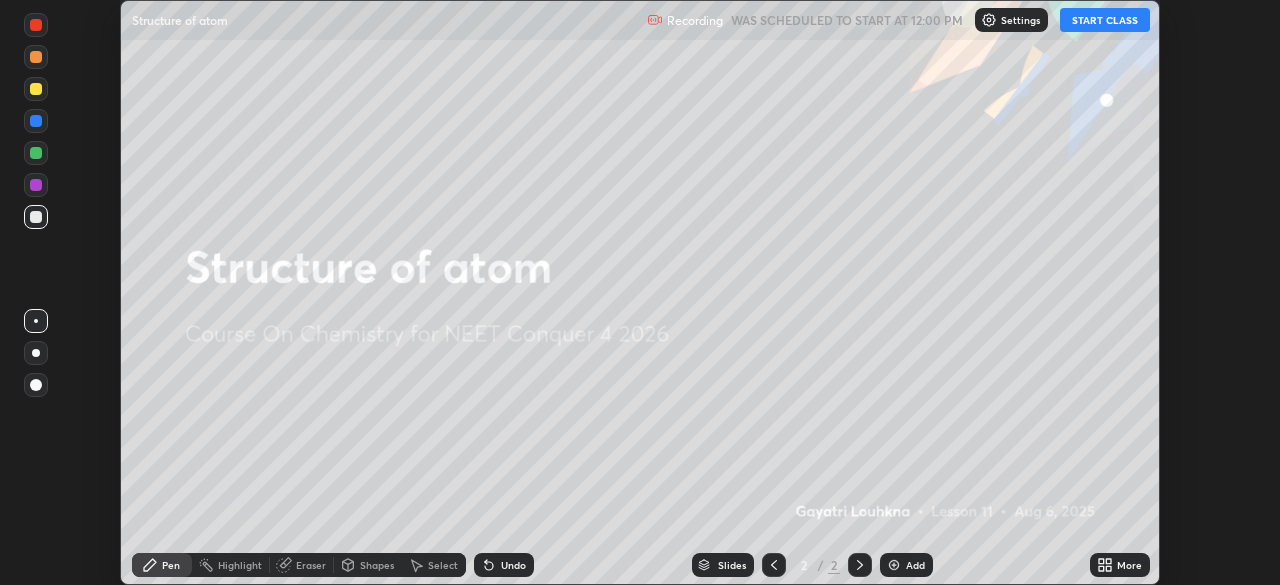 click on "START CLASS" at bounding box center (1105, 20) 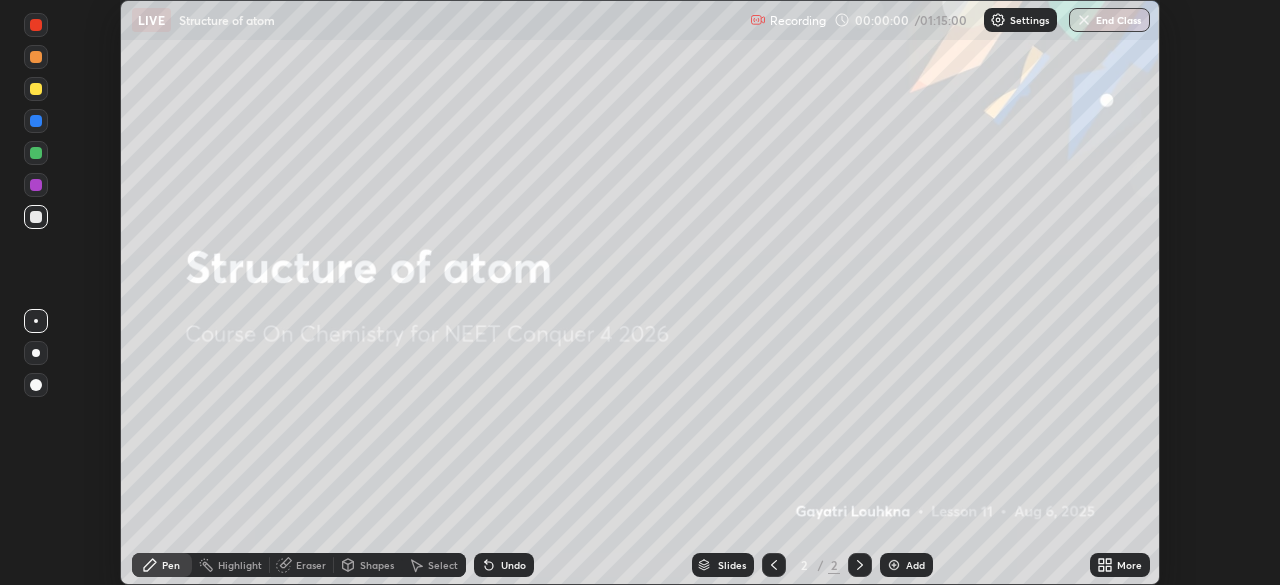 click 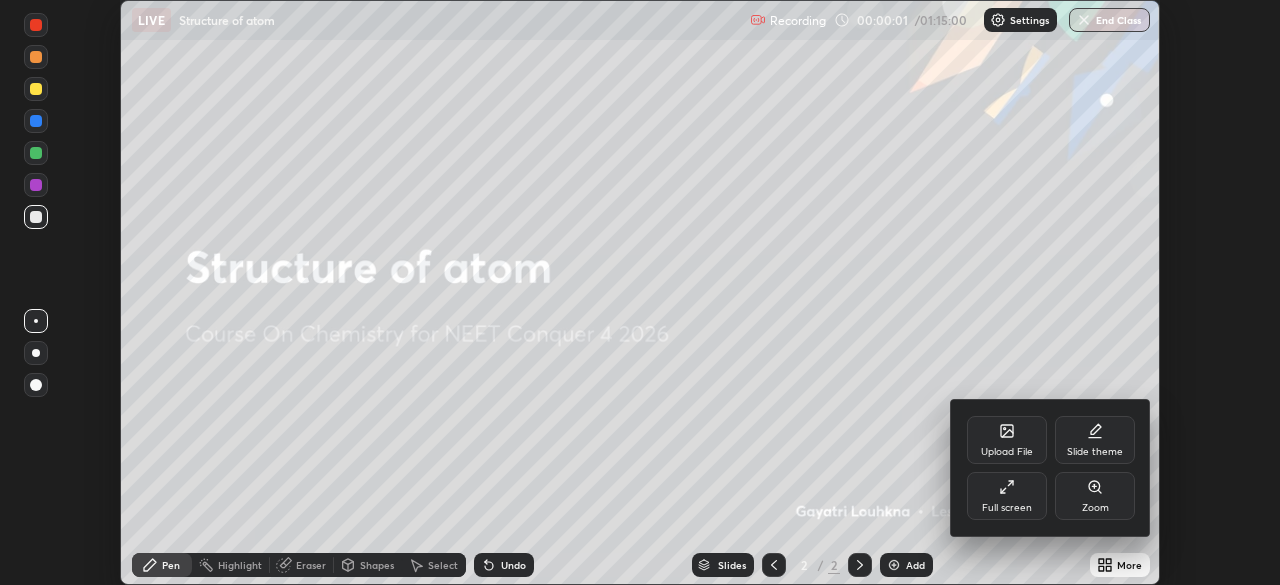 click 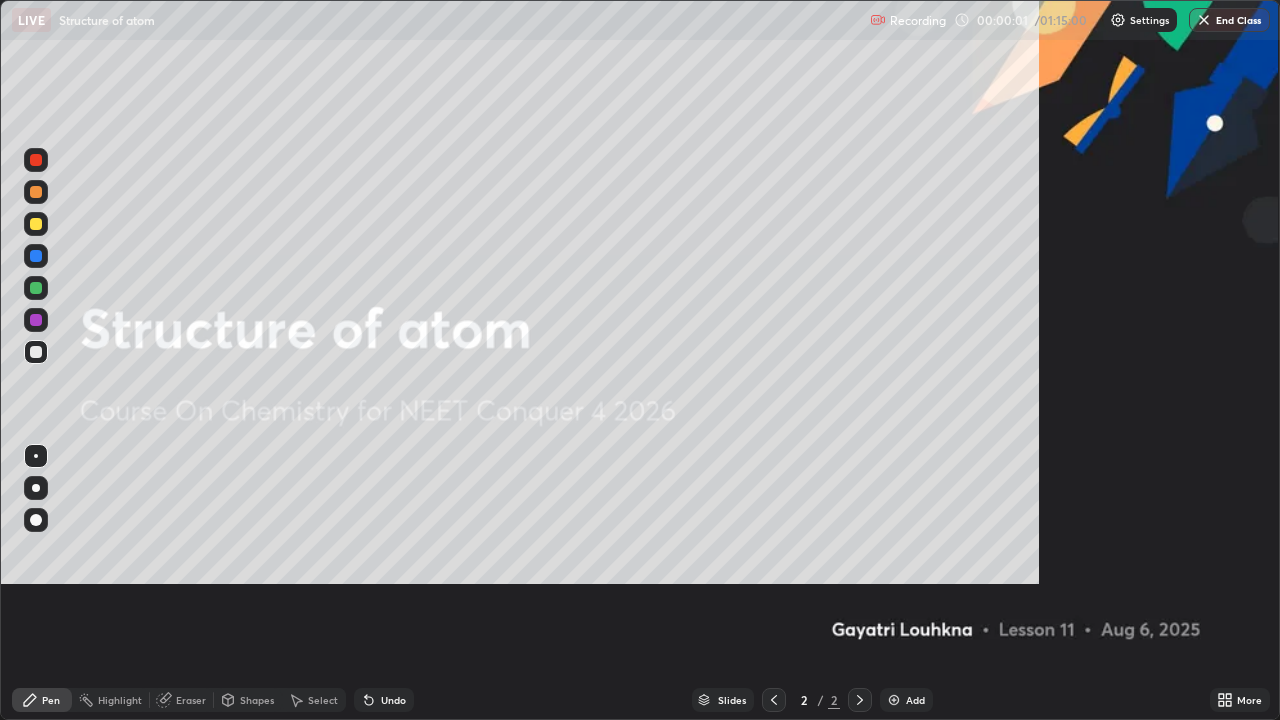 scroll, scrollTop: 99280, scrollLeft: 98720, axis: both 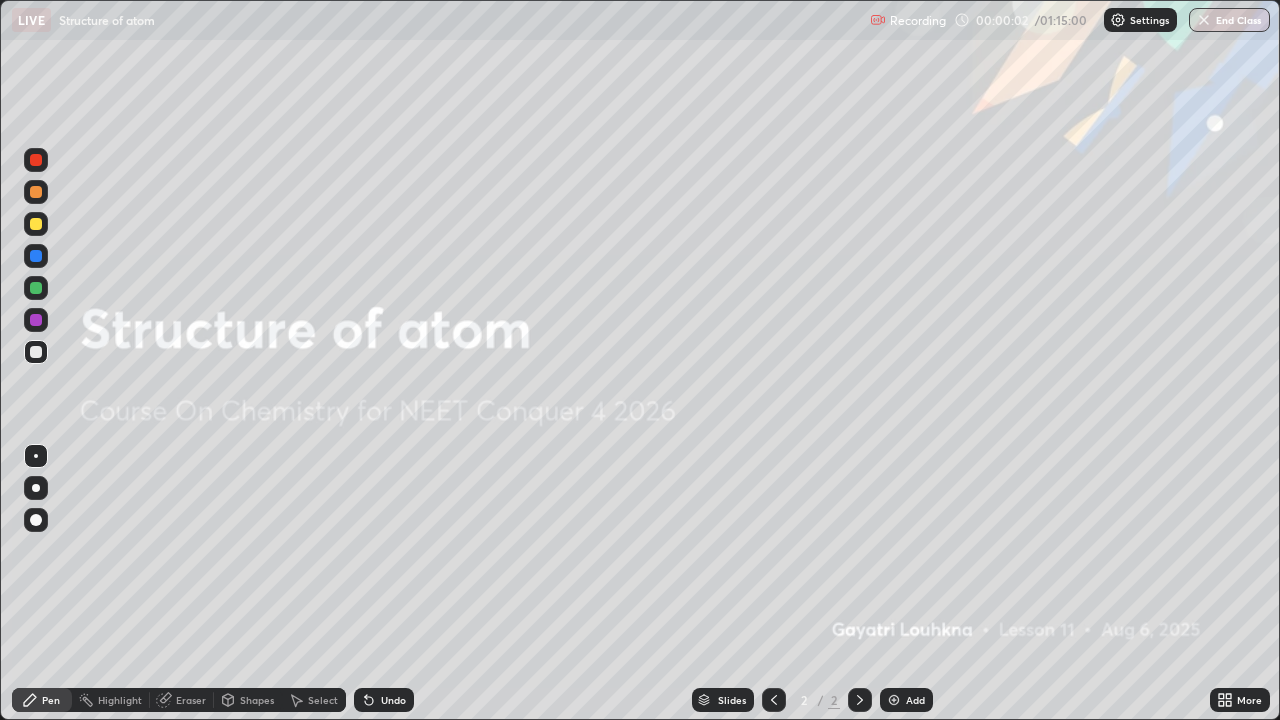click at bounding box center [894, 700] 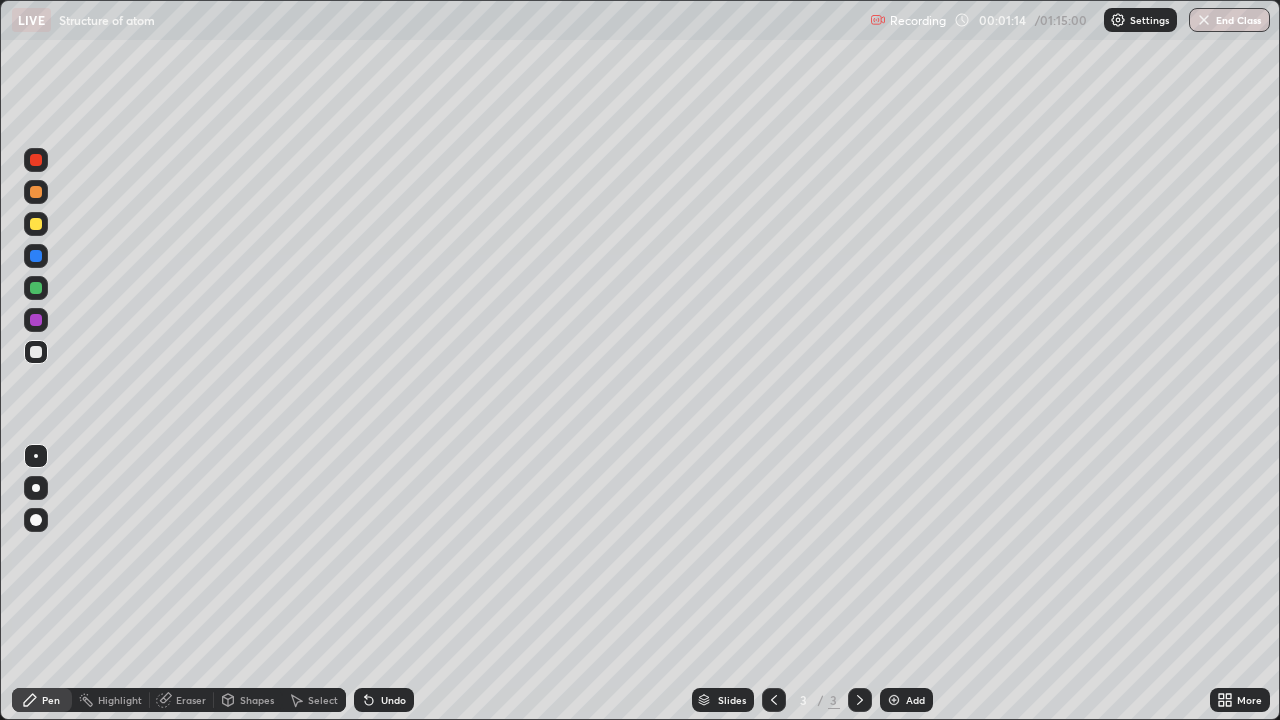 click on "Shapes" at bounding box center (257, 700) 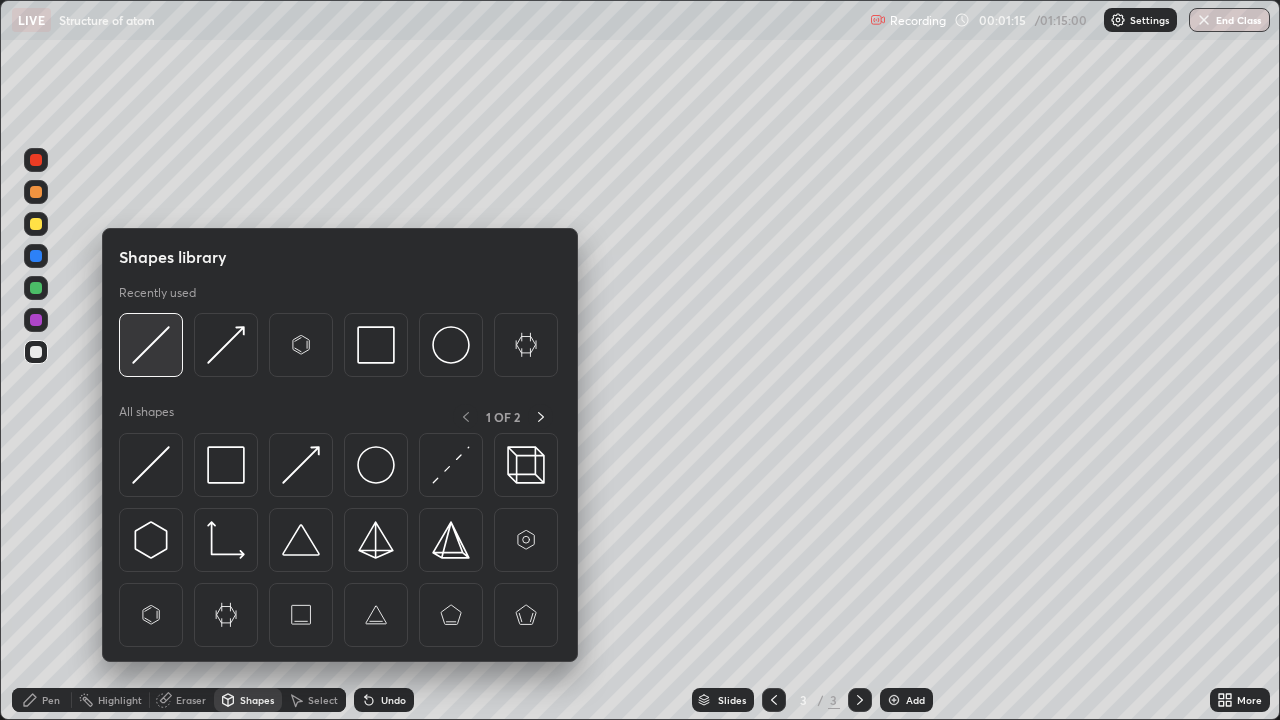 click at bounding box center [151, 345] 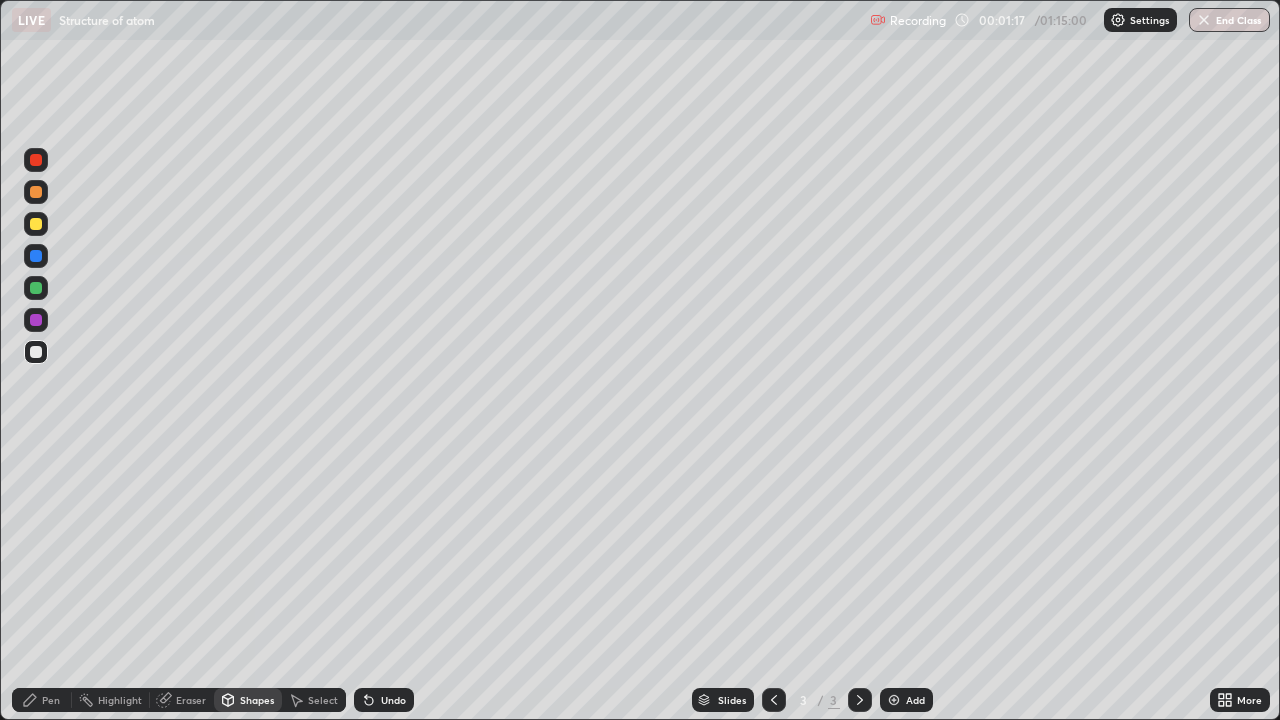 click on "Pen" at bounding box center [42, 700] 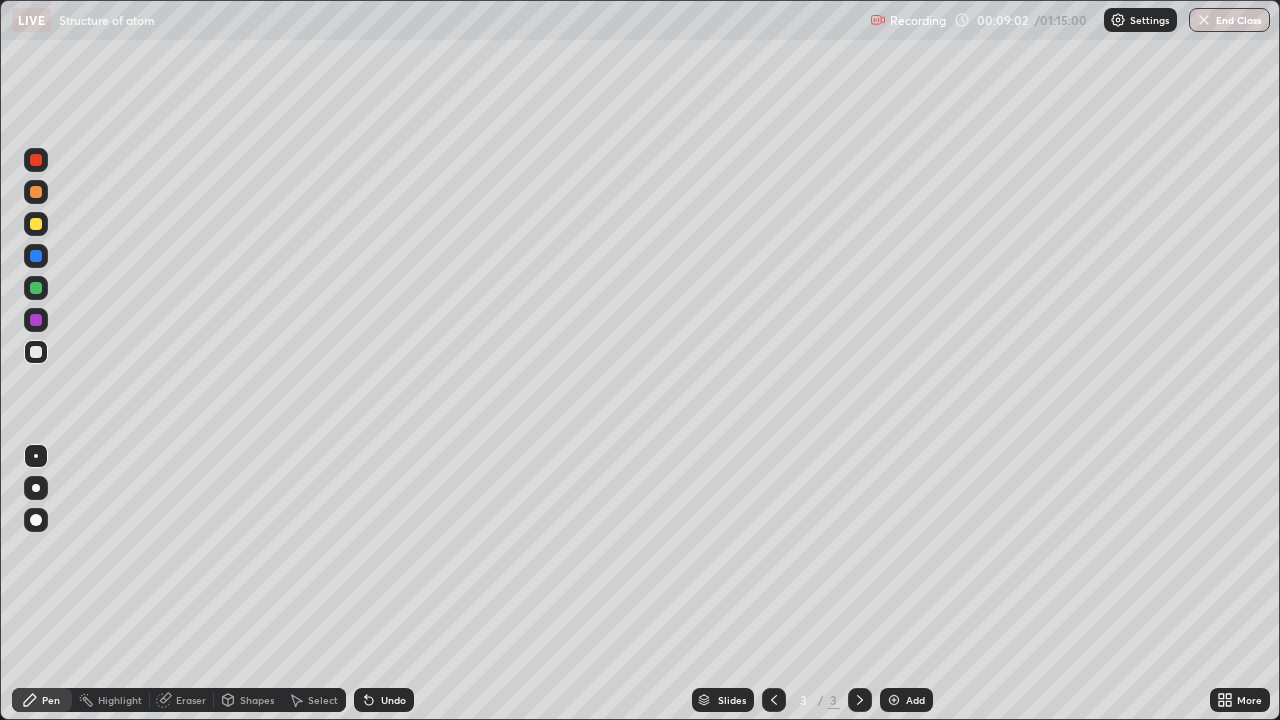 click at bounding box center (36, 352) 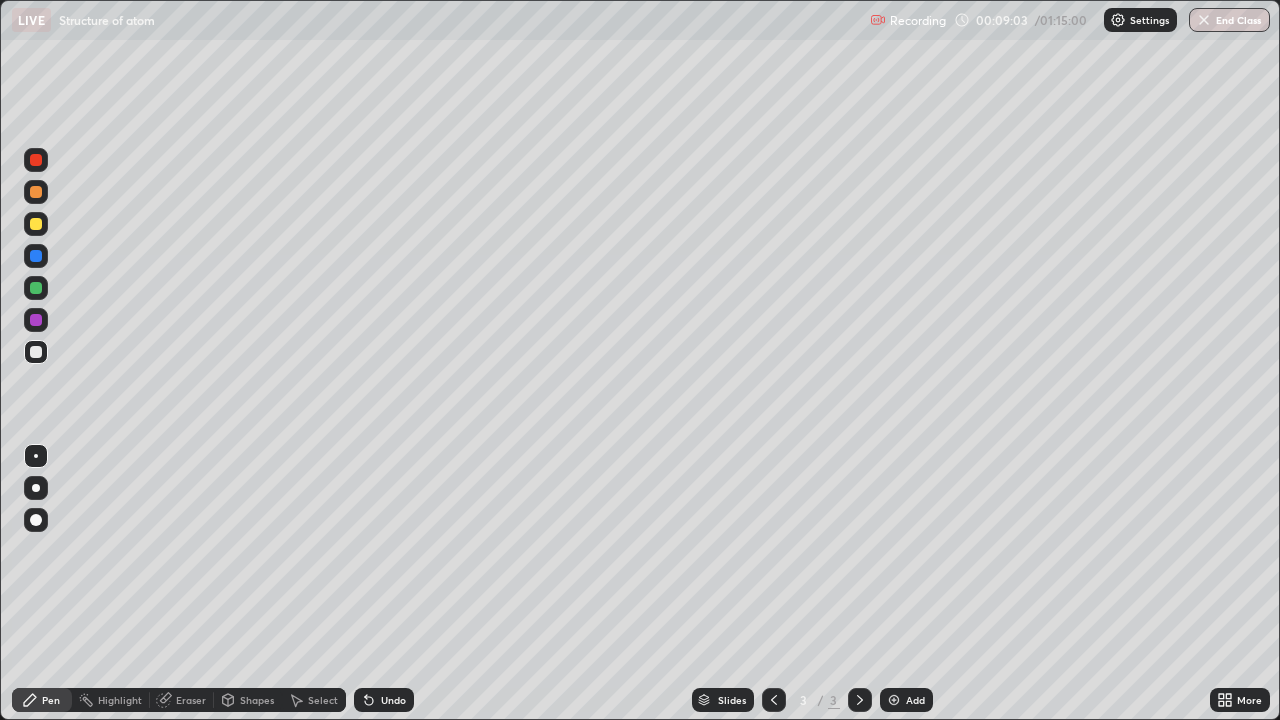 click on "Shapes" at bounding box center [248, 700] 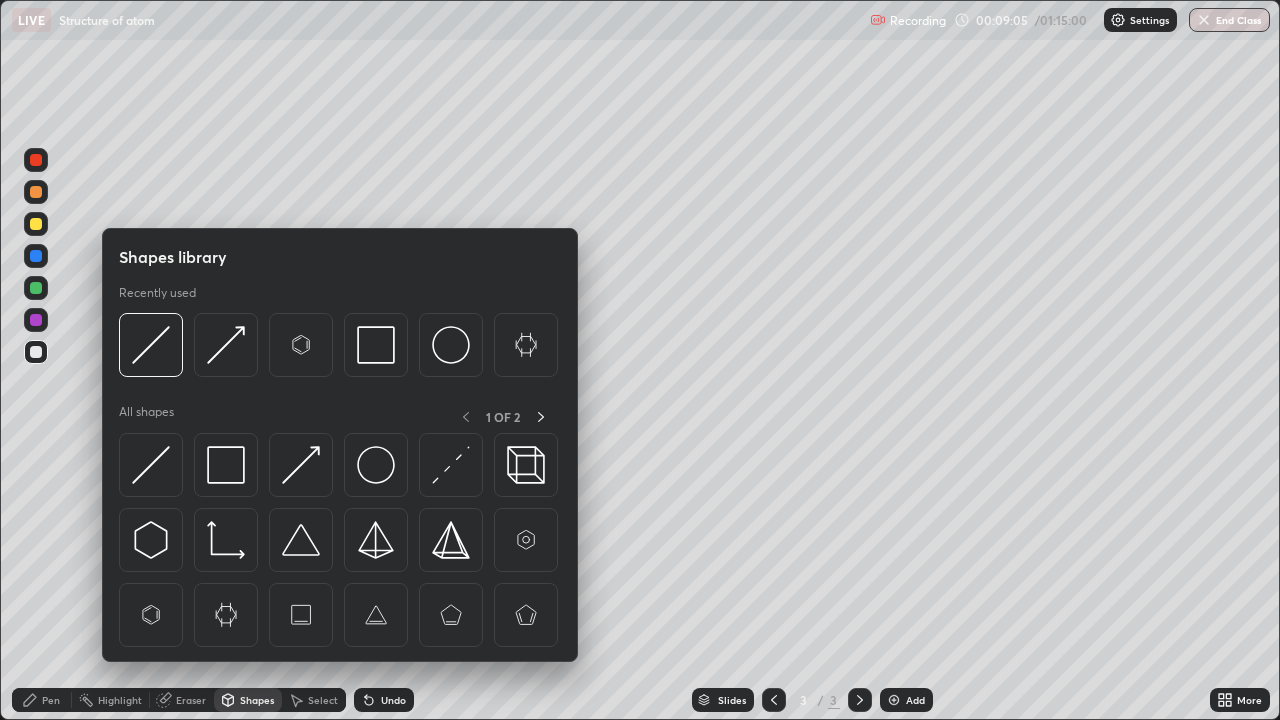 click on "Pen" at bounding box center (51, 700) 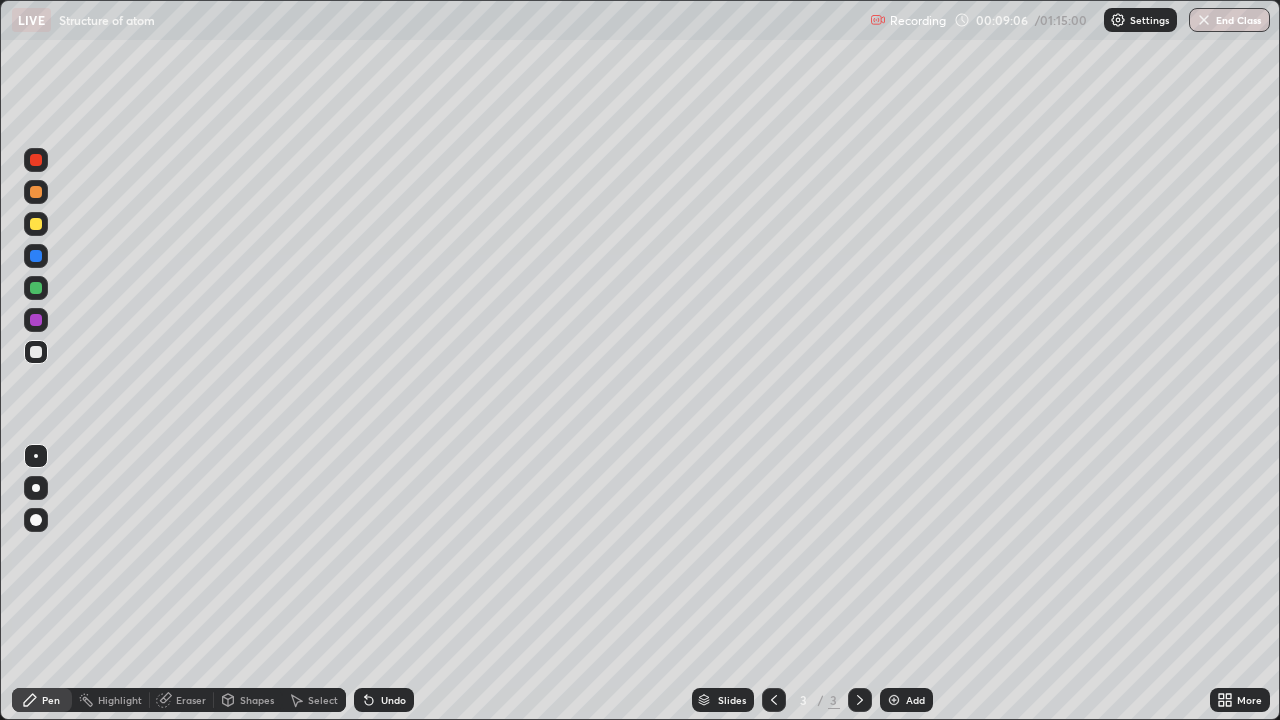 click on "Eraser" at bounding box center [191, 700] 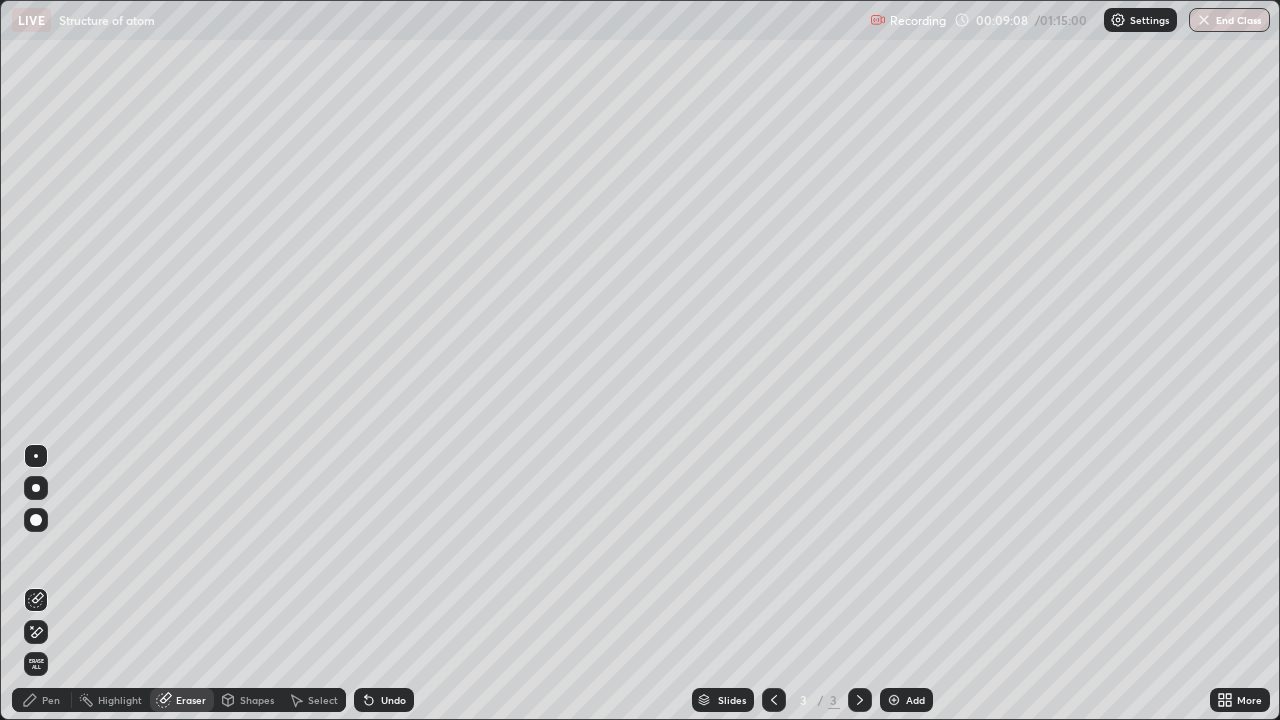 click on "Pen" at bounding box center (51, 700) 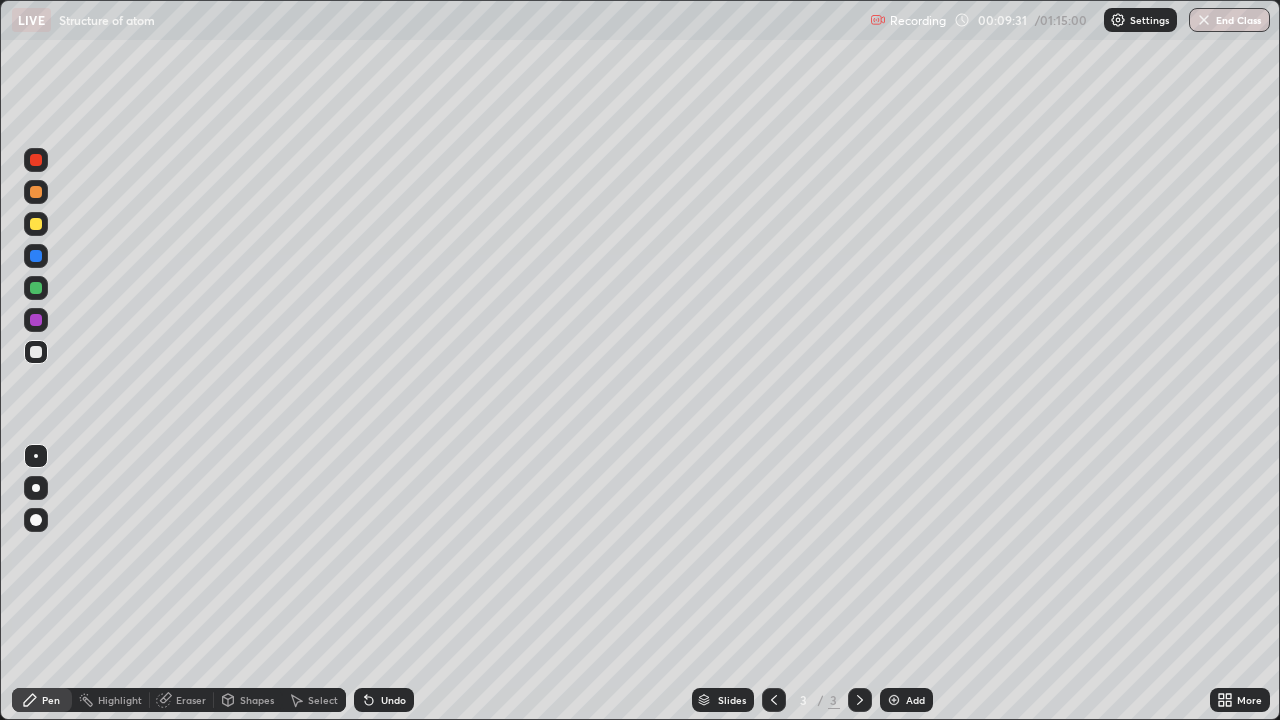 click 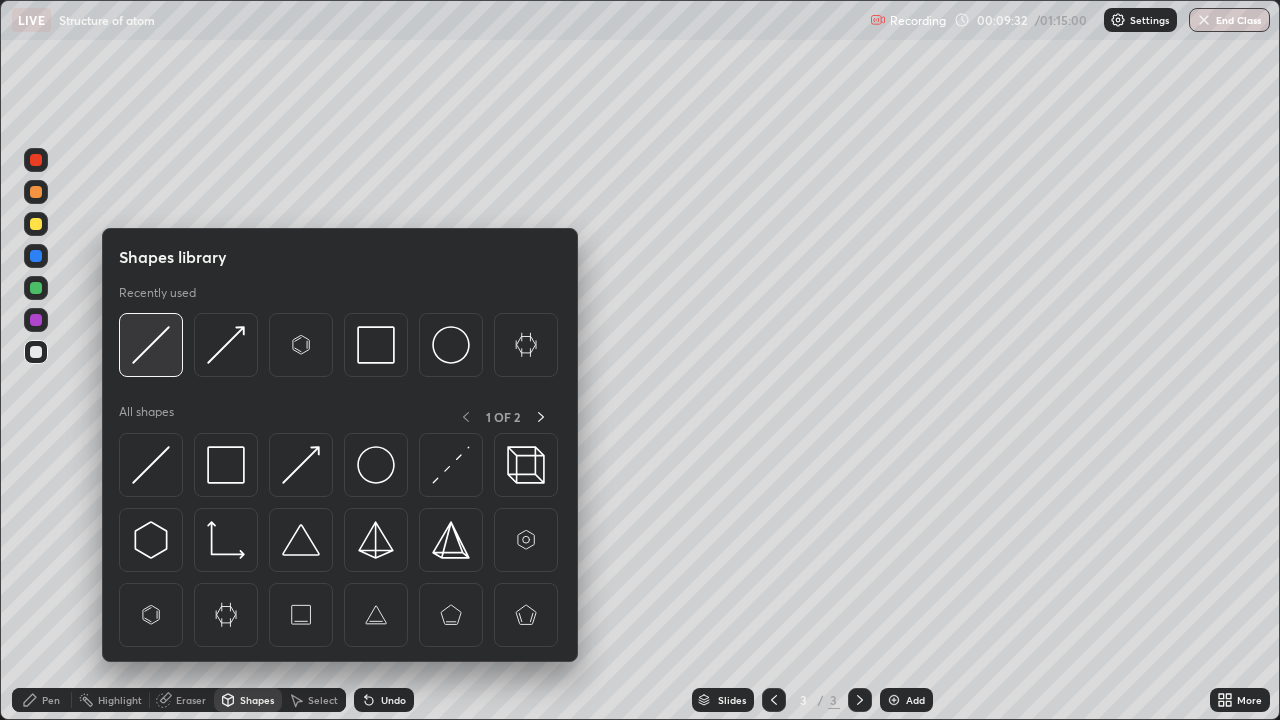 click at bounding box center [151, 345] 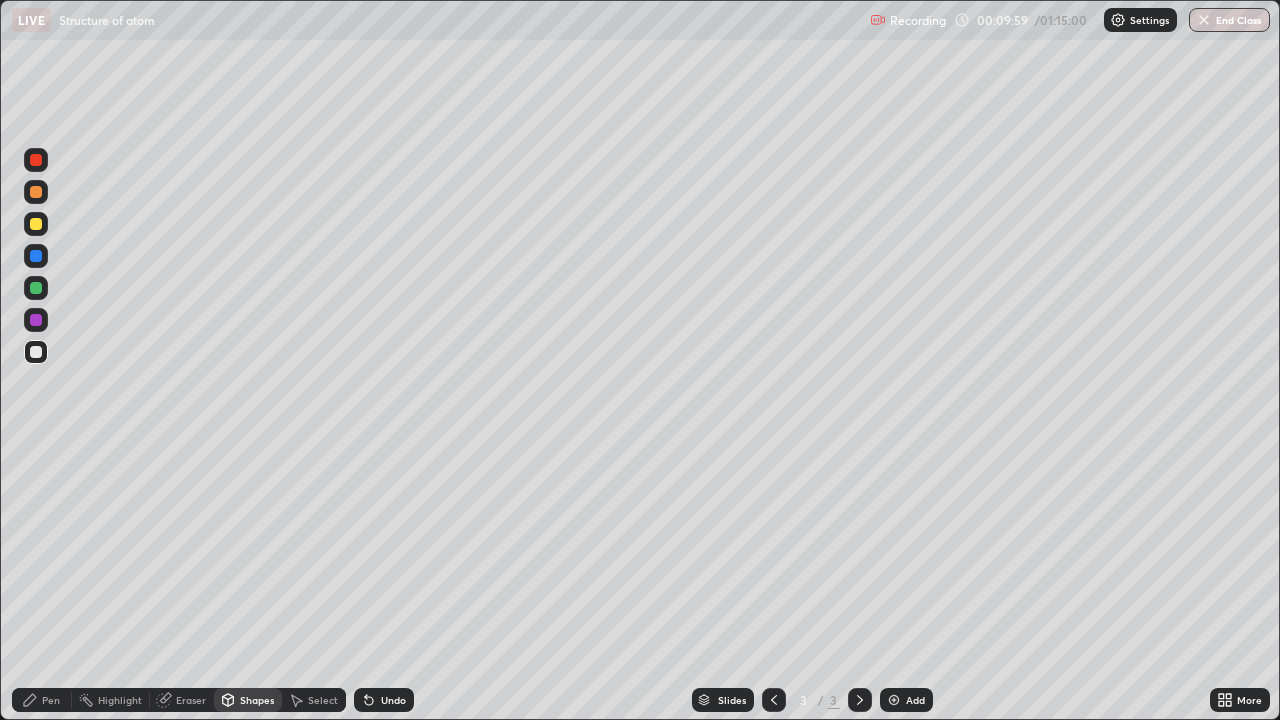 click on "Pen" at bounding box center (51, 700) 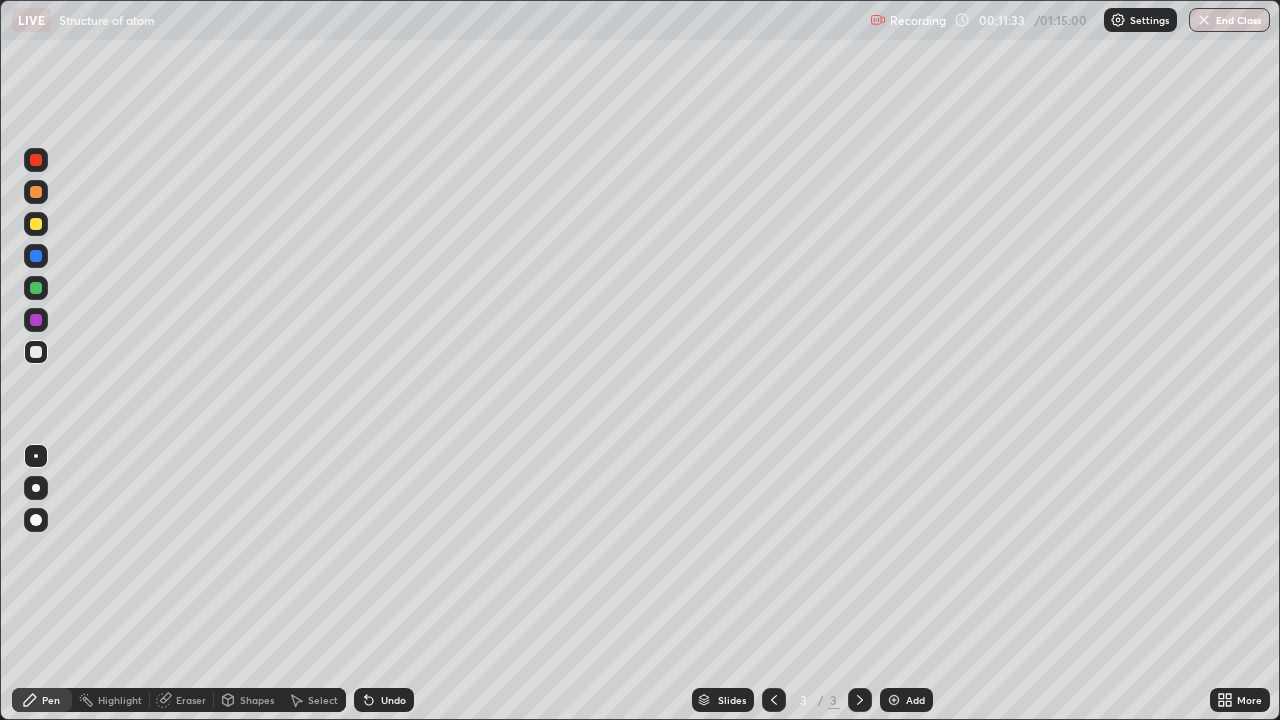 click at bounding box center (36, 288) 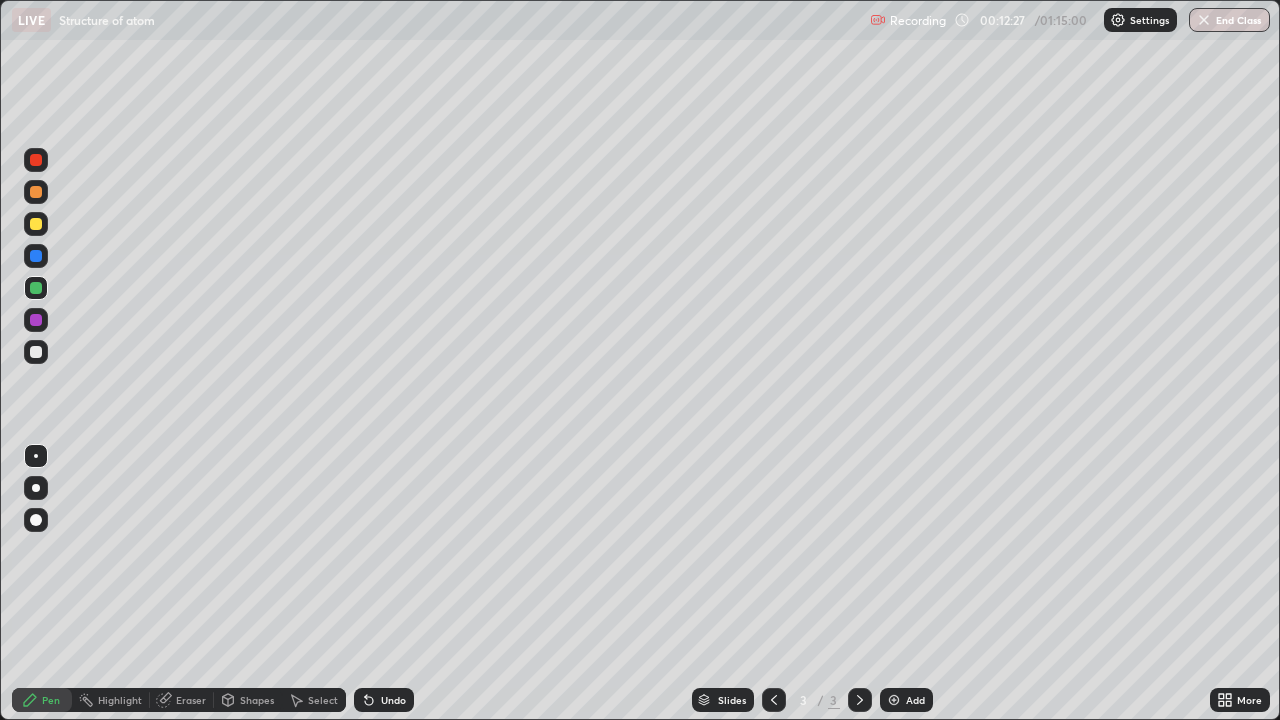 click at bounding box center [36, 352] 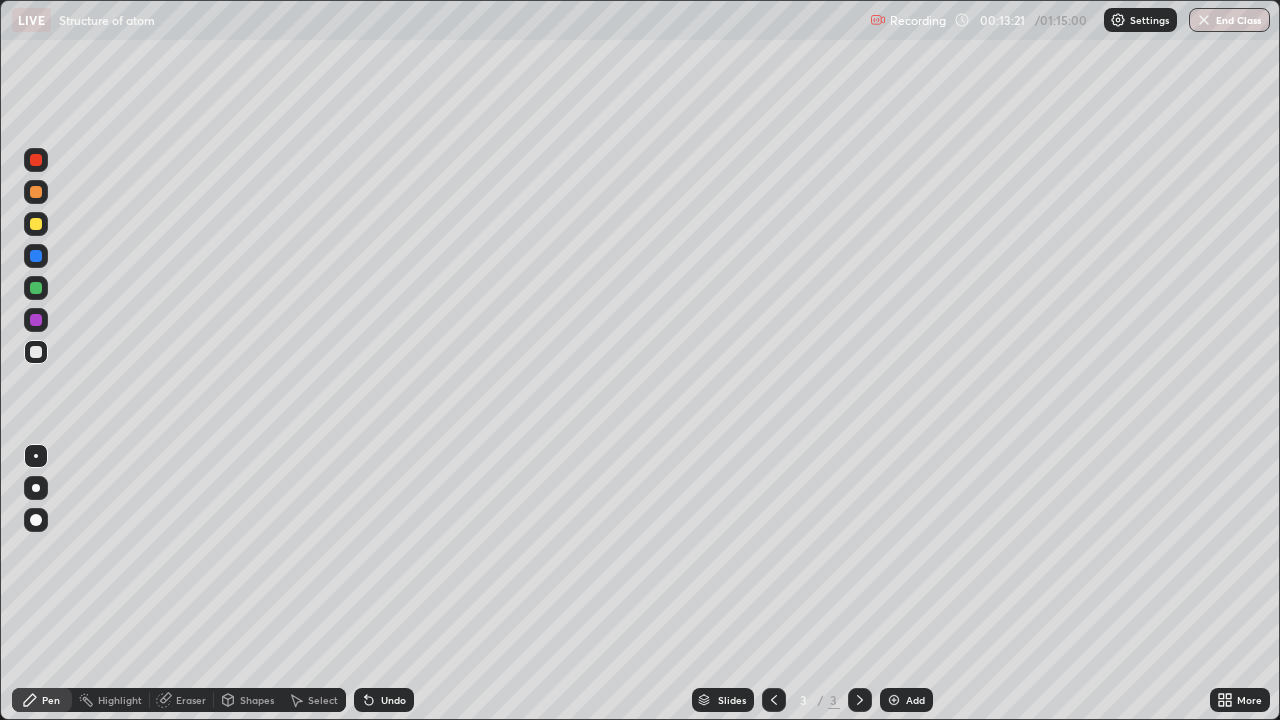 click at bounding box center (36, 320) 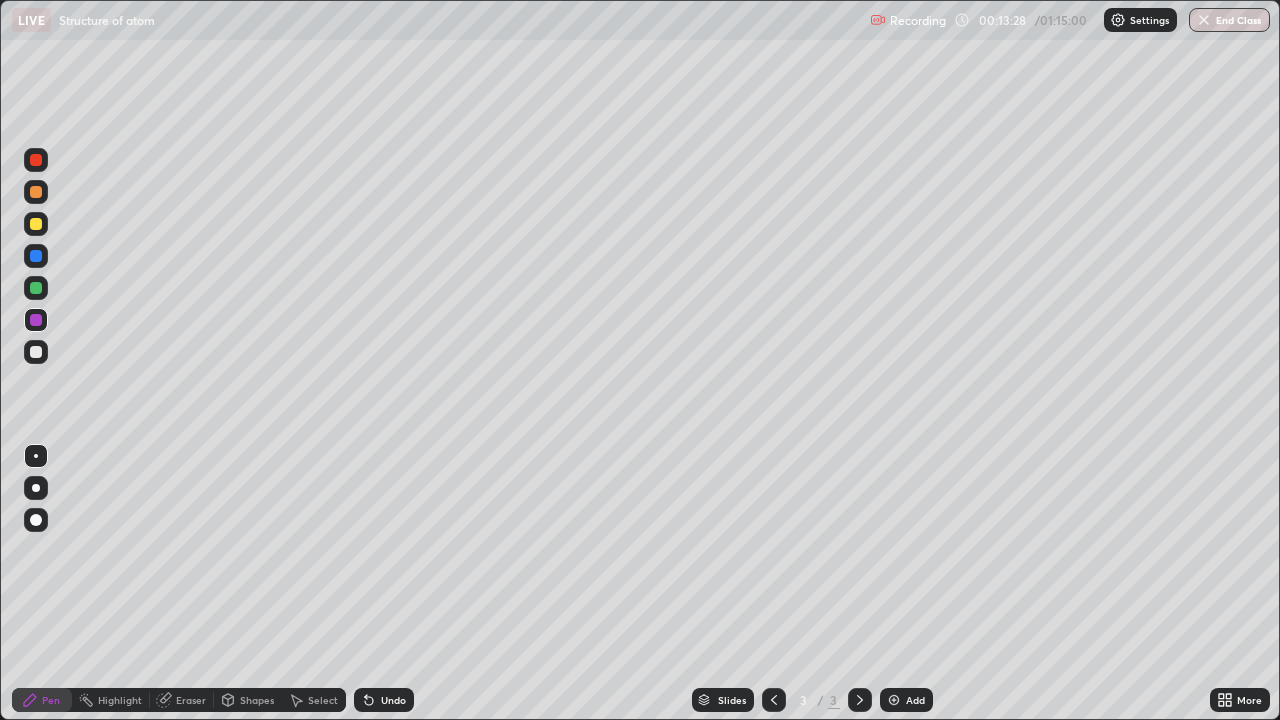 click on "Shapes" at bounding box center (257, 700) 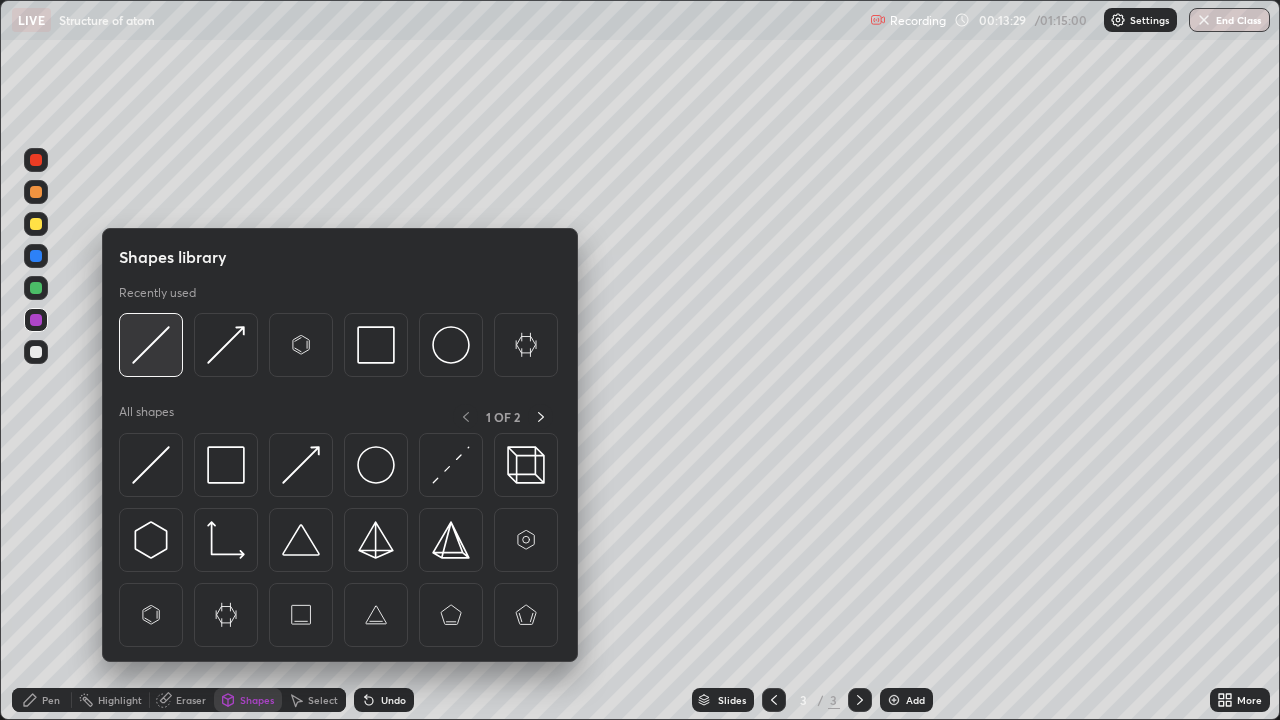 click at bounding box center [151, 345] 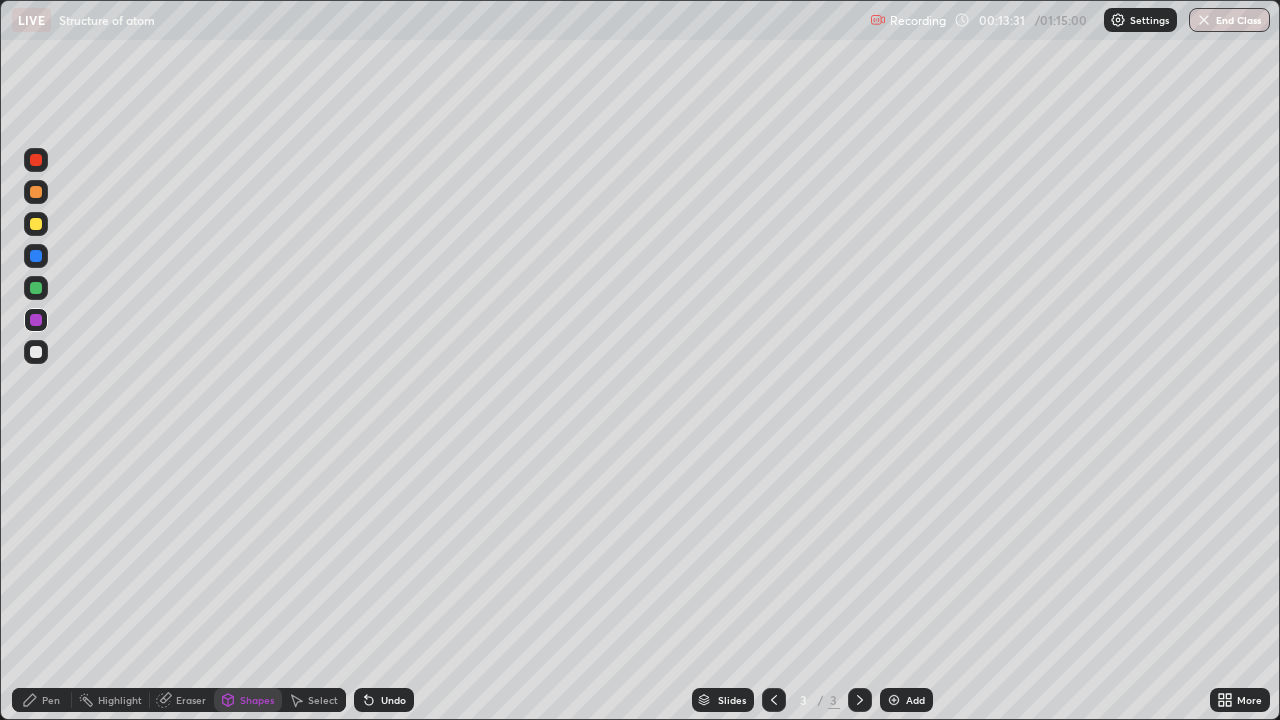 click on "Pen" at bounding box center [51, 700] 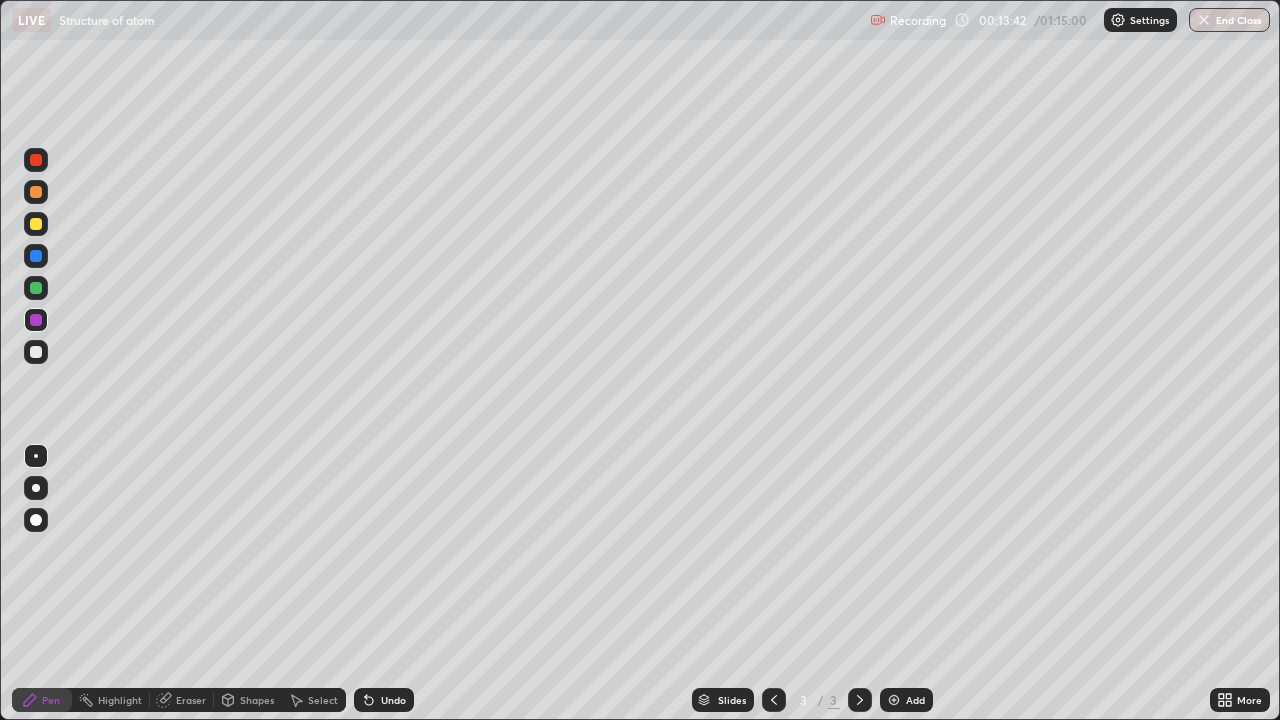 click on "Eraser" at bounding box center [191, 700] 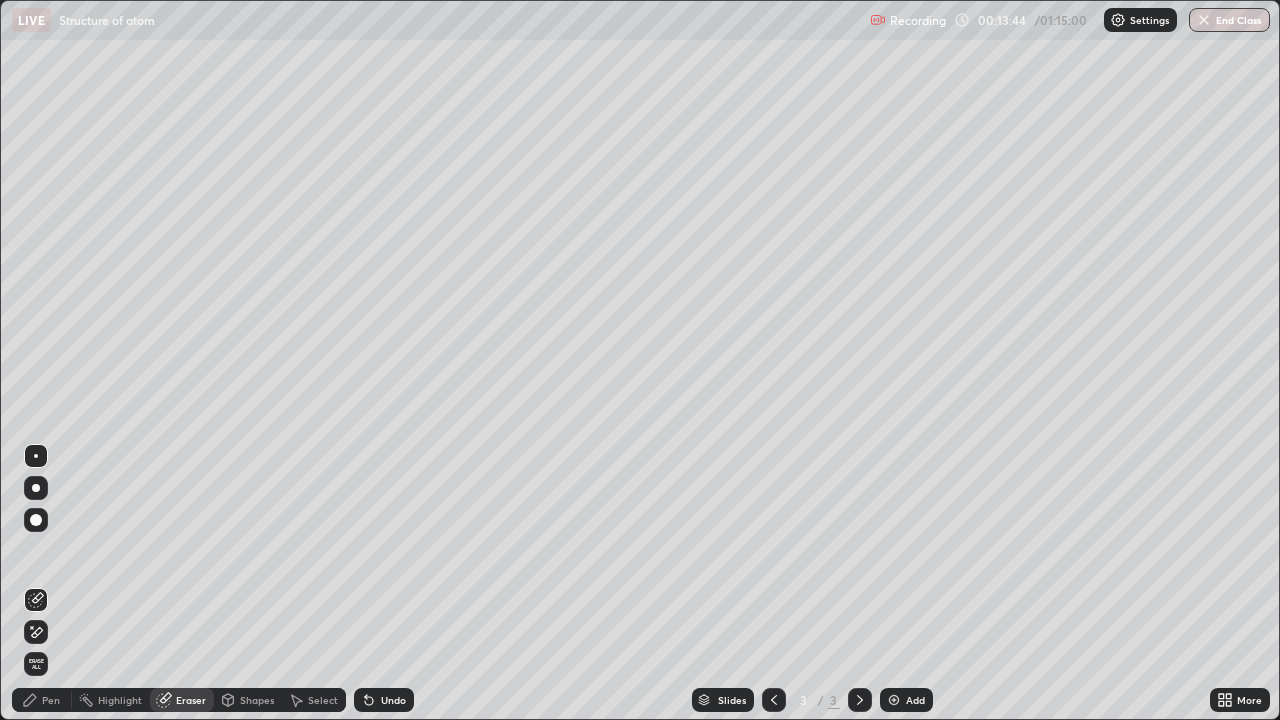 click on "Pen" at bounding box center (51, 700) 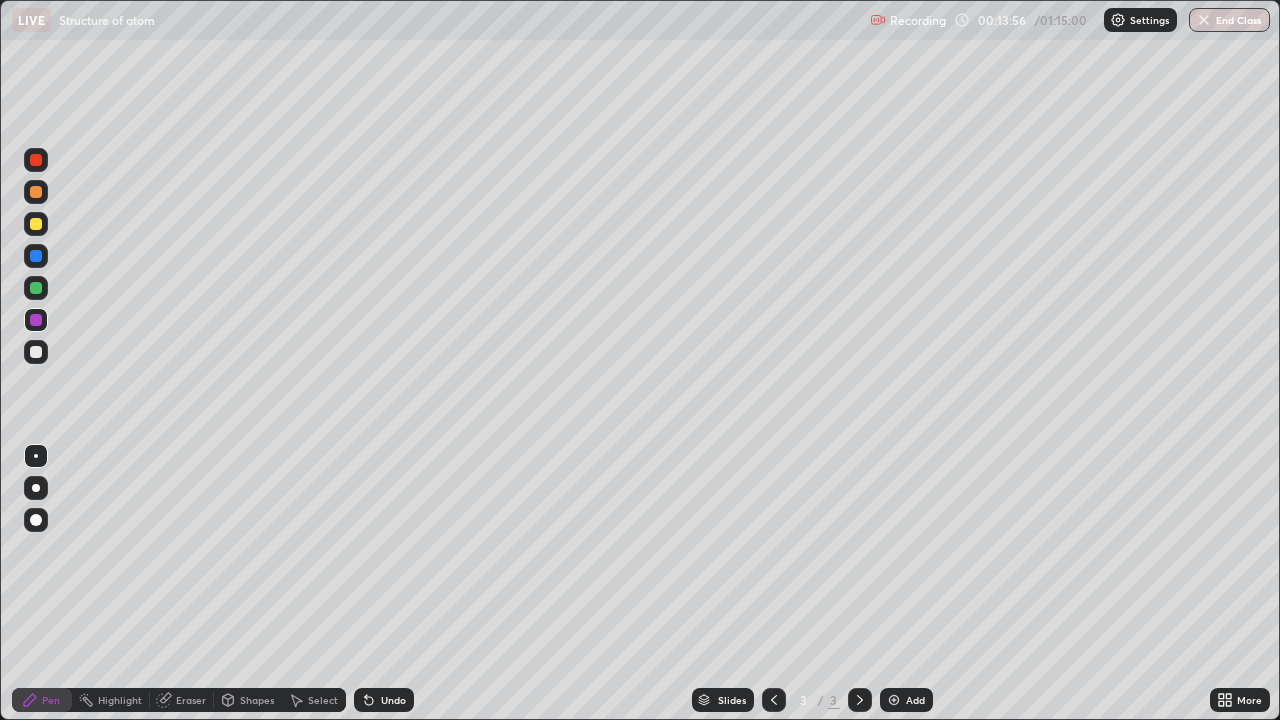 click on "Eraser" at bounding box center [191, 700] 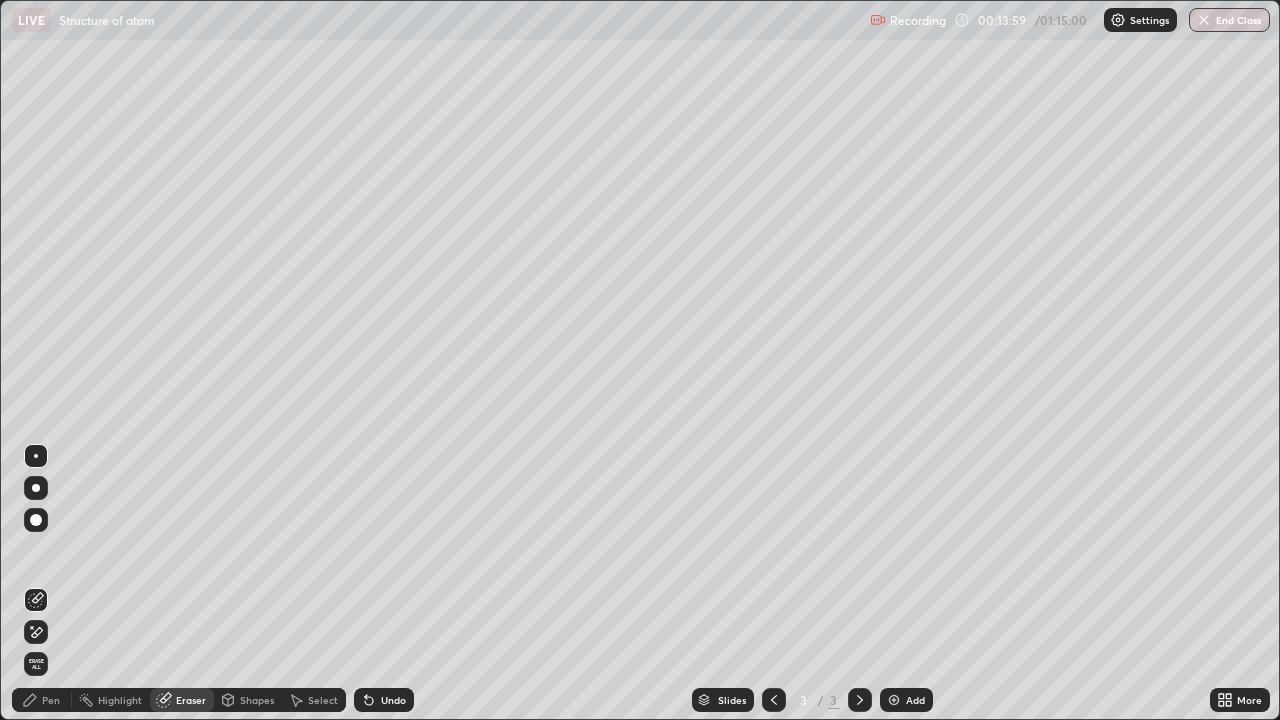 click on "Erase all" at bounding box center [36, 664] 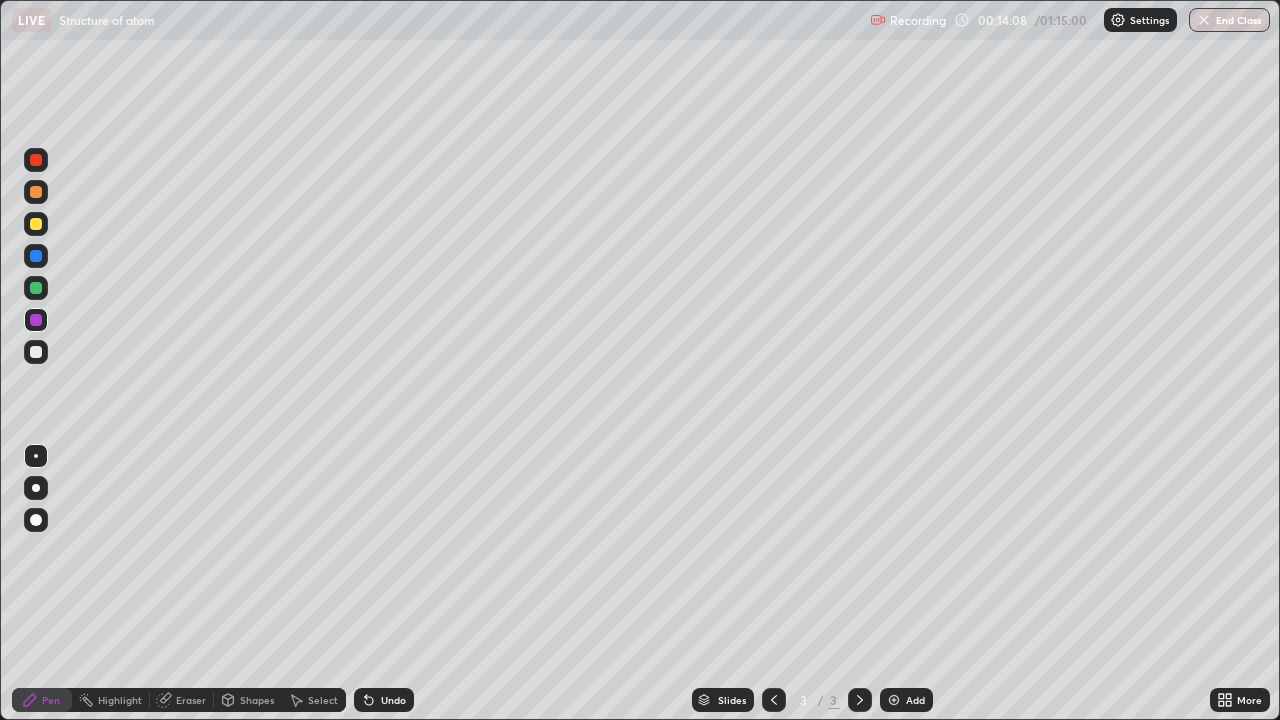 click 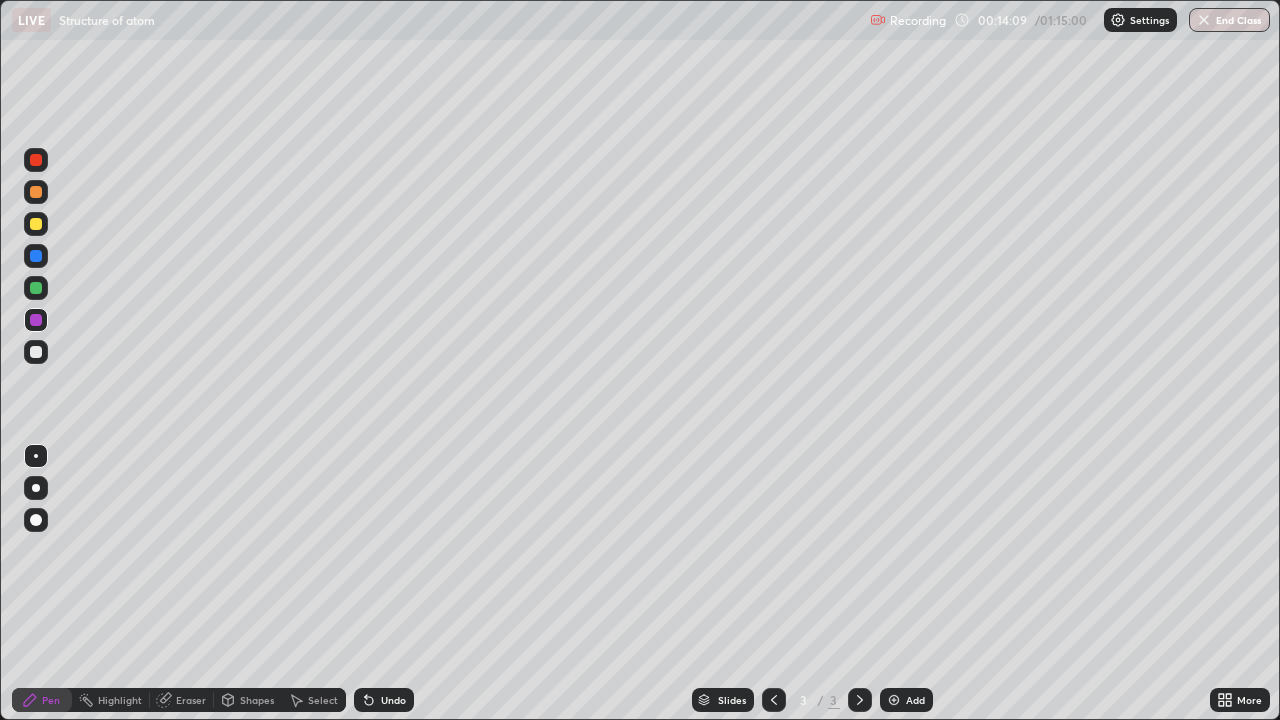 click 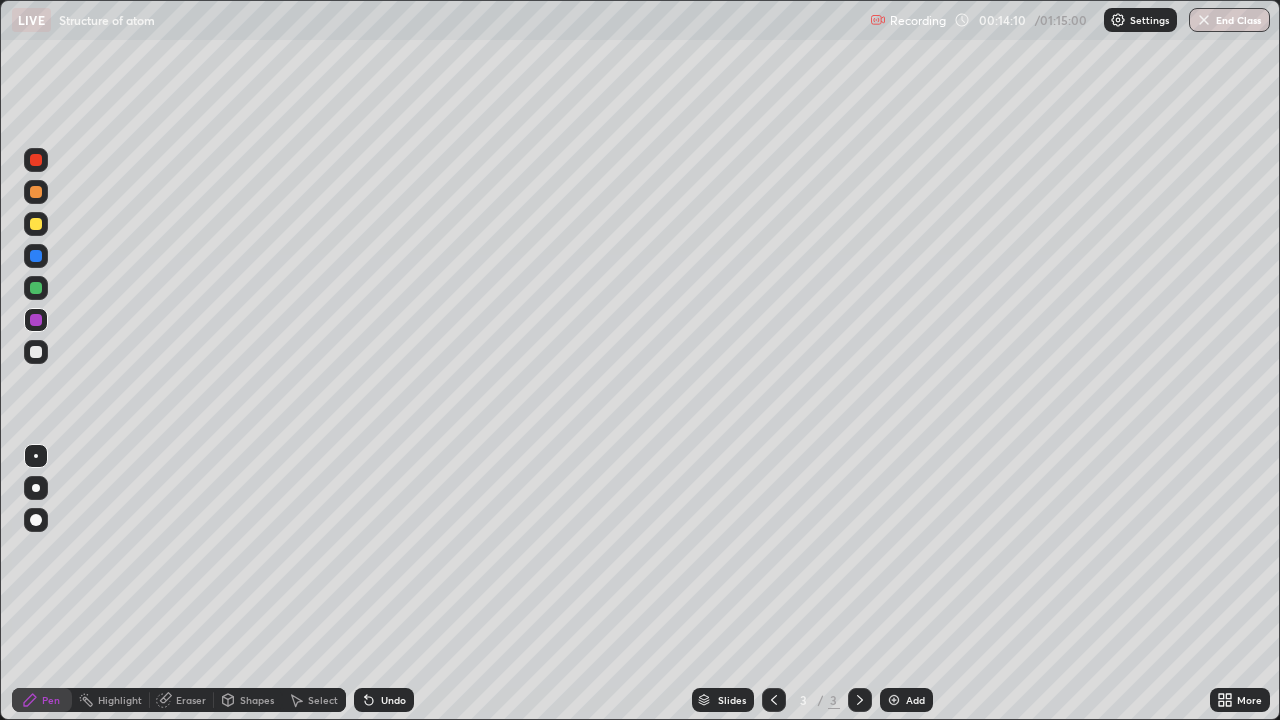 click 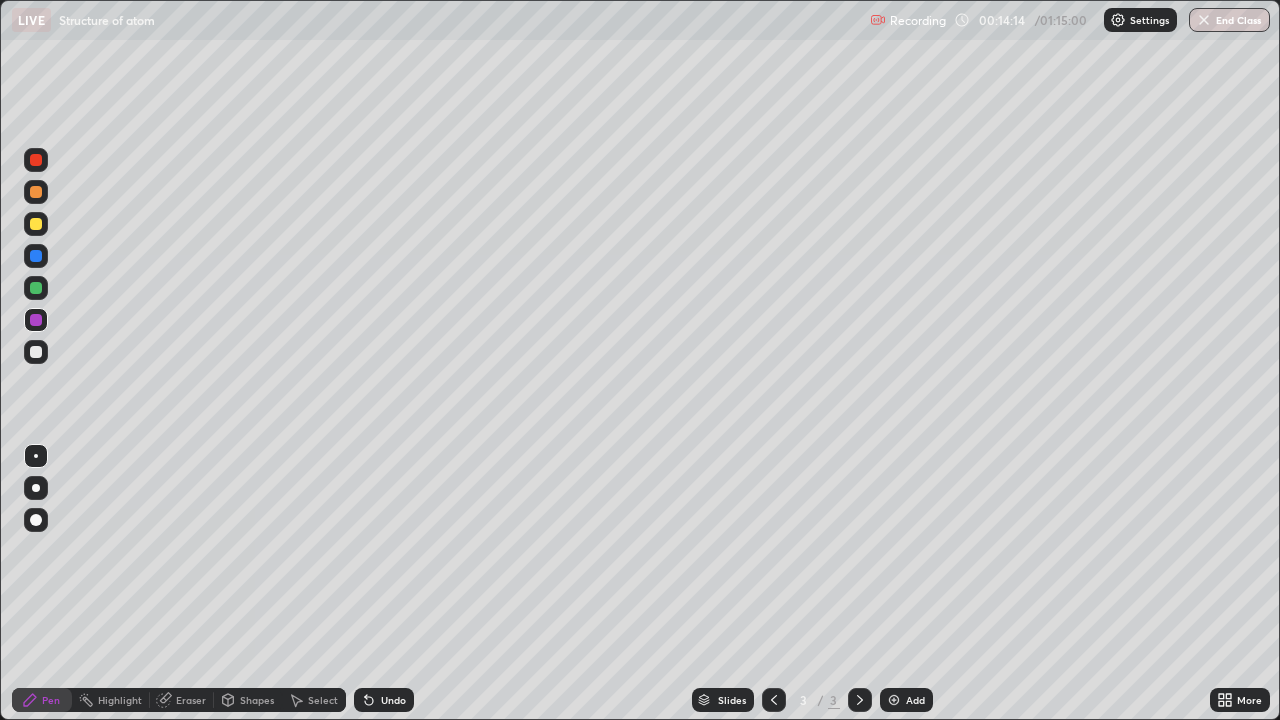 click 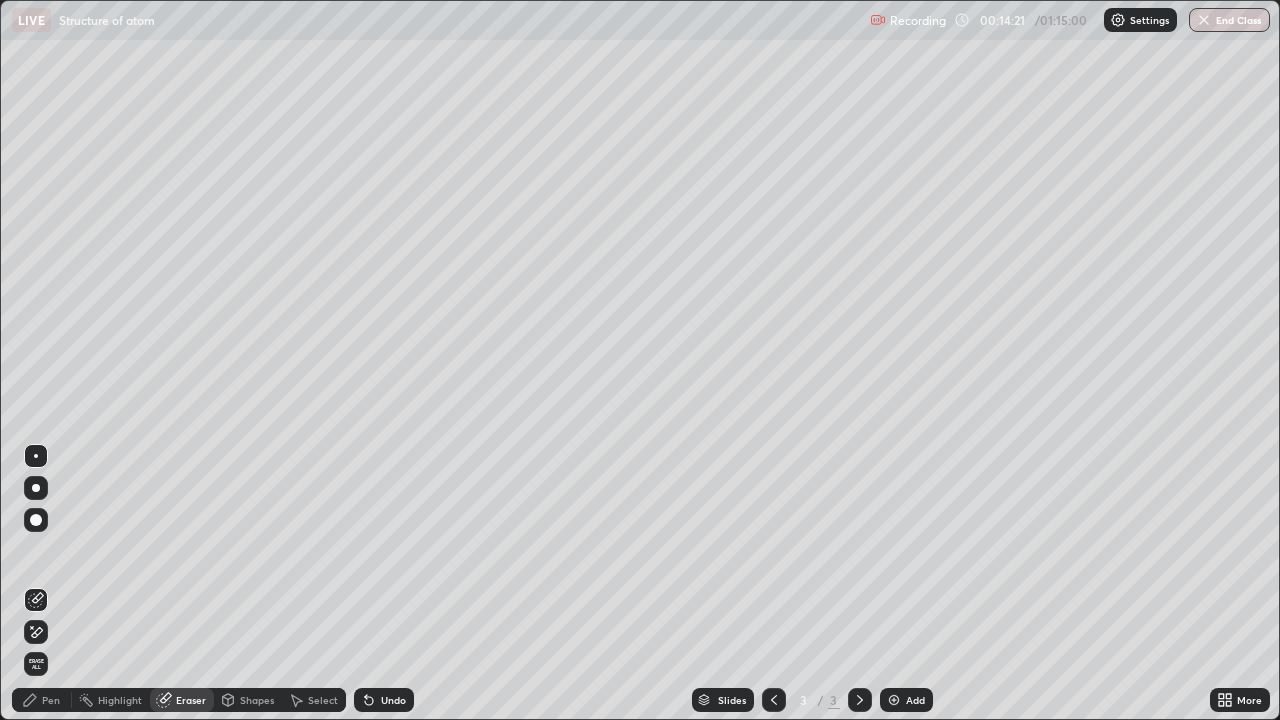 click on "Shapes" at bounding box center [257, 700] 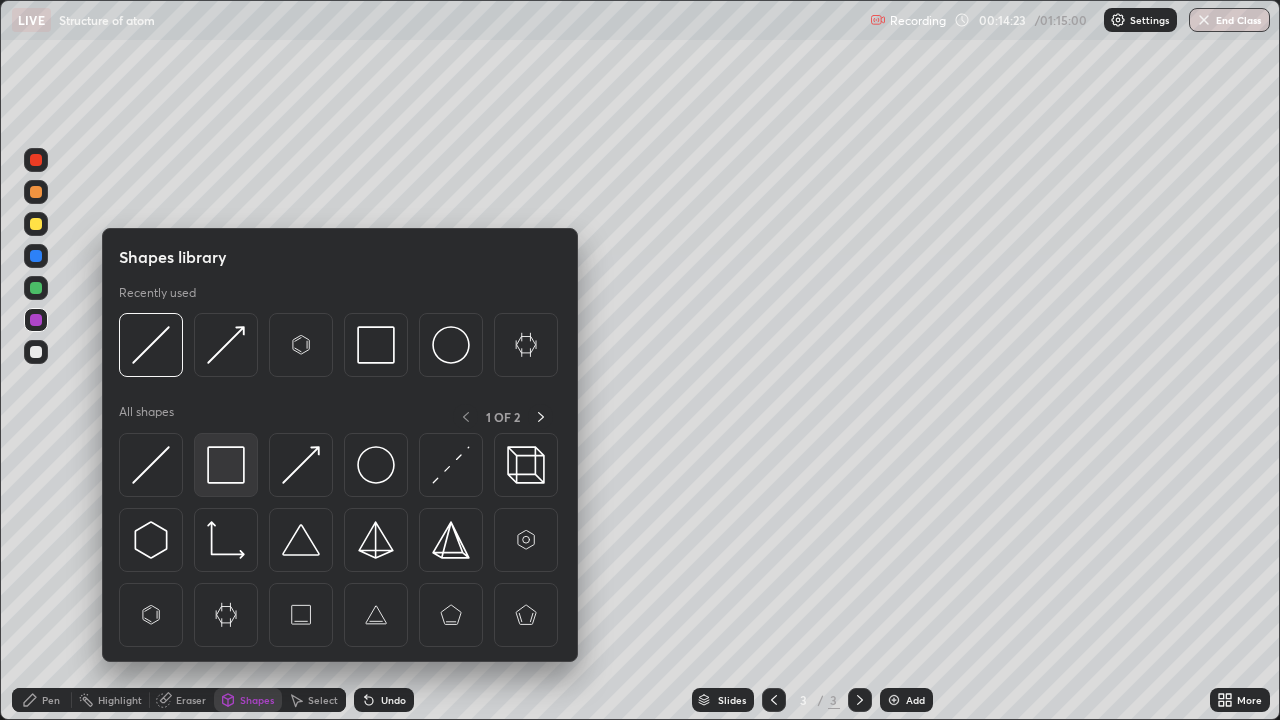 click at bounding box center (226, 465) 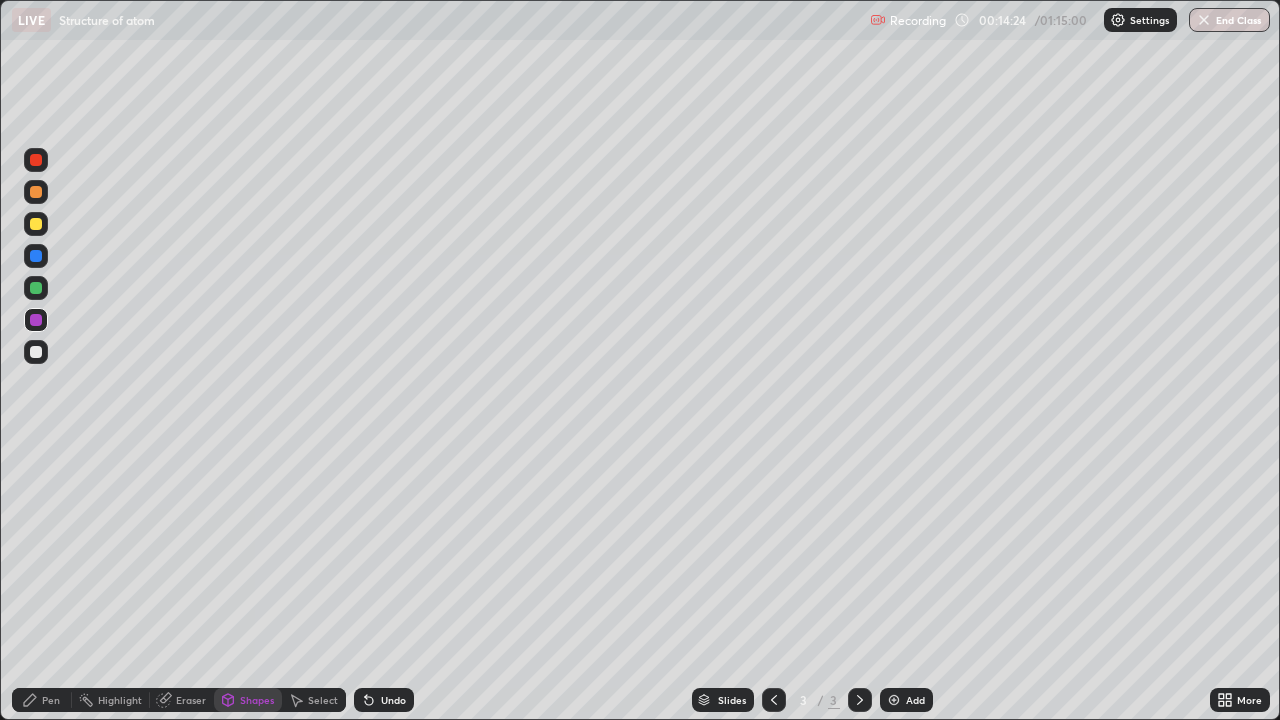 click on "Pen" at bounding box center [51, 700] 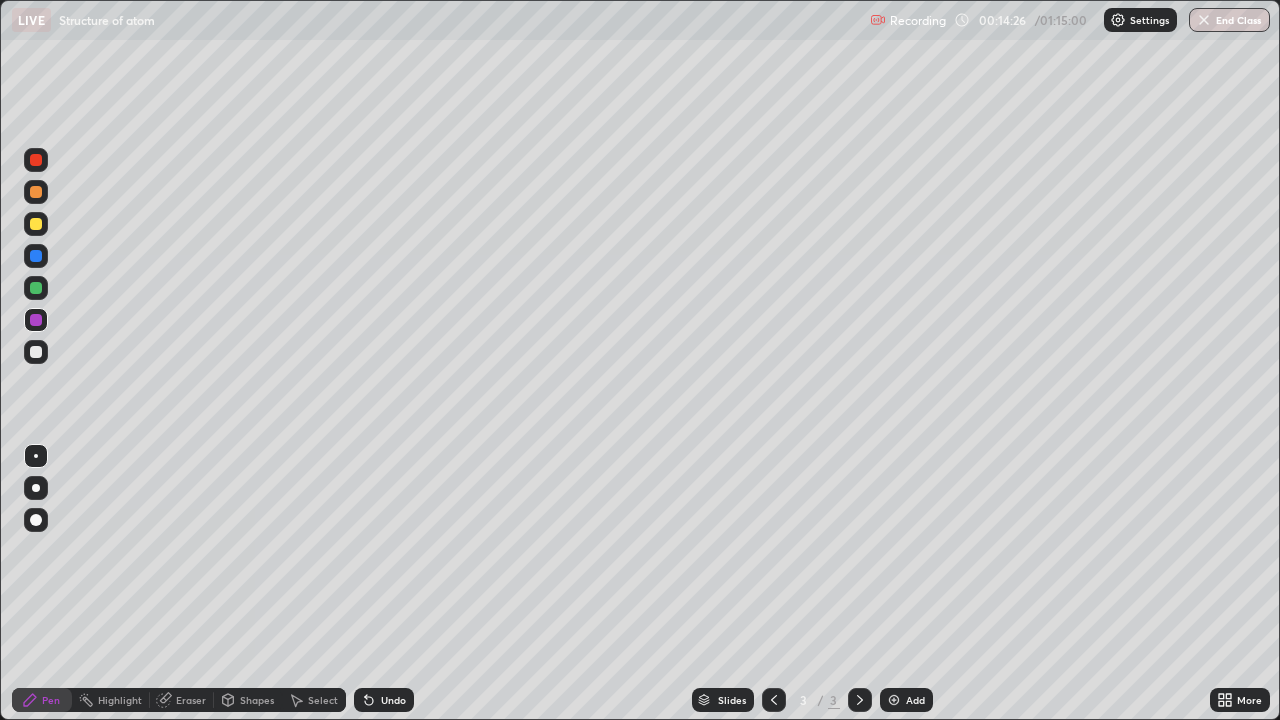 click at bounding box center [36, 352] 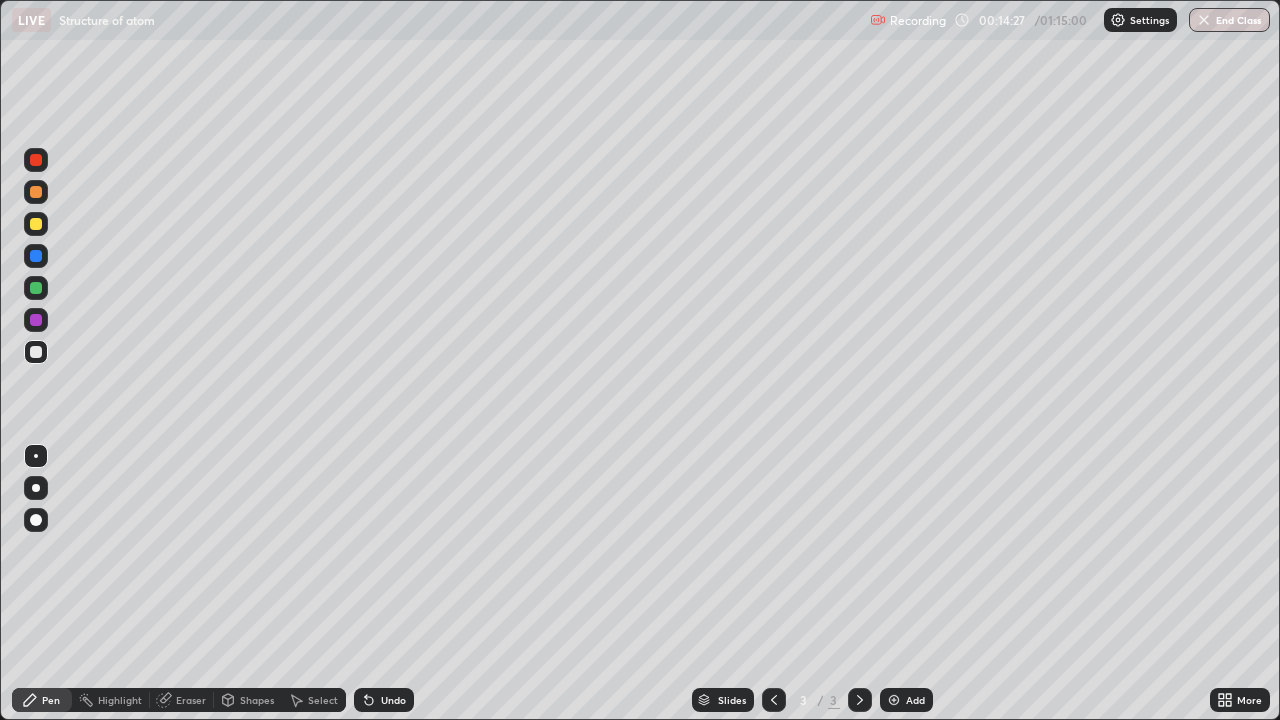 click on "Shapes" at bounding box center (248, 700) 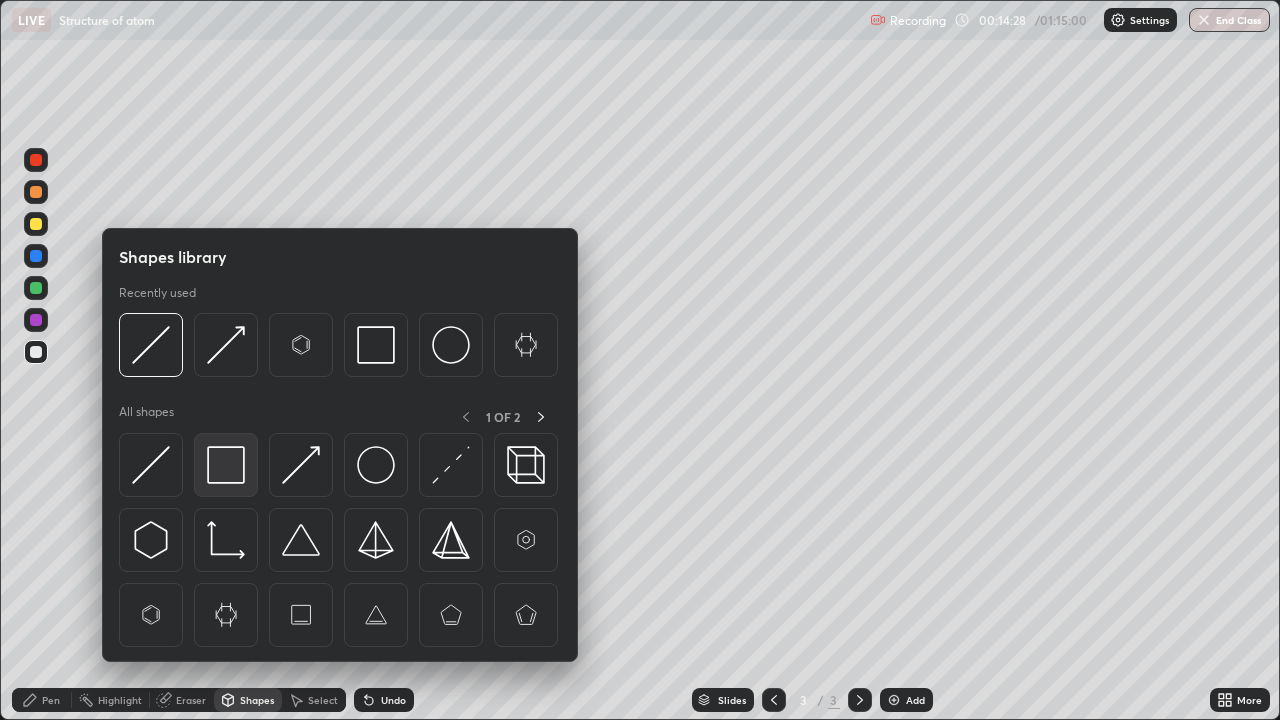 click at bounding box center [226, 465] 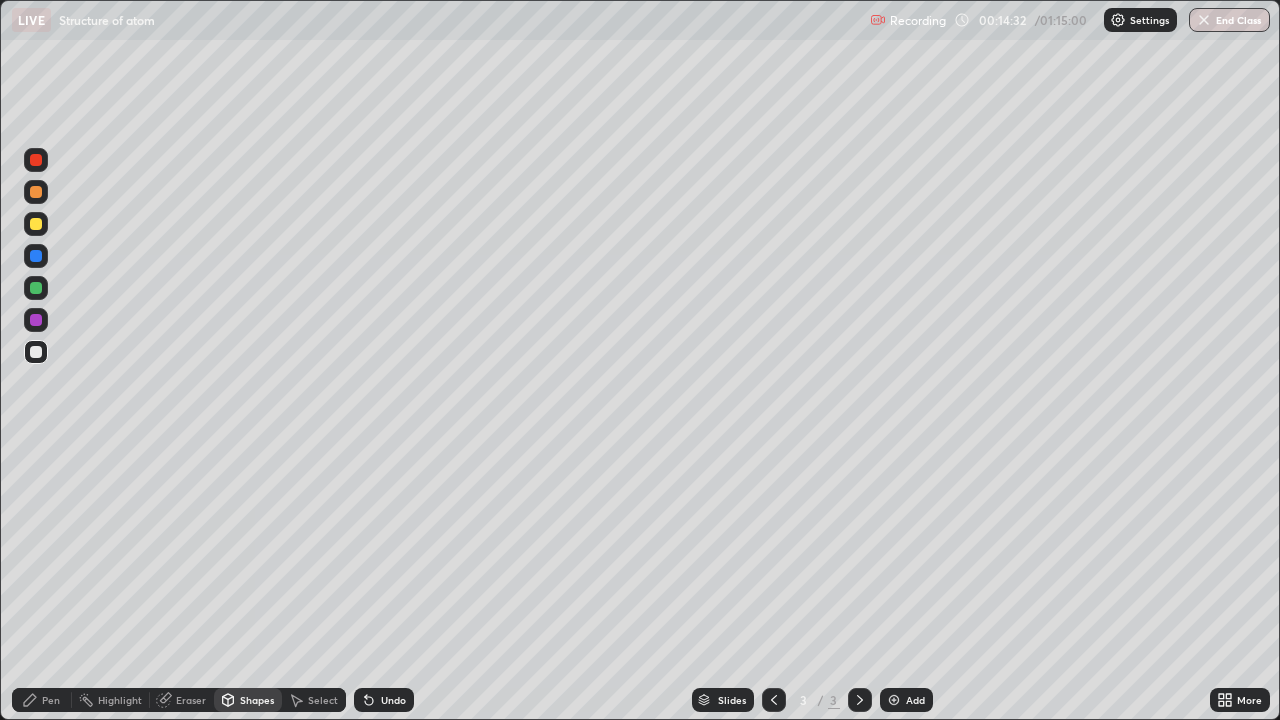 click on "Shapes" at bounding box center [257, 700] 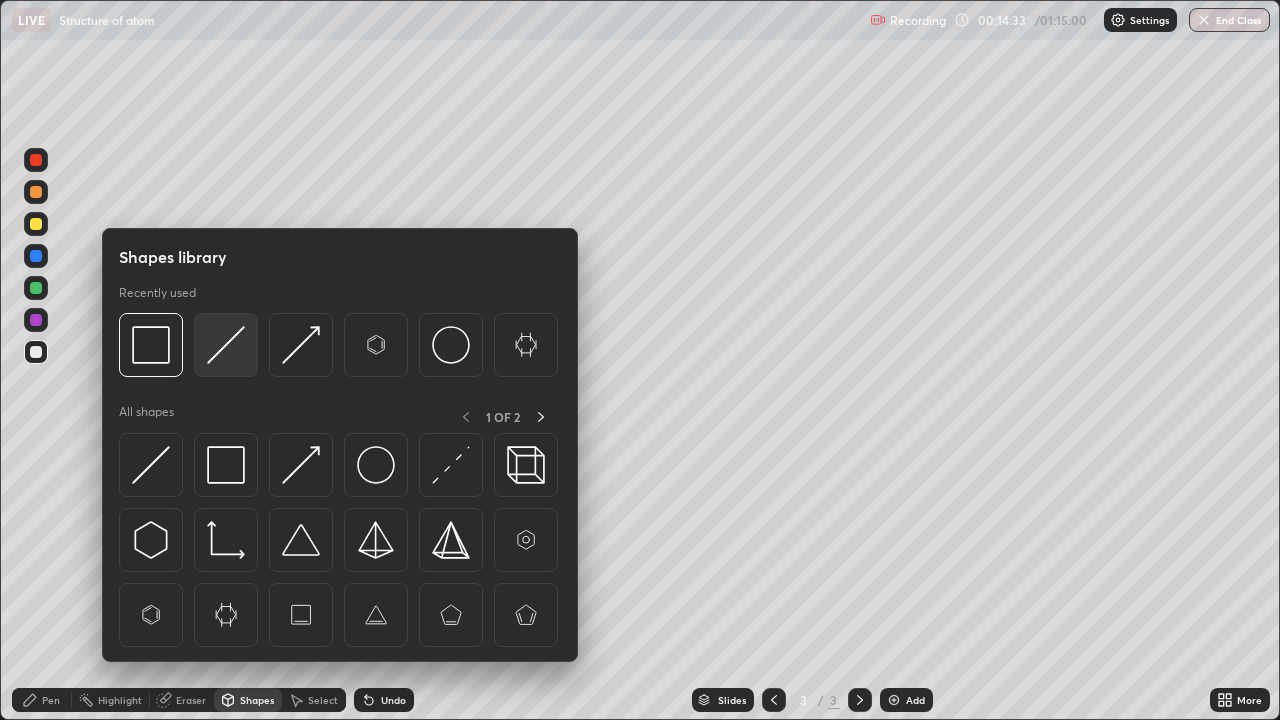 click at bounding box center [226, 345] 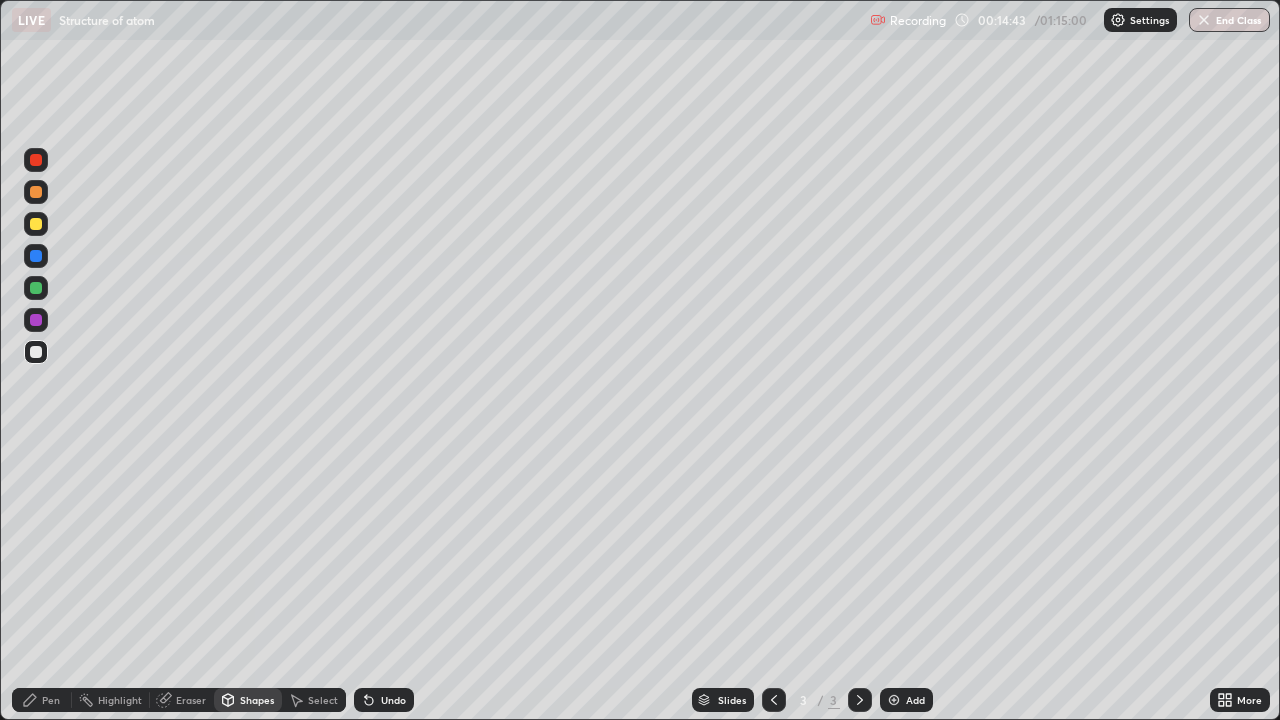click on "Pen" at bounding box center (51, 700) 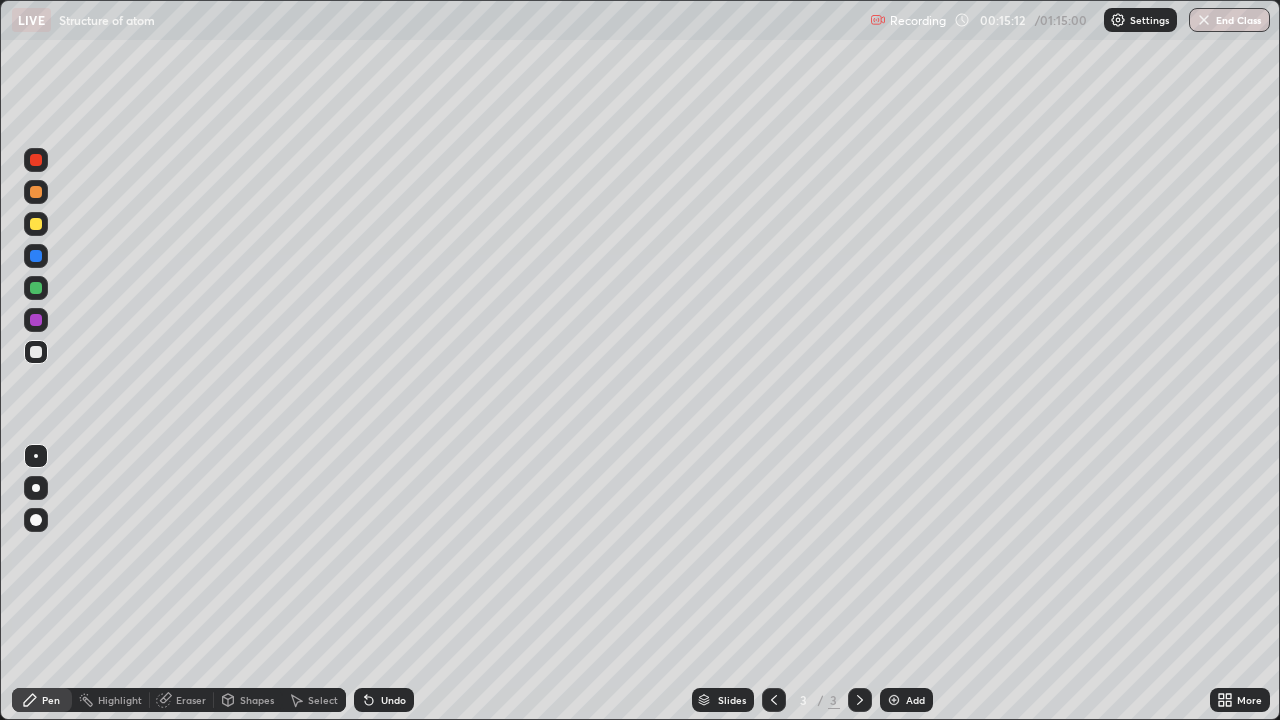 click at bounding box center [36, 224] 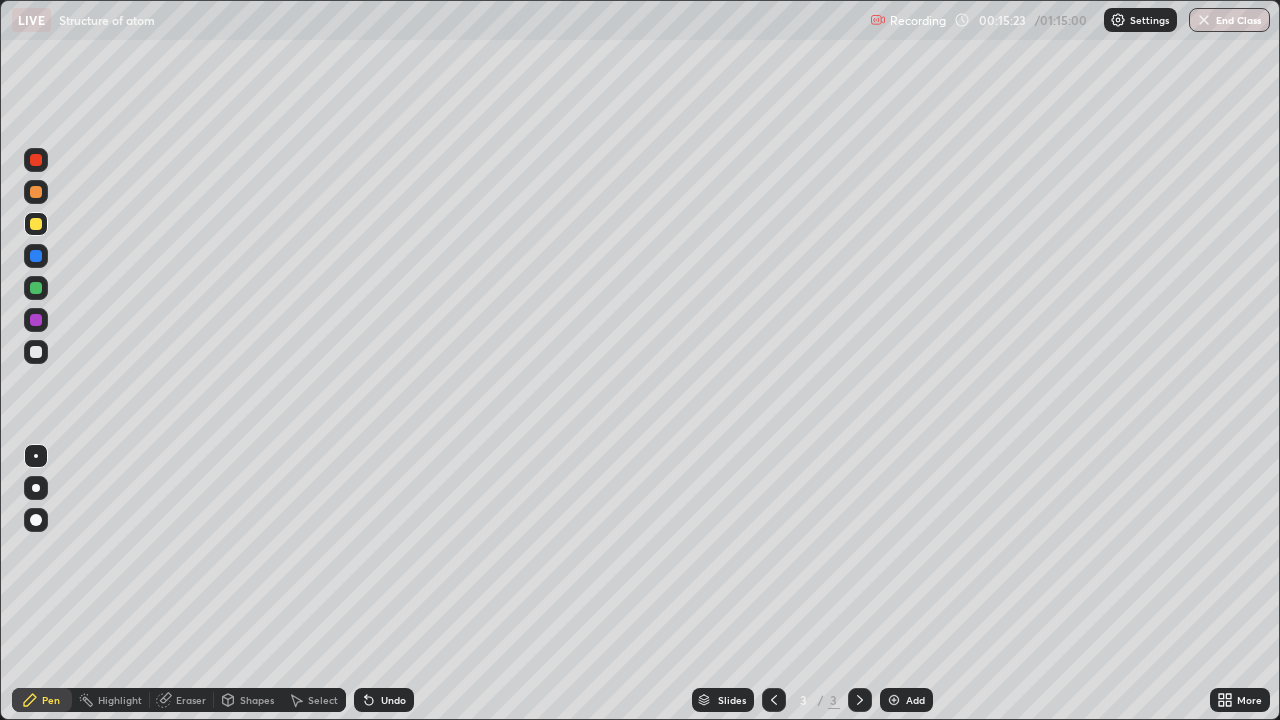 click at bounding box center (36, 320) 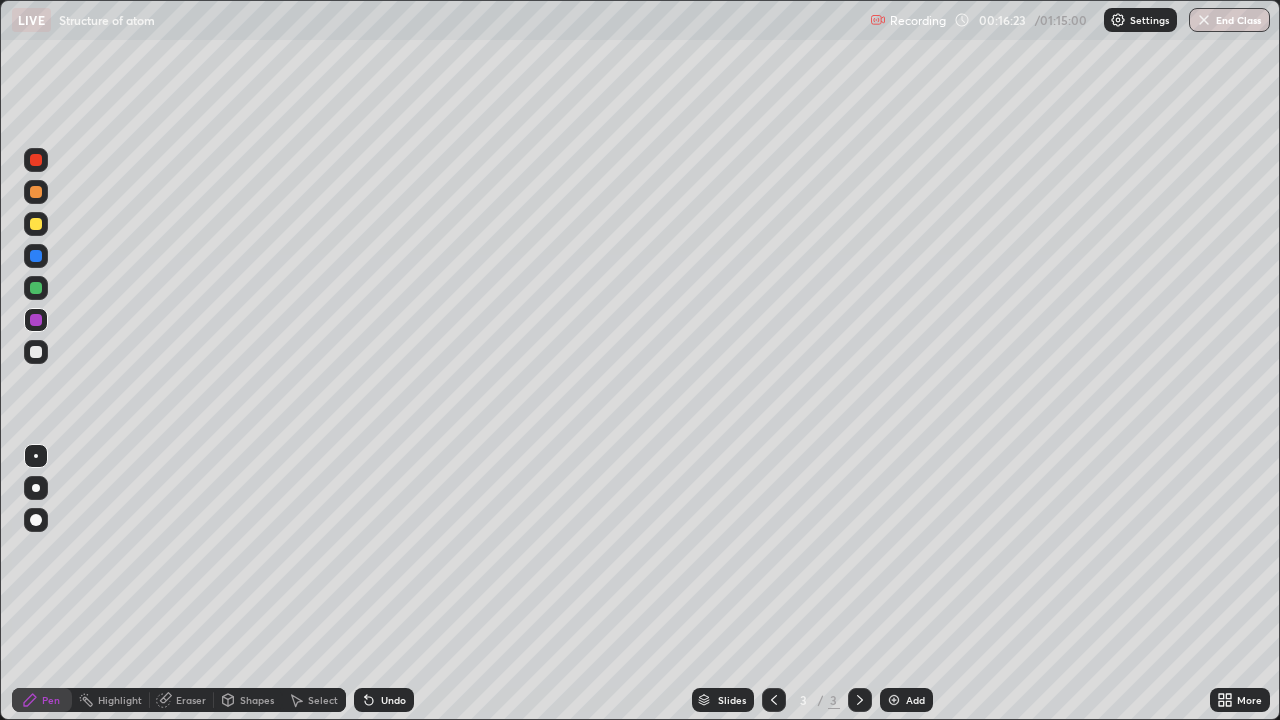 click at bounding box center (36, 224) 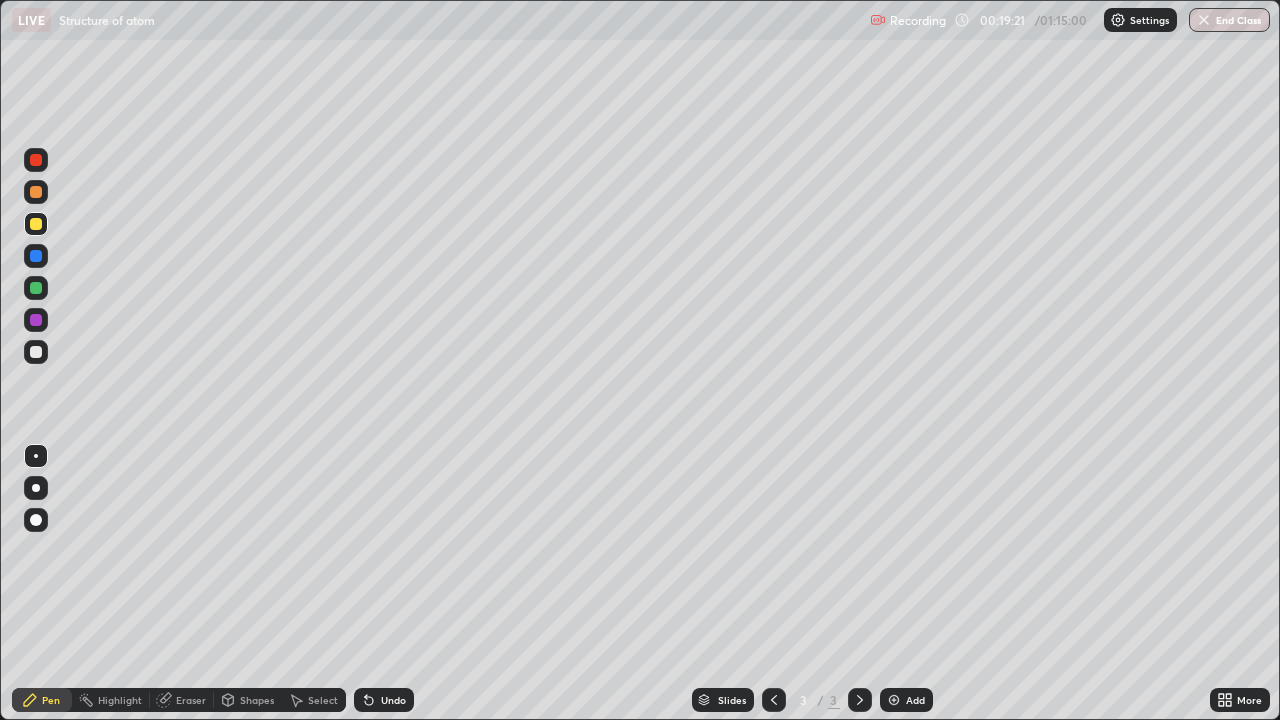 click on "Eraser" at bounding box center (191, 700) 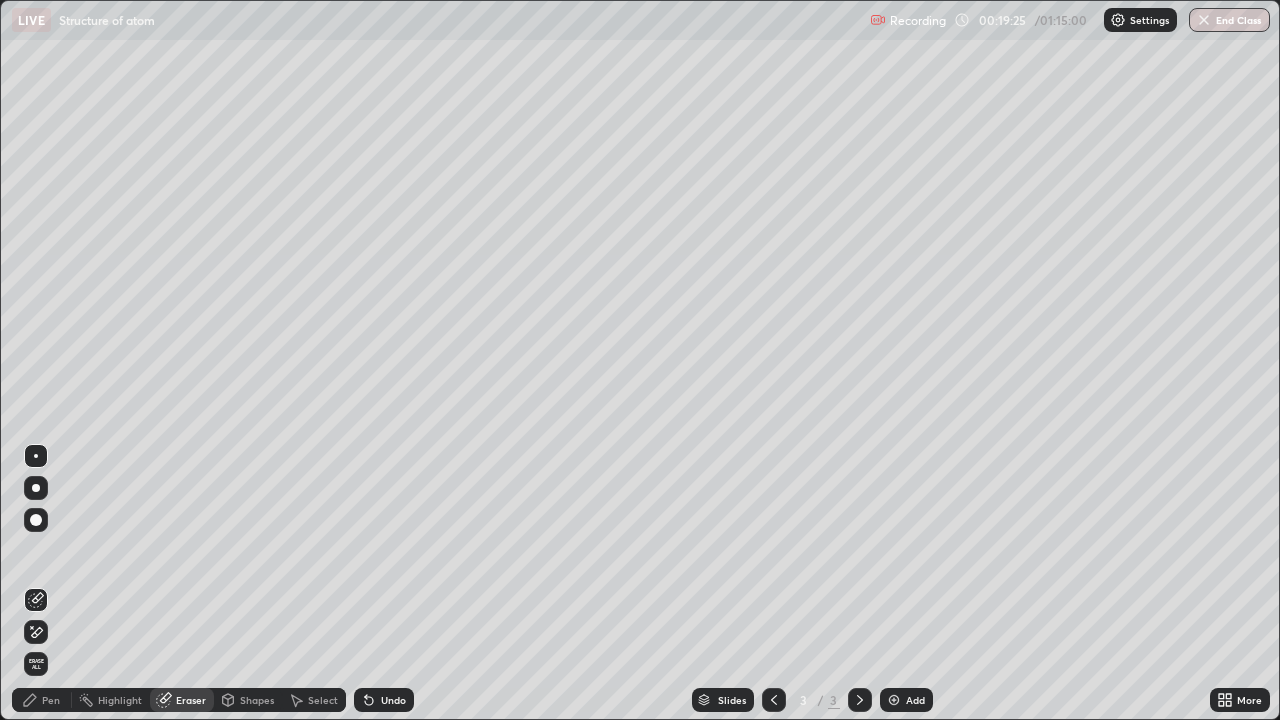 click on "Pen" at bounding box center [42, 700] 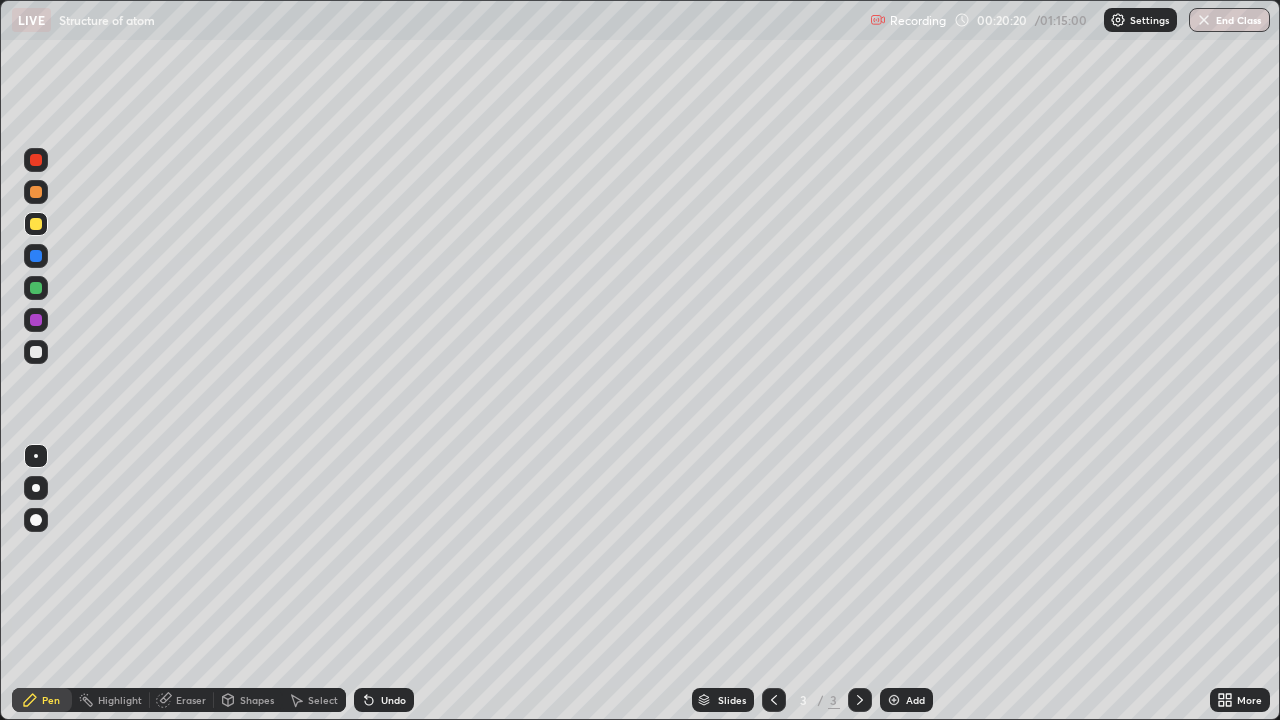 click at bounding box center (36, 288) 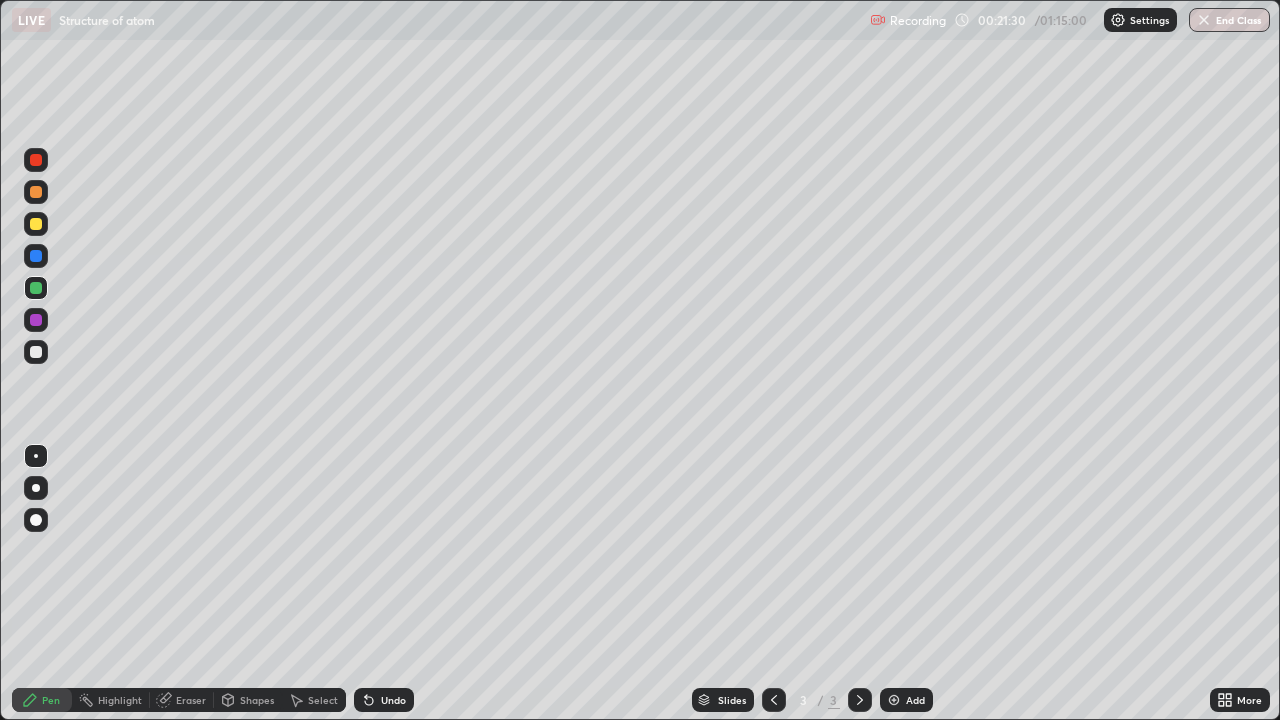 click at bounding box center (36, 160) 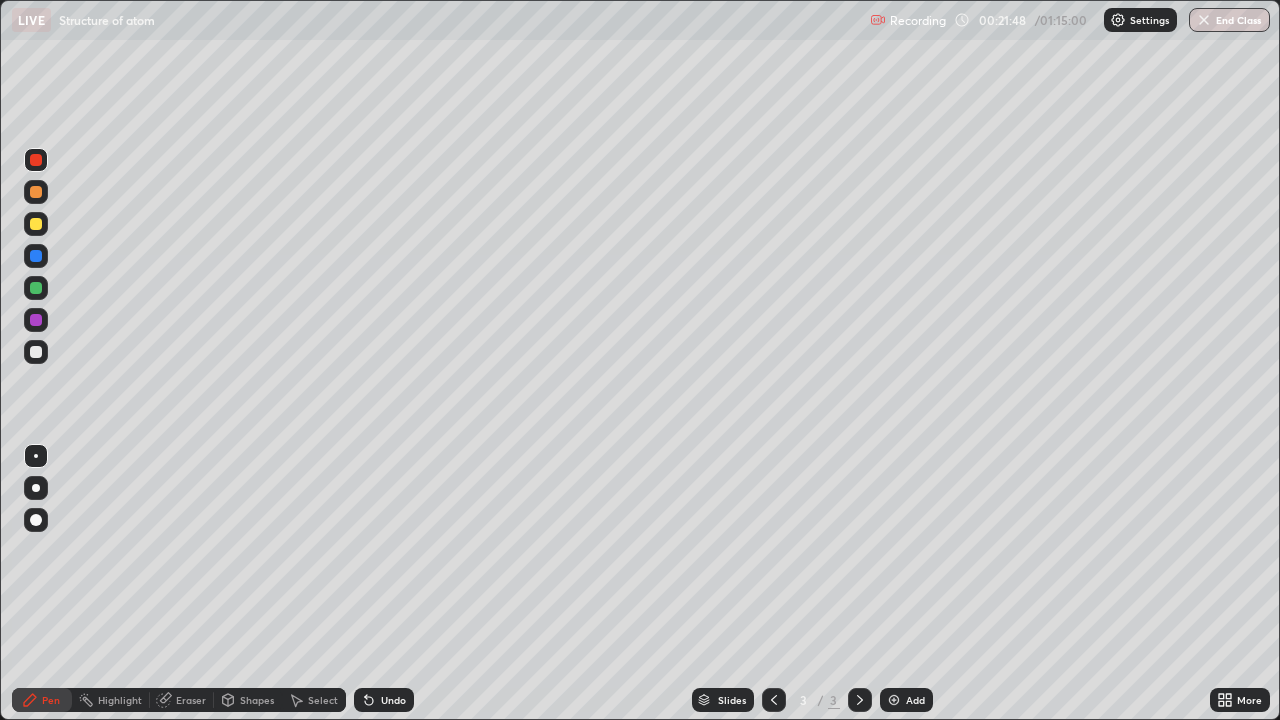 click at bounding box center (36, 352) 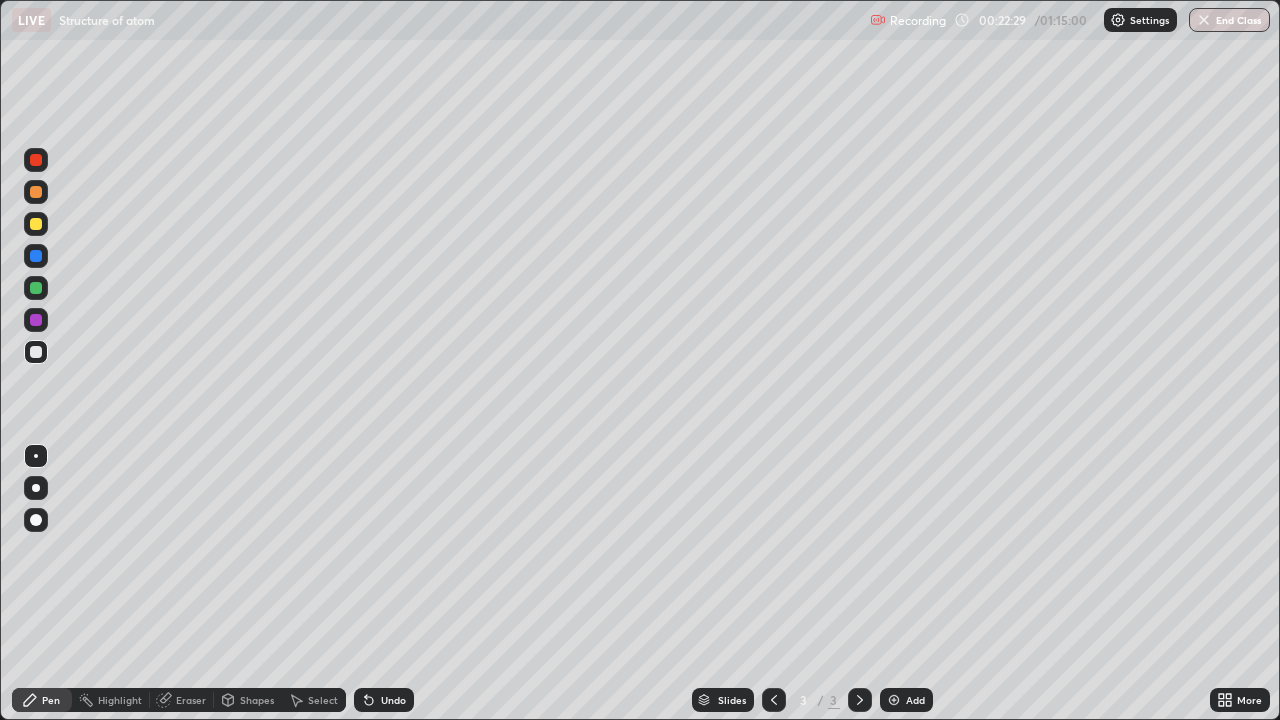 click at bounding box center (894, 700) 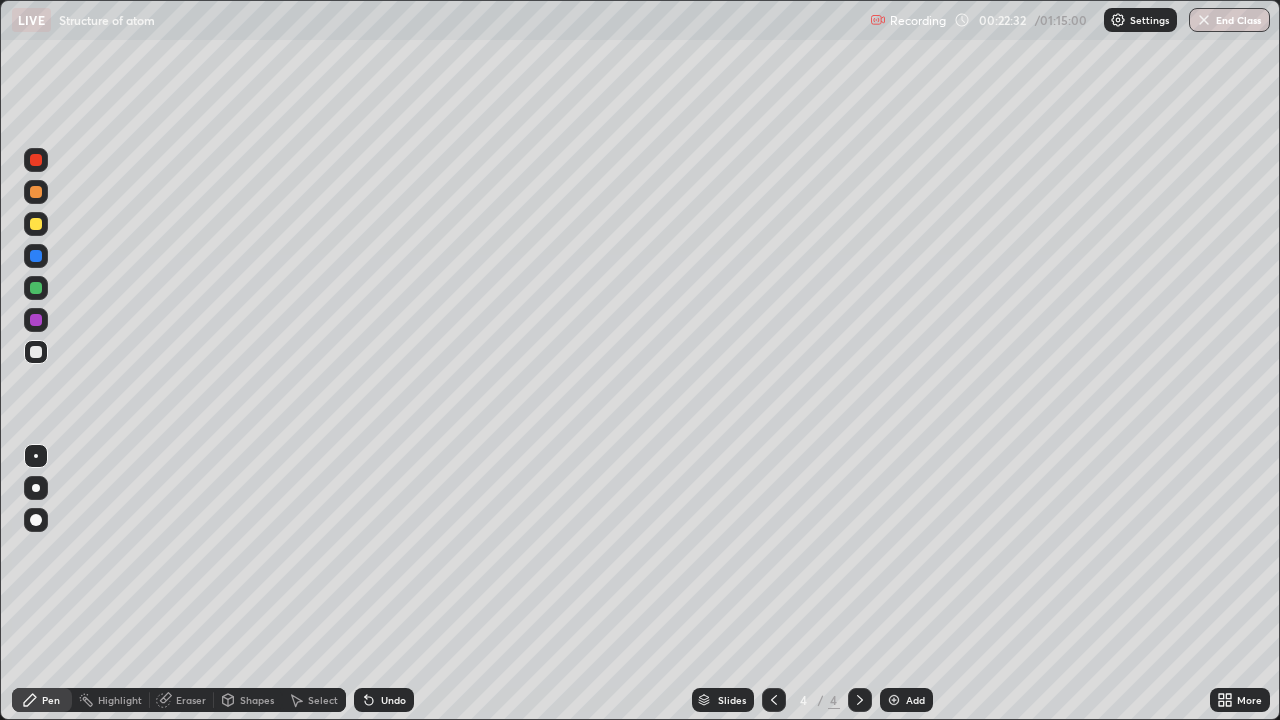 click on "Shapes" at bounding box center [248, 700] 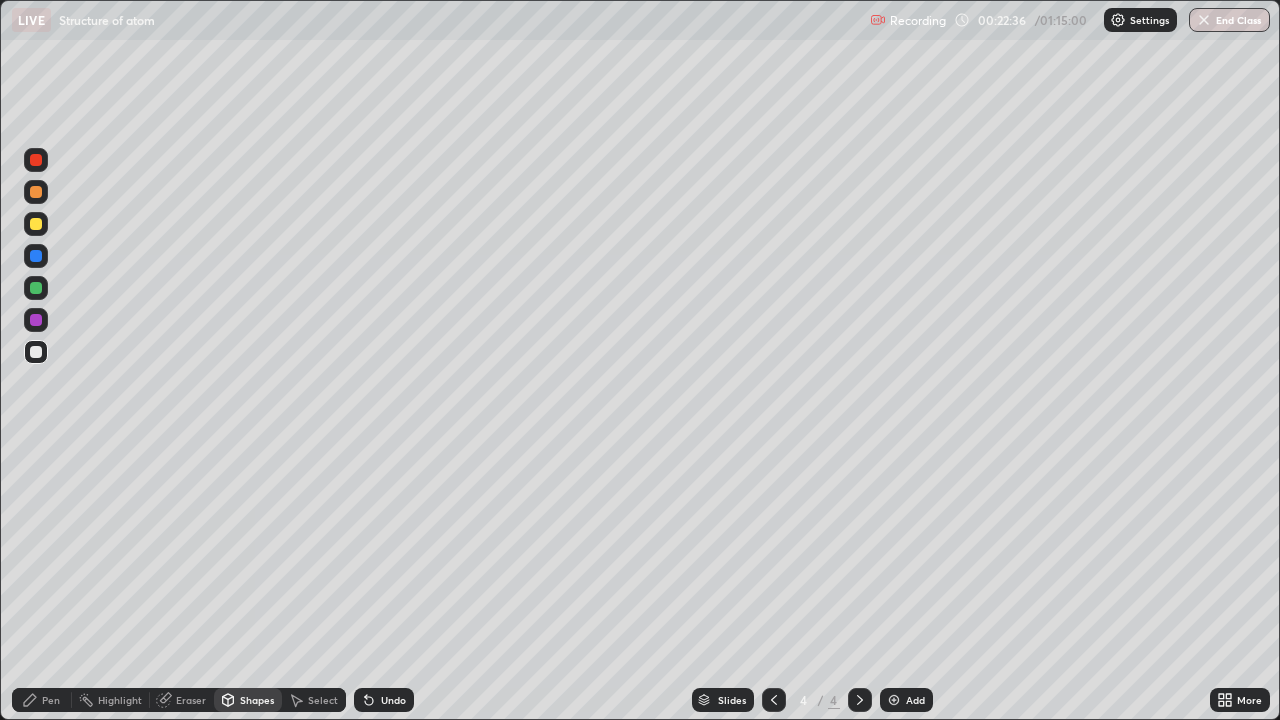click on "Pen" at bounding box center [51, 700] 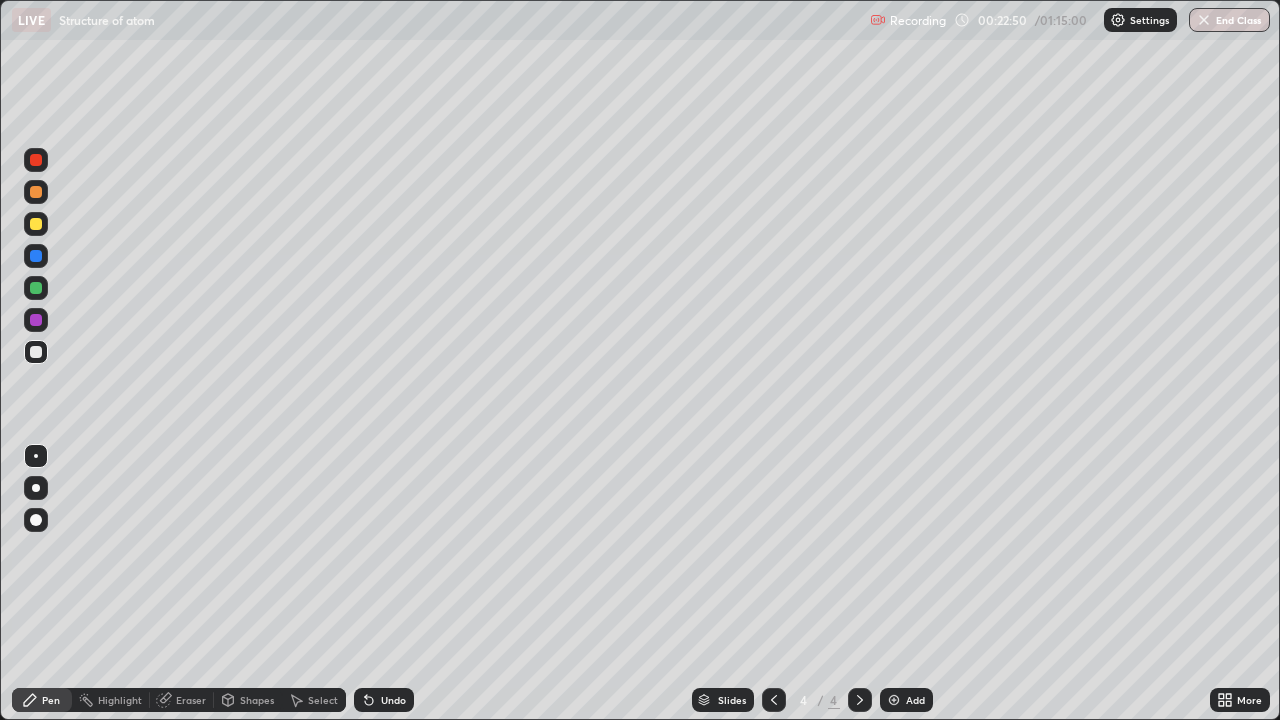 click on "Shapes" at bounding box center (257, 700) 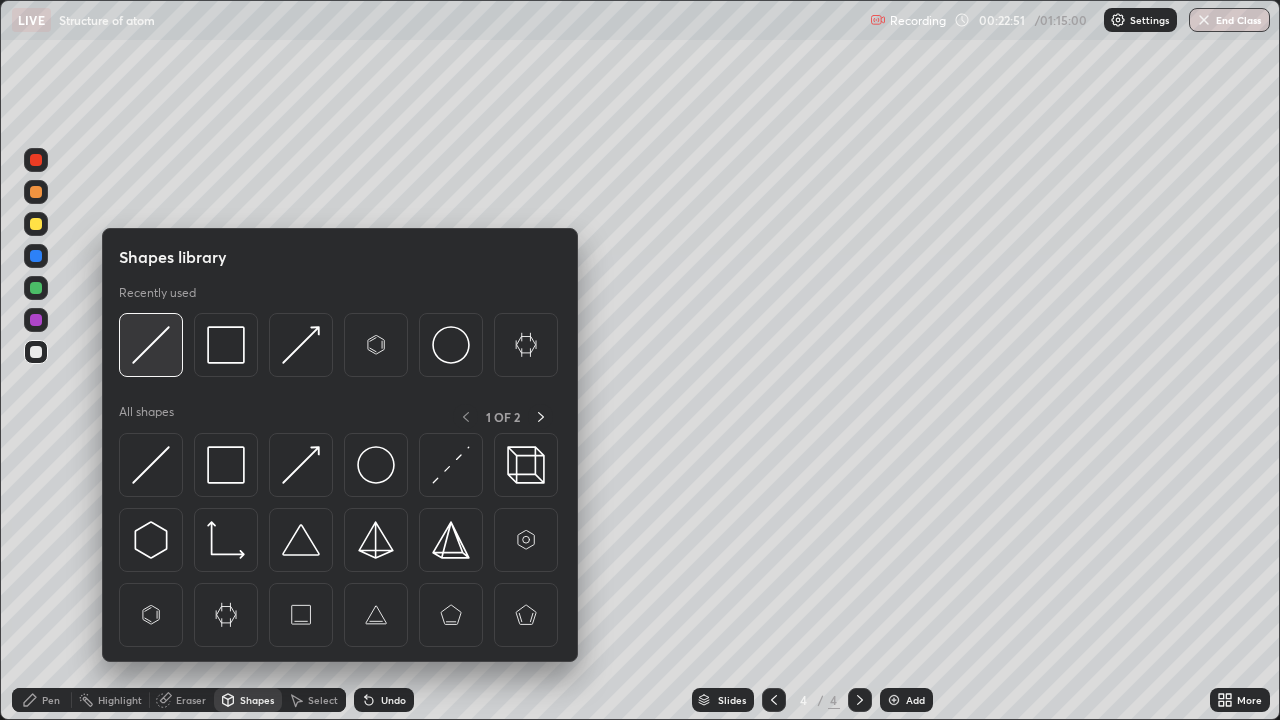 click at bounding box center [151, 345] 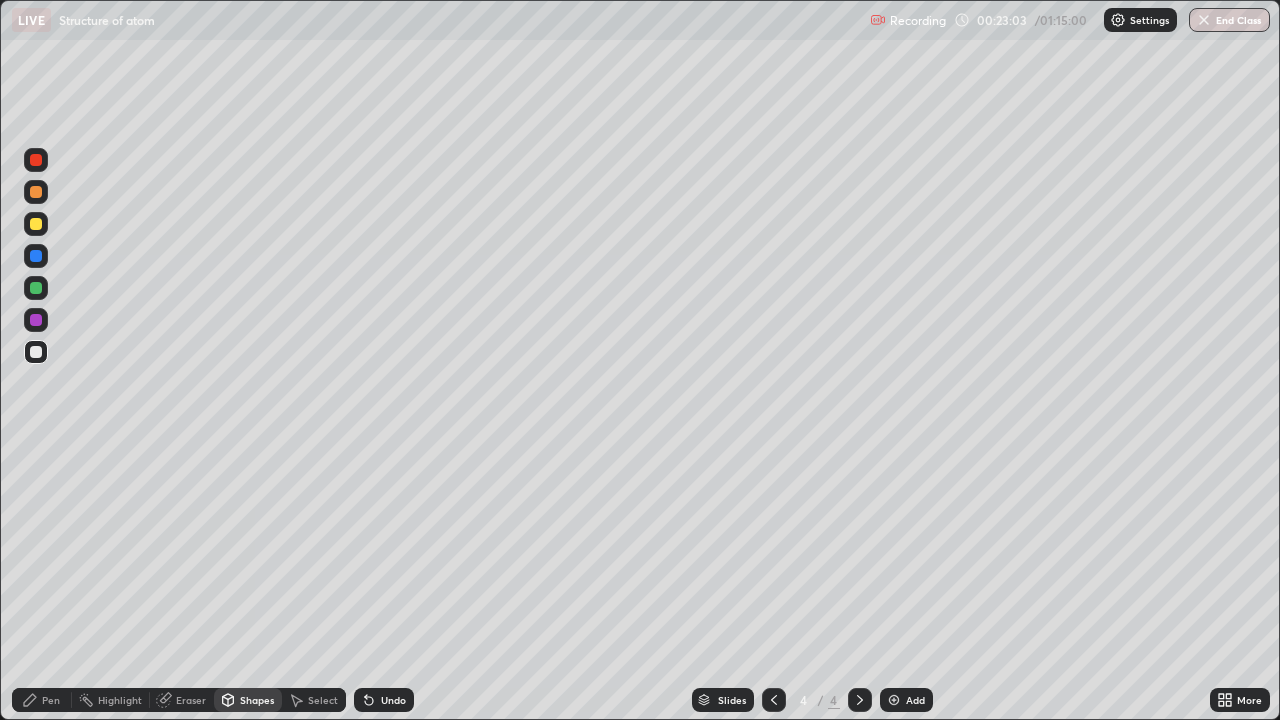 click on "Pen" at bounding box center [51, 700] 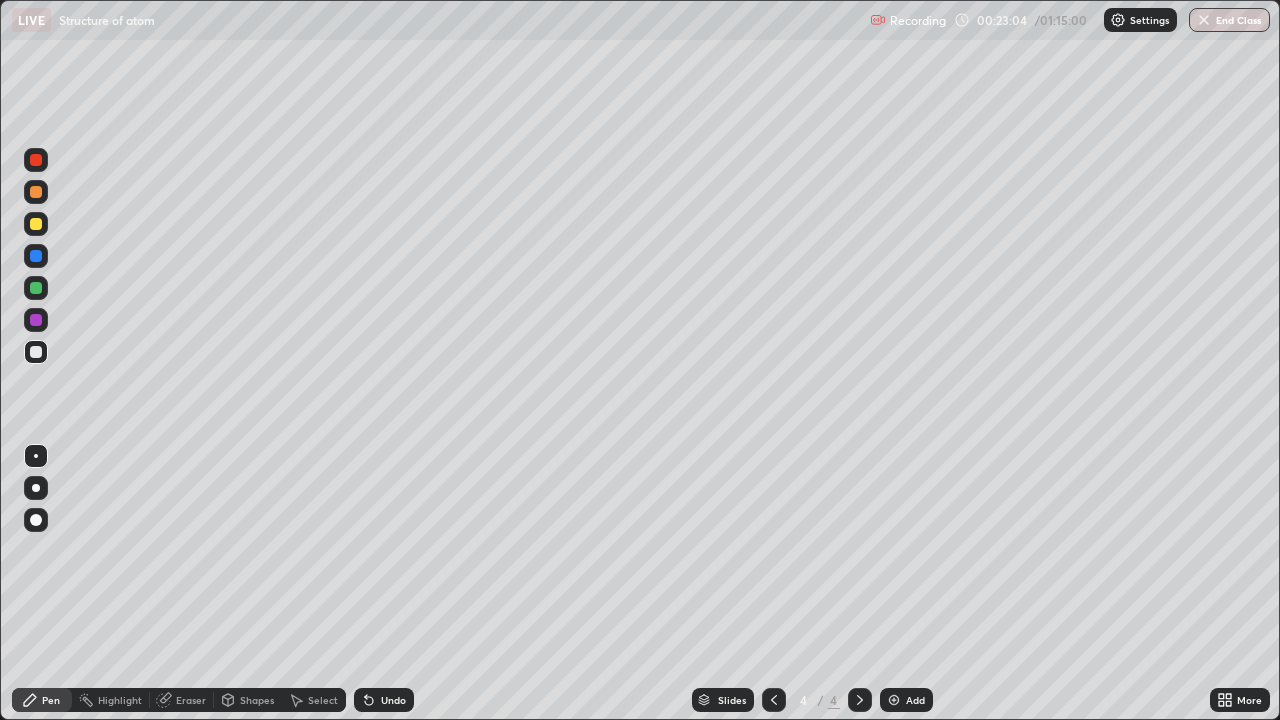 click at bounding box center [36, 160] 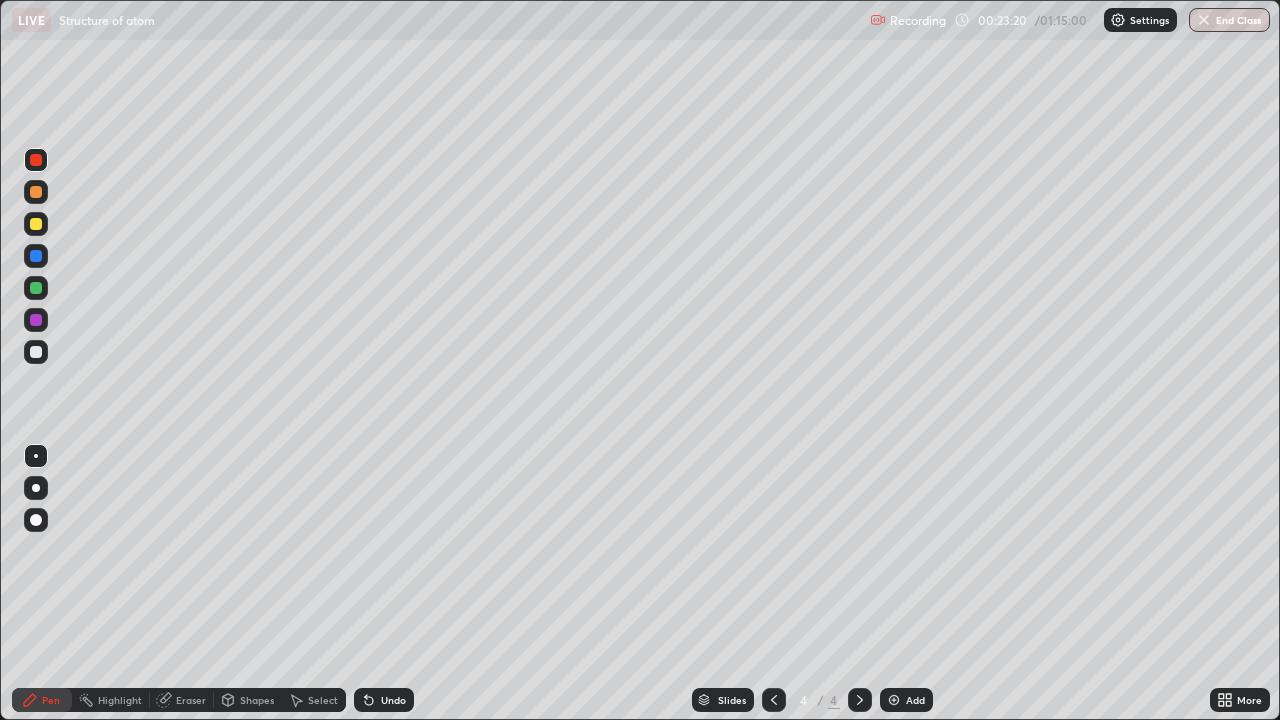 click at bounding box center [36, 352] 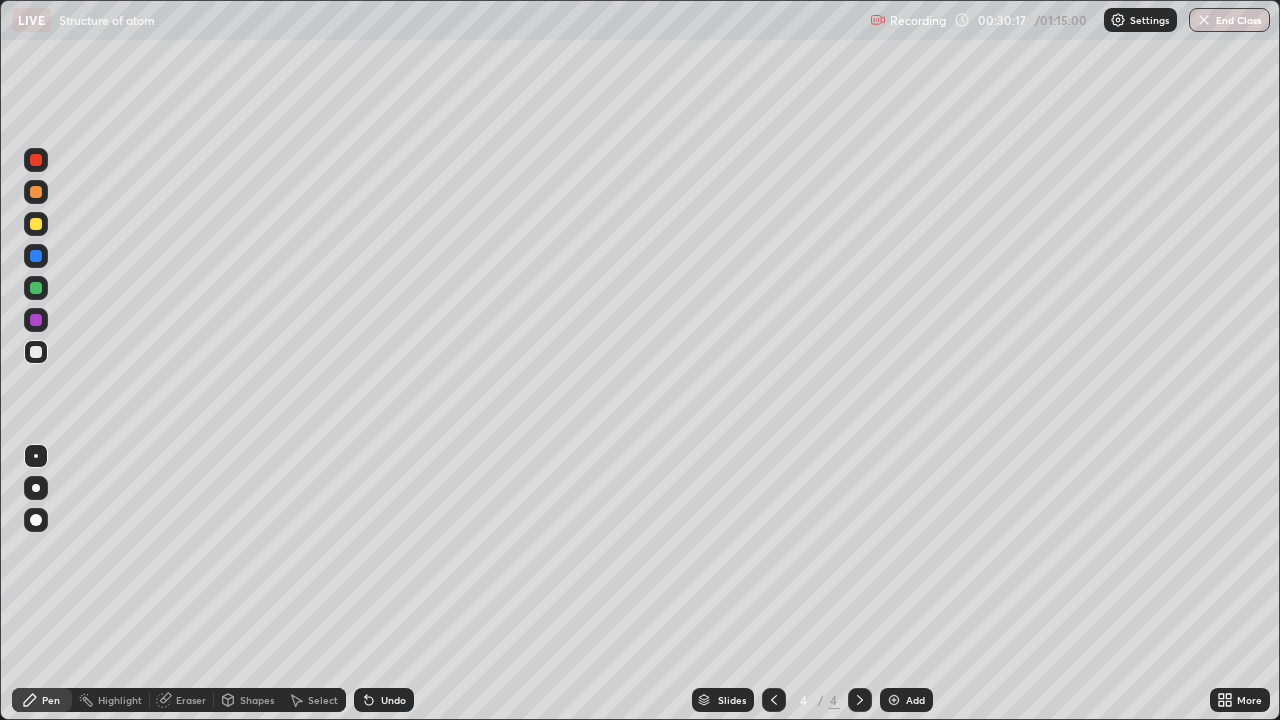 click at bounding box center [36, 224] 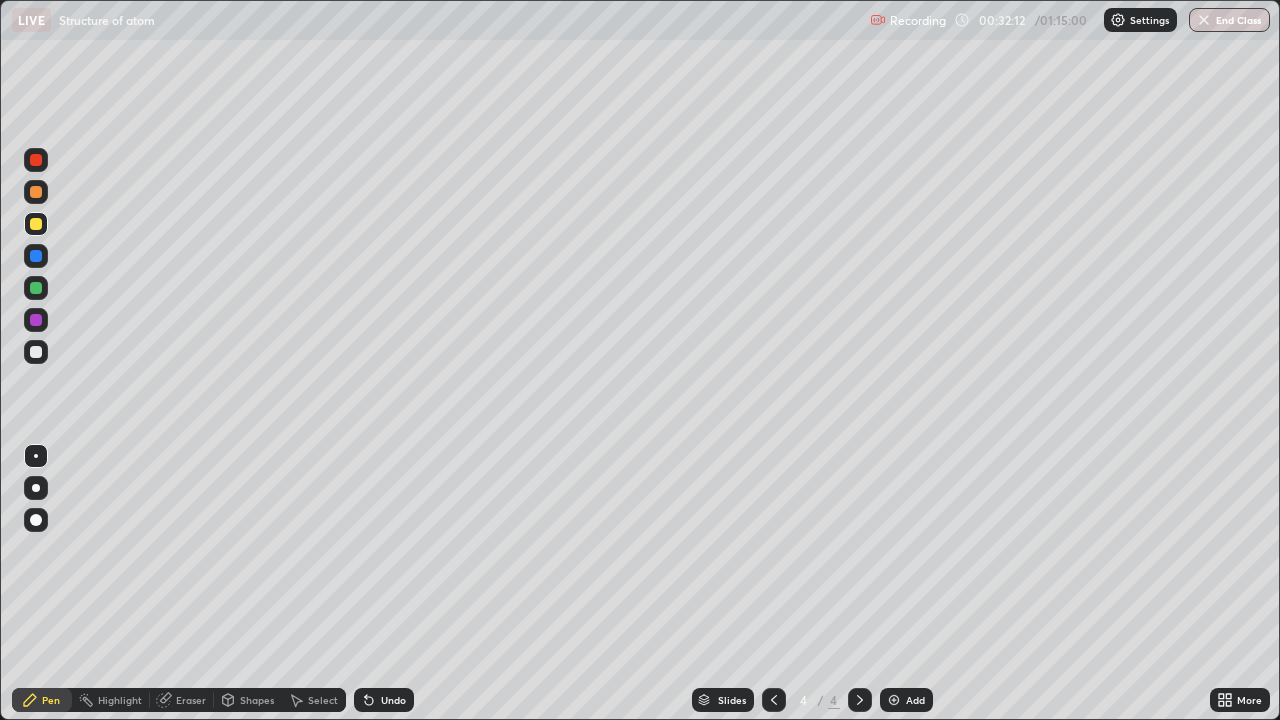 click at bounding box center (894, 700) 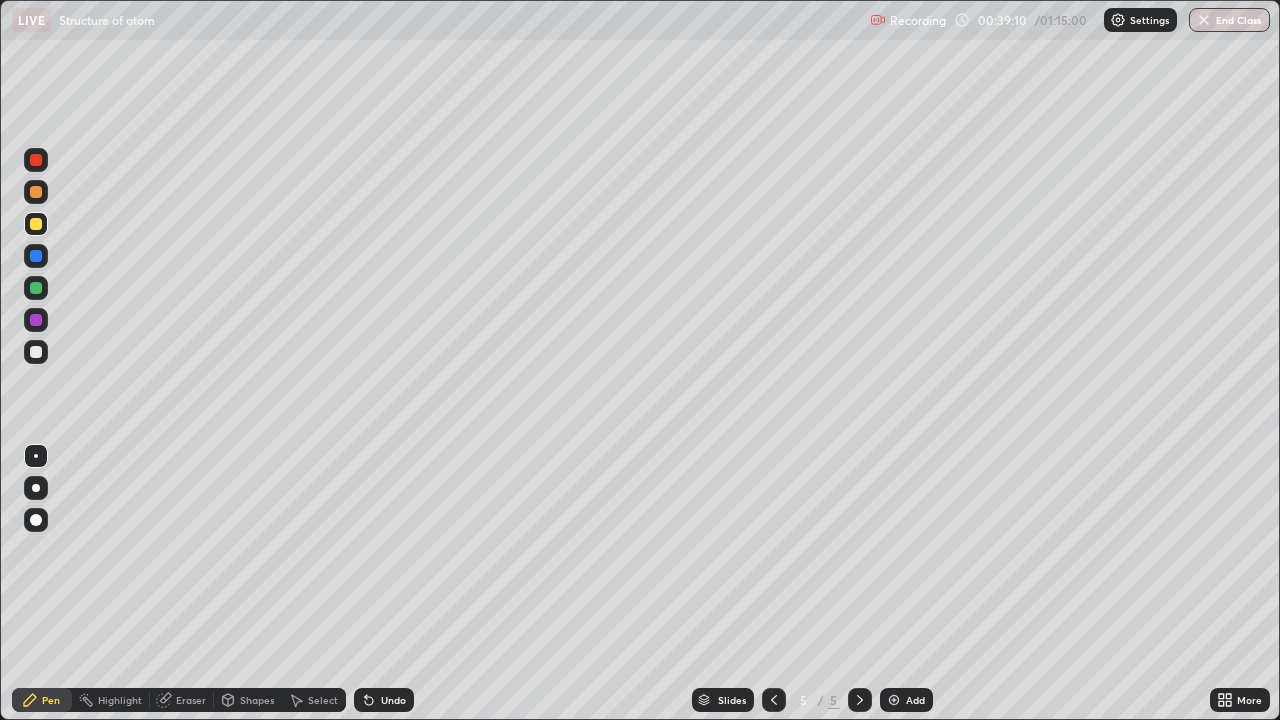 click 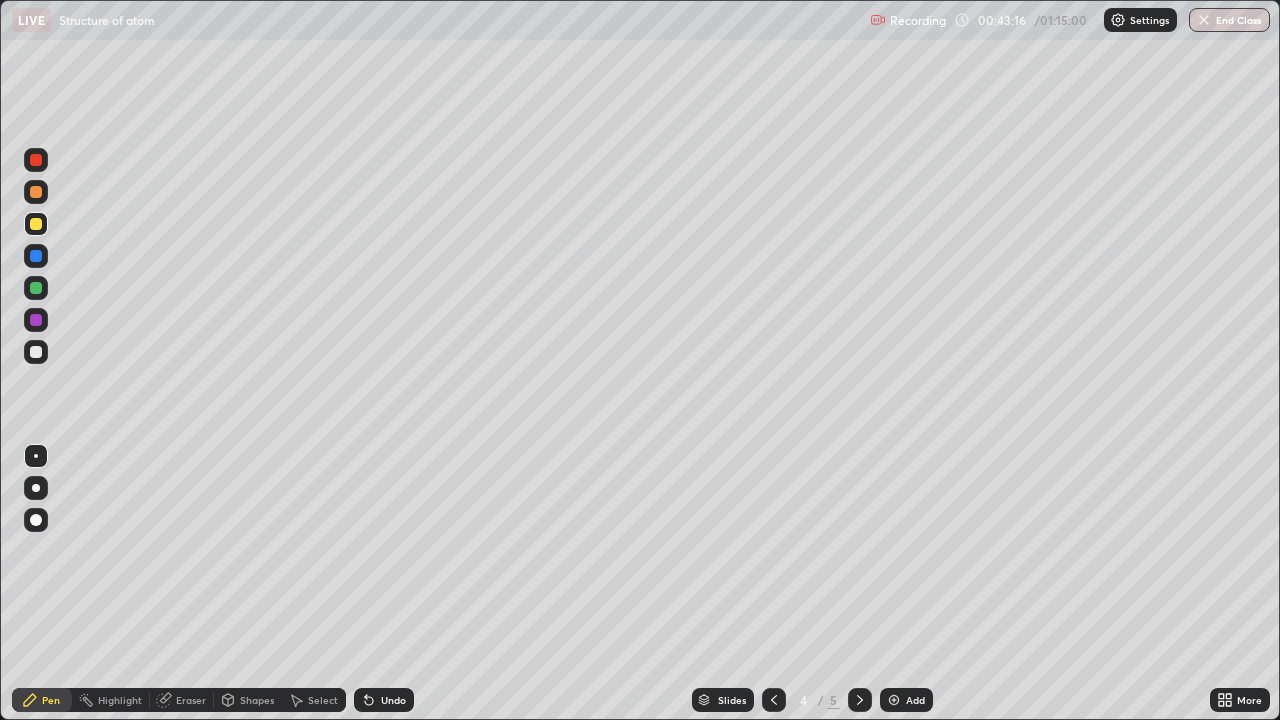 click at bounding box center (36, 352) 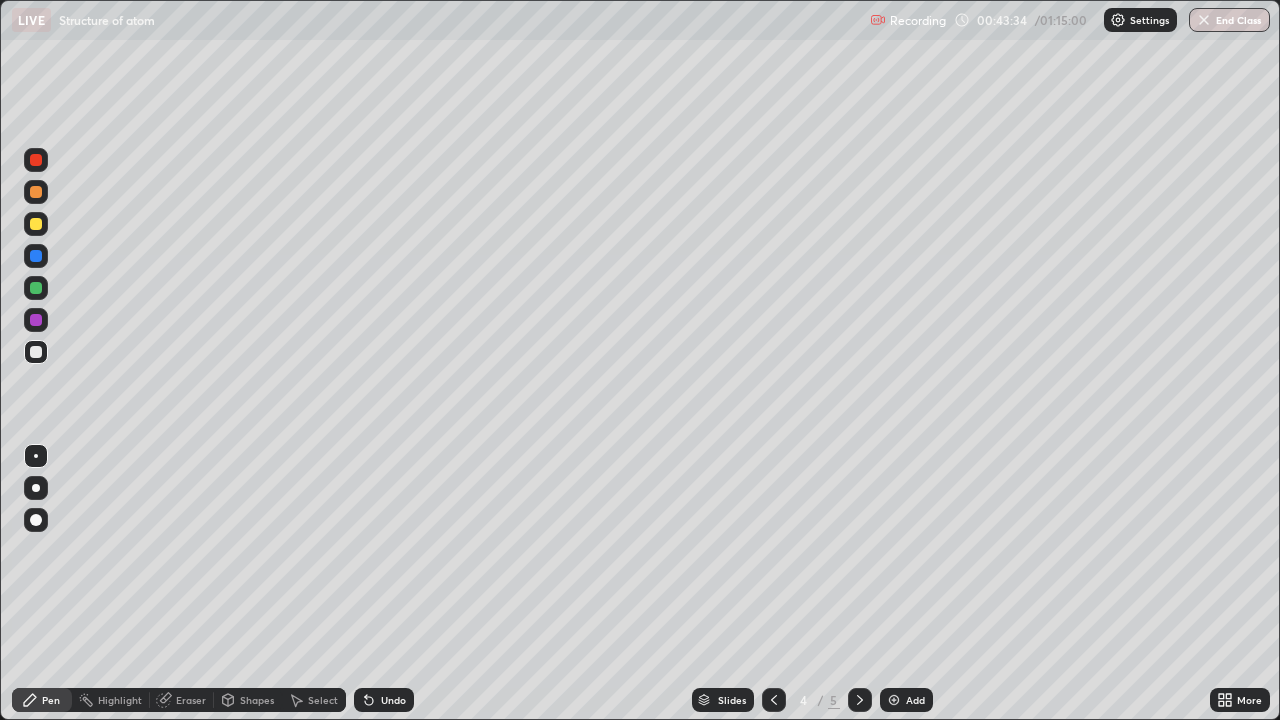 click on "Eraser" at bounding box center [191, 700] 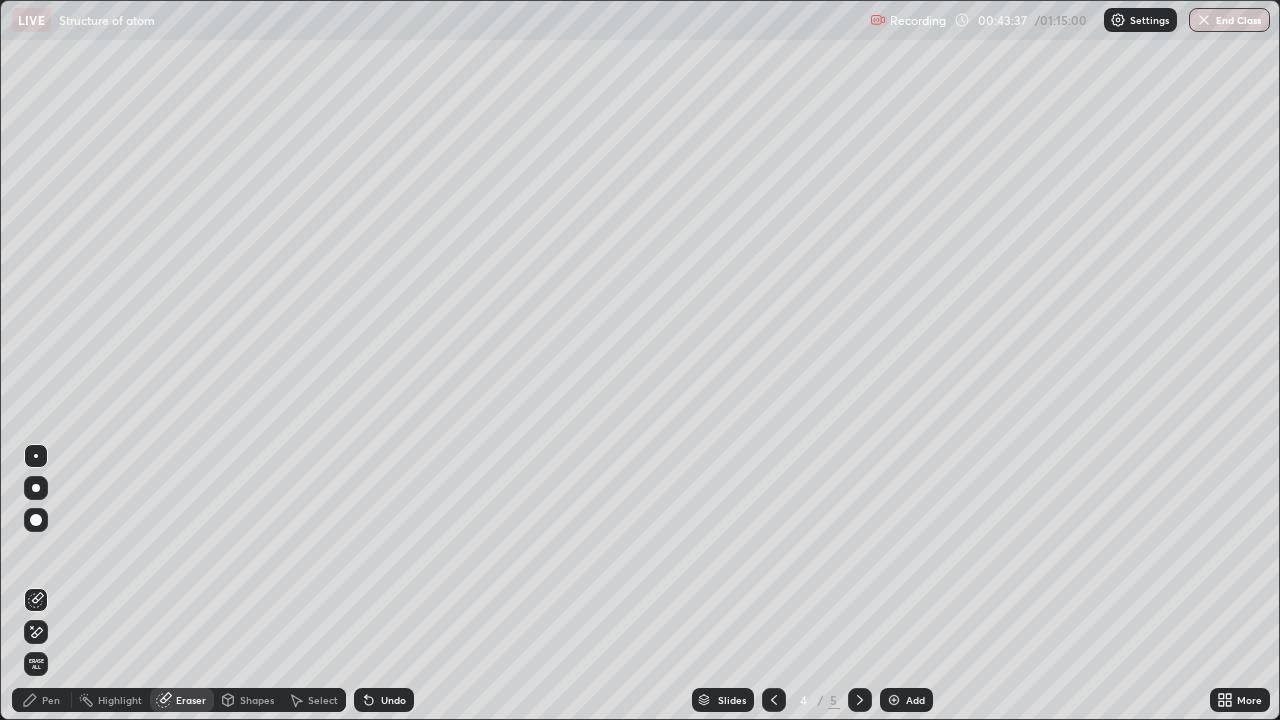click on "Pen" at bounding box center [51, 700] 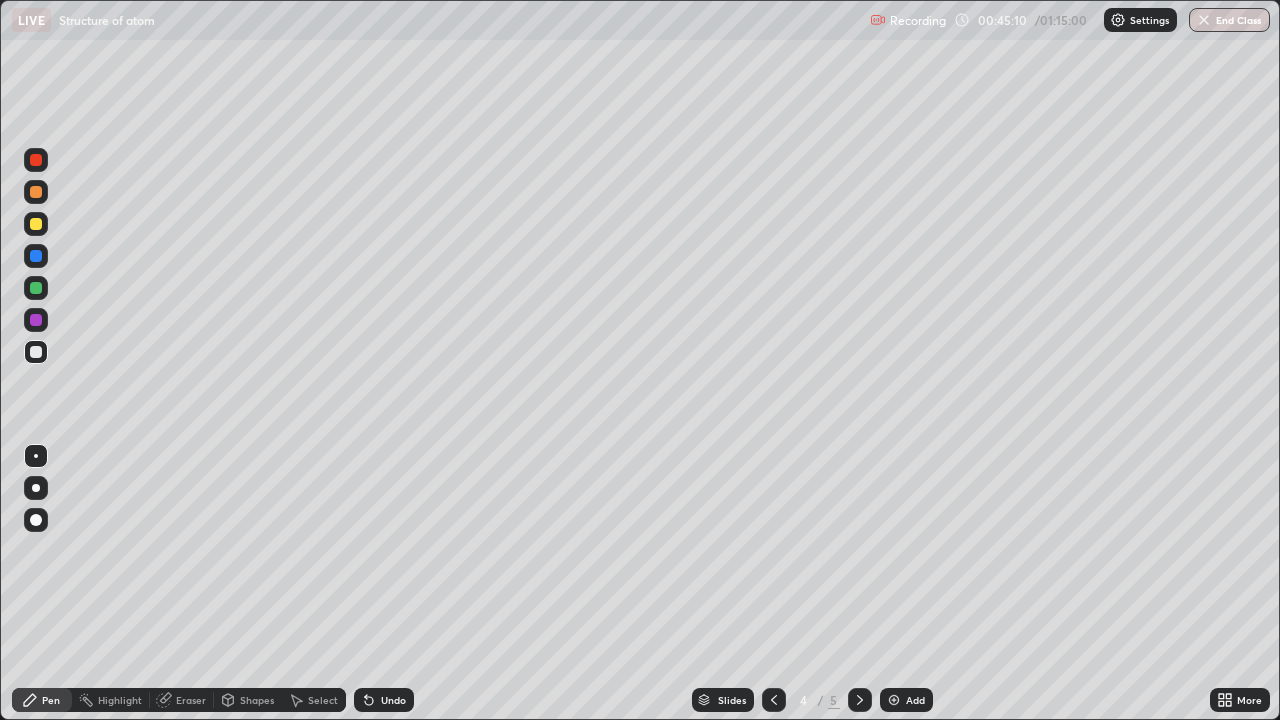 click at bounding box center (36, 320) 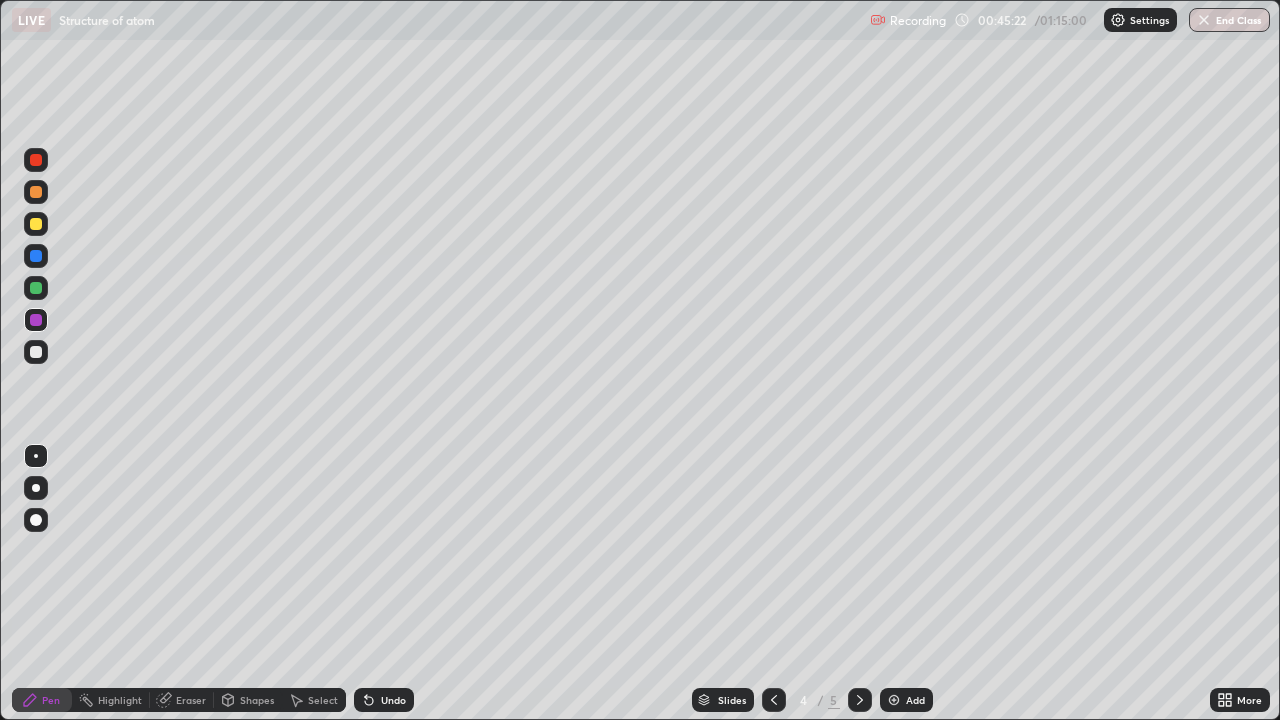 click at bounding box center [36, 352] 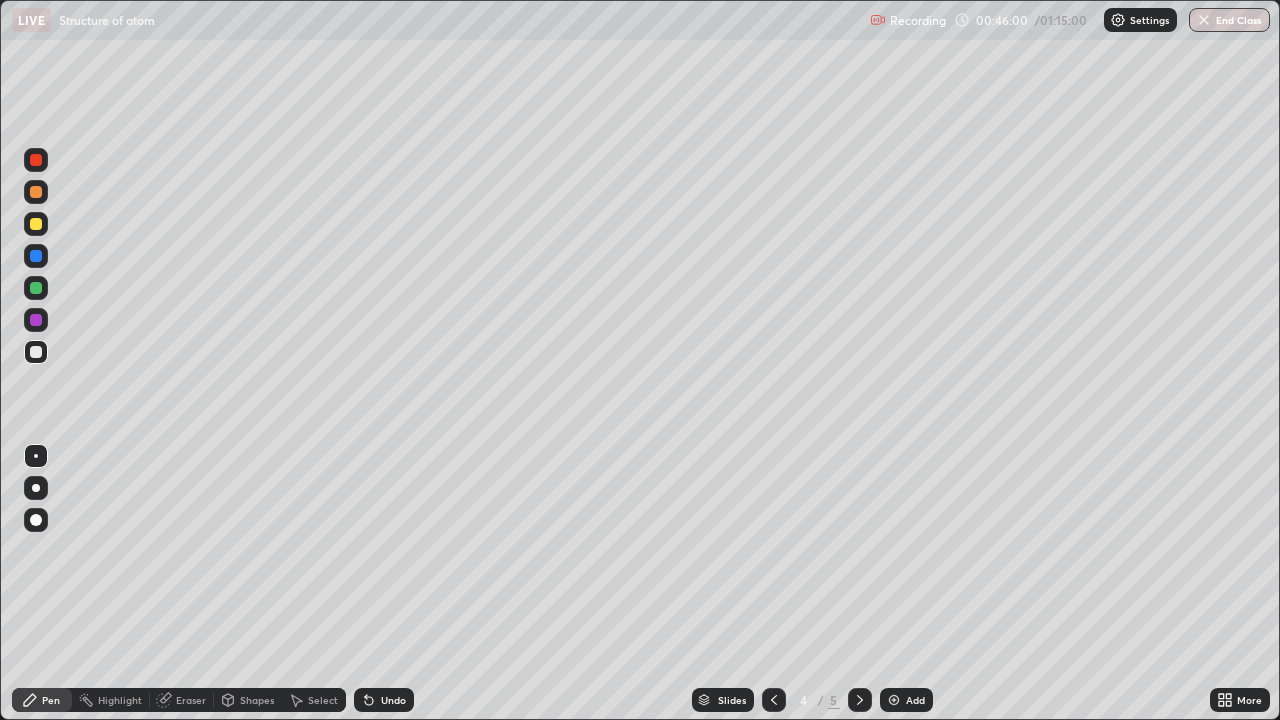 click at bounding box center [36, 288] 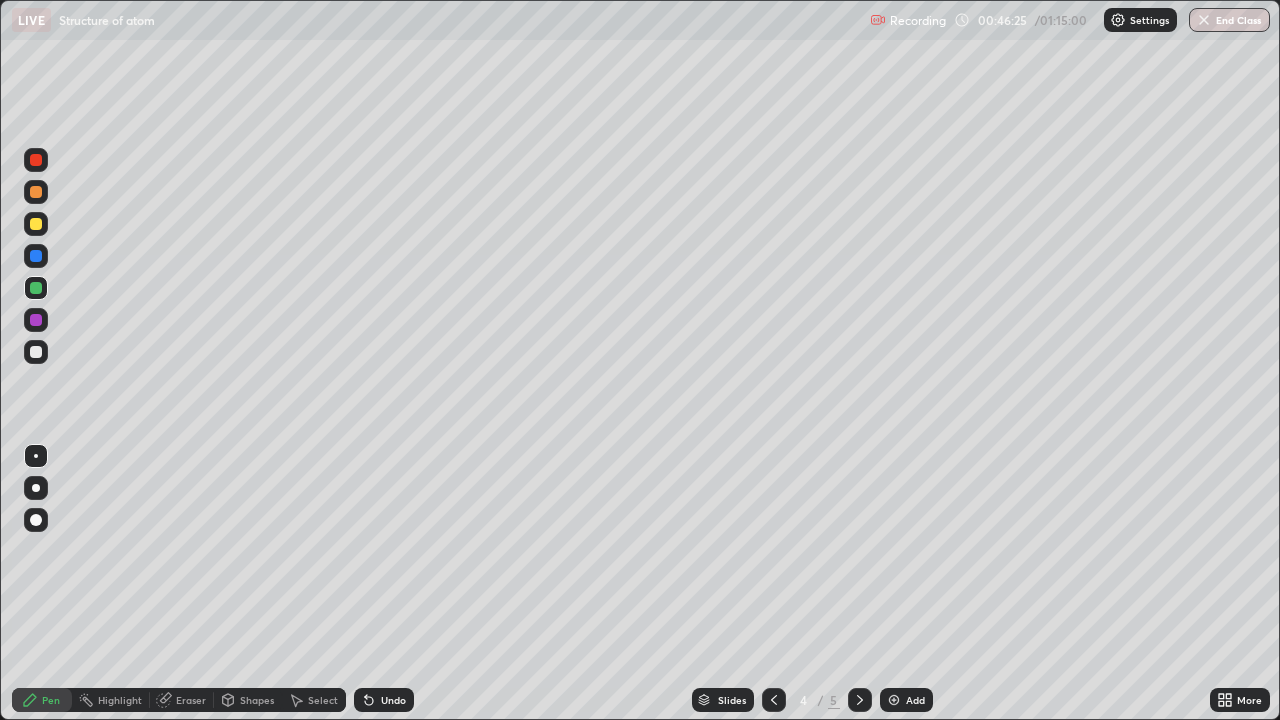 click at bounding box center (36, 352) 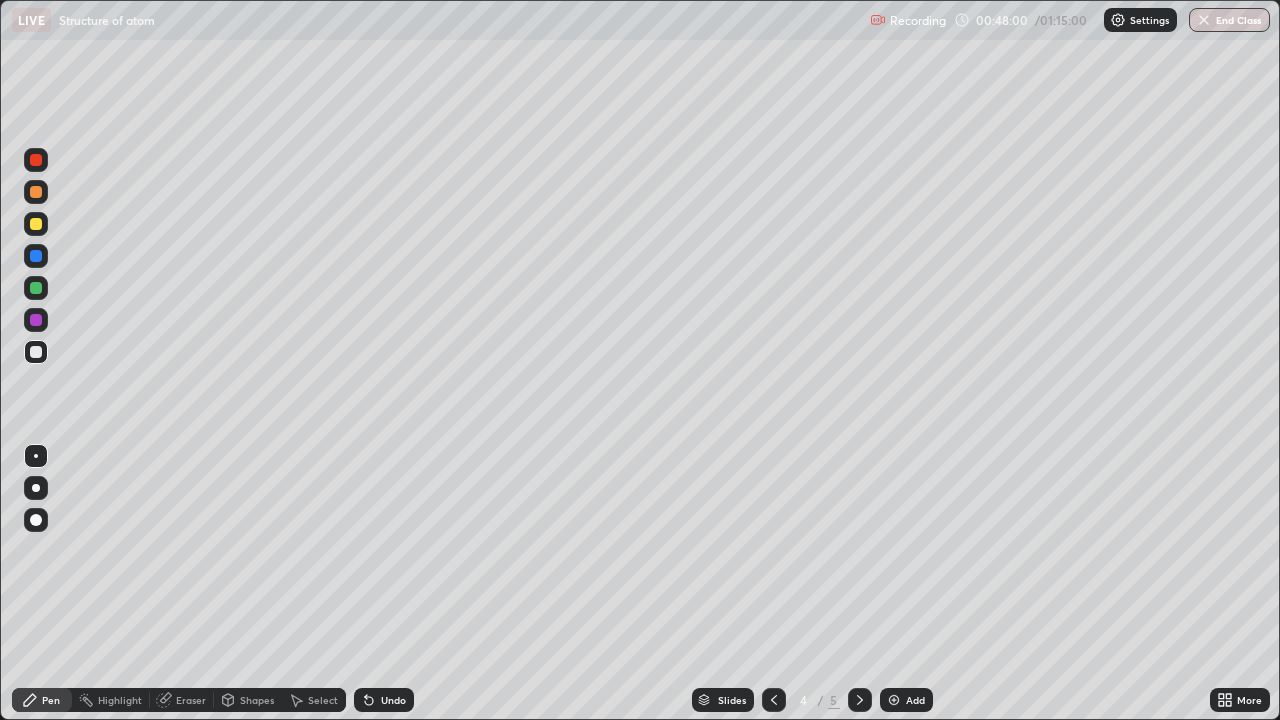 click 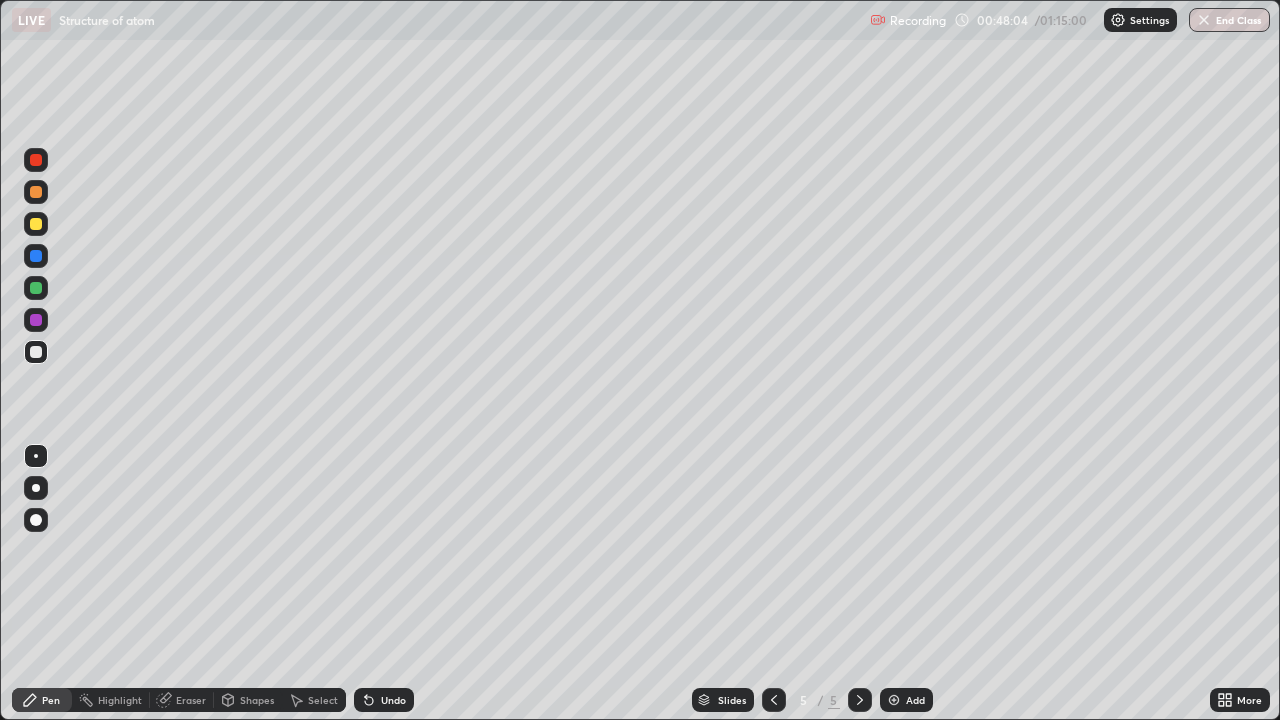 click 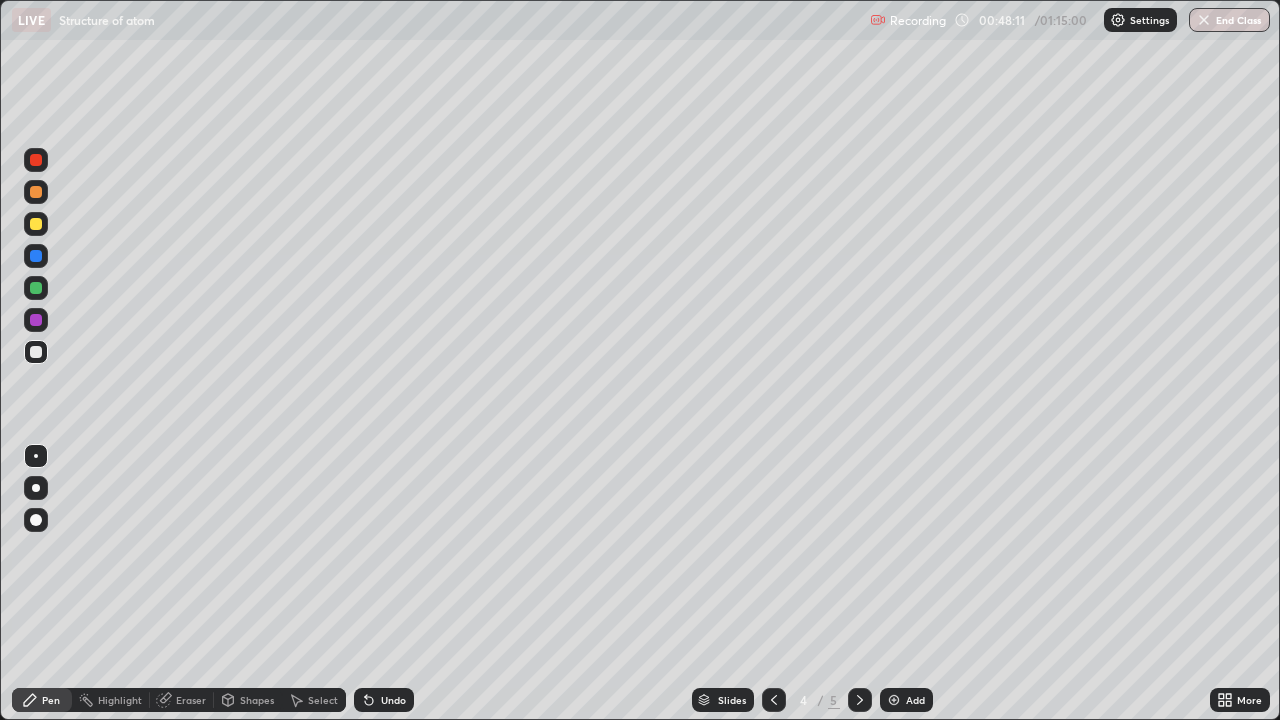 click 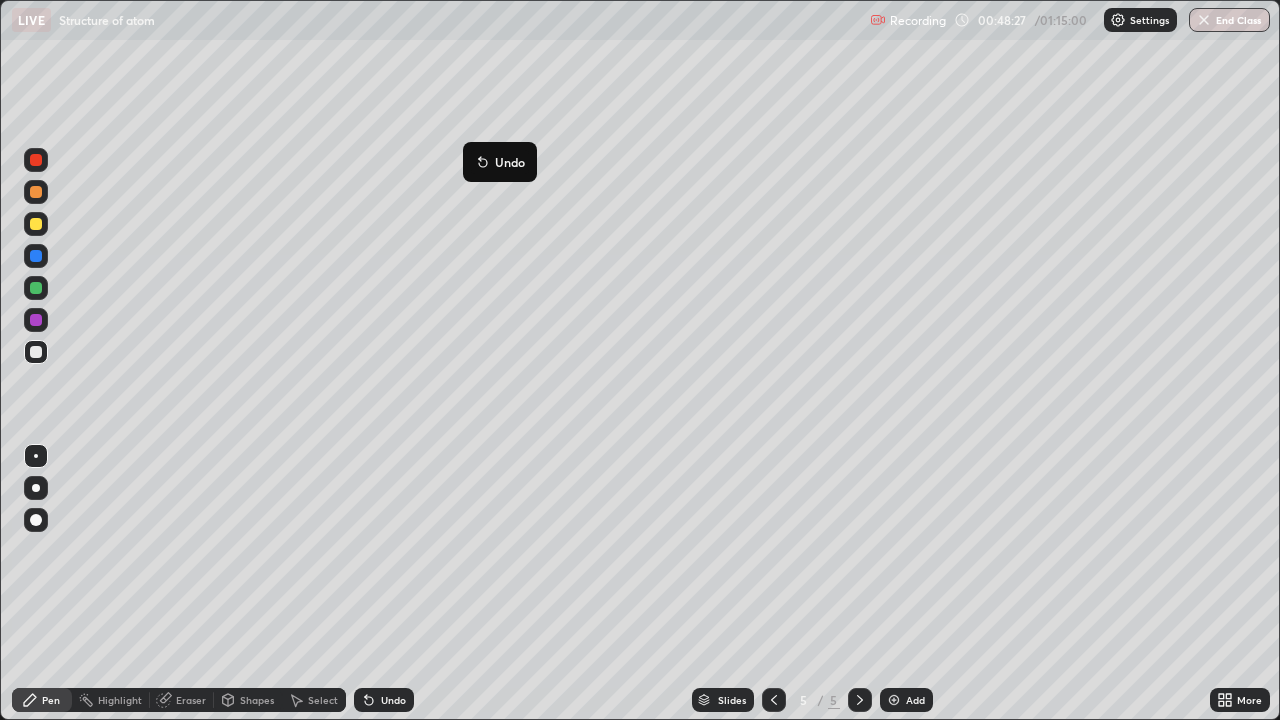 click on "Undo" at bounding box center (500, 162) 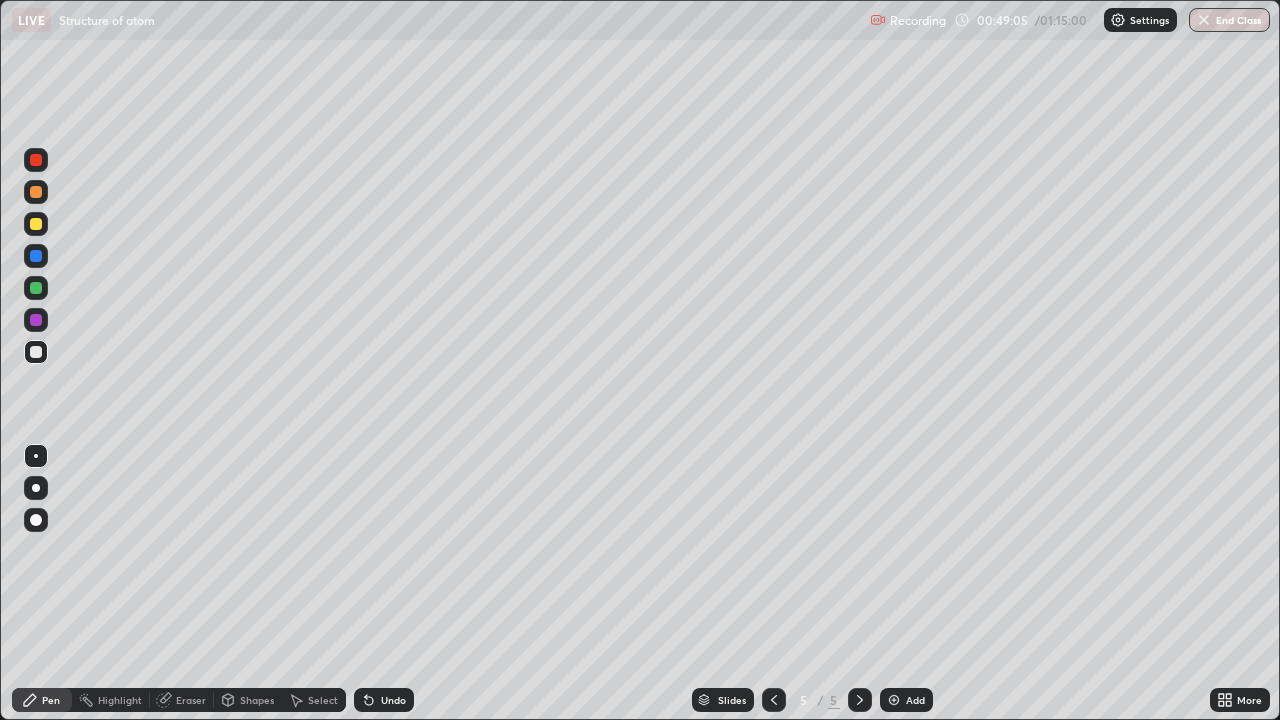 click on "Eraser" at bounding box center (182, 700) 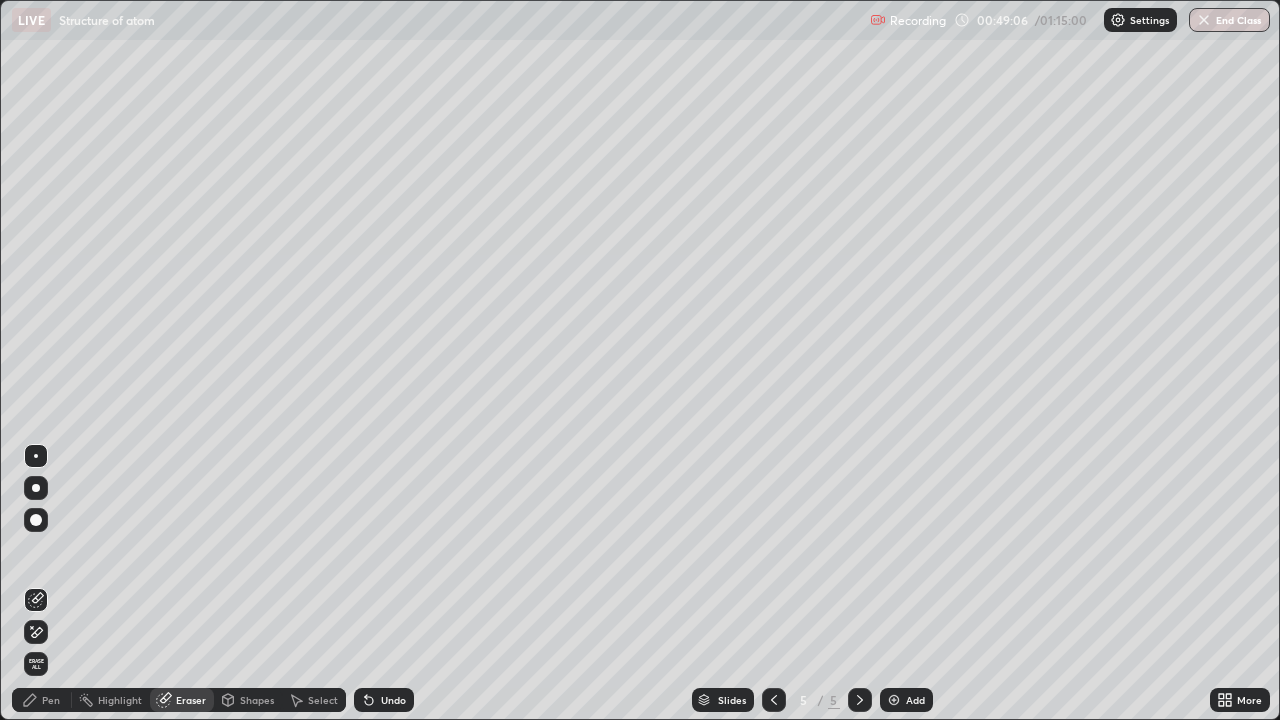 click on "Pen" at bounding box center (42, 700) 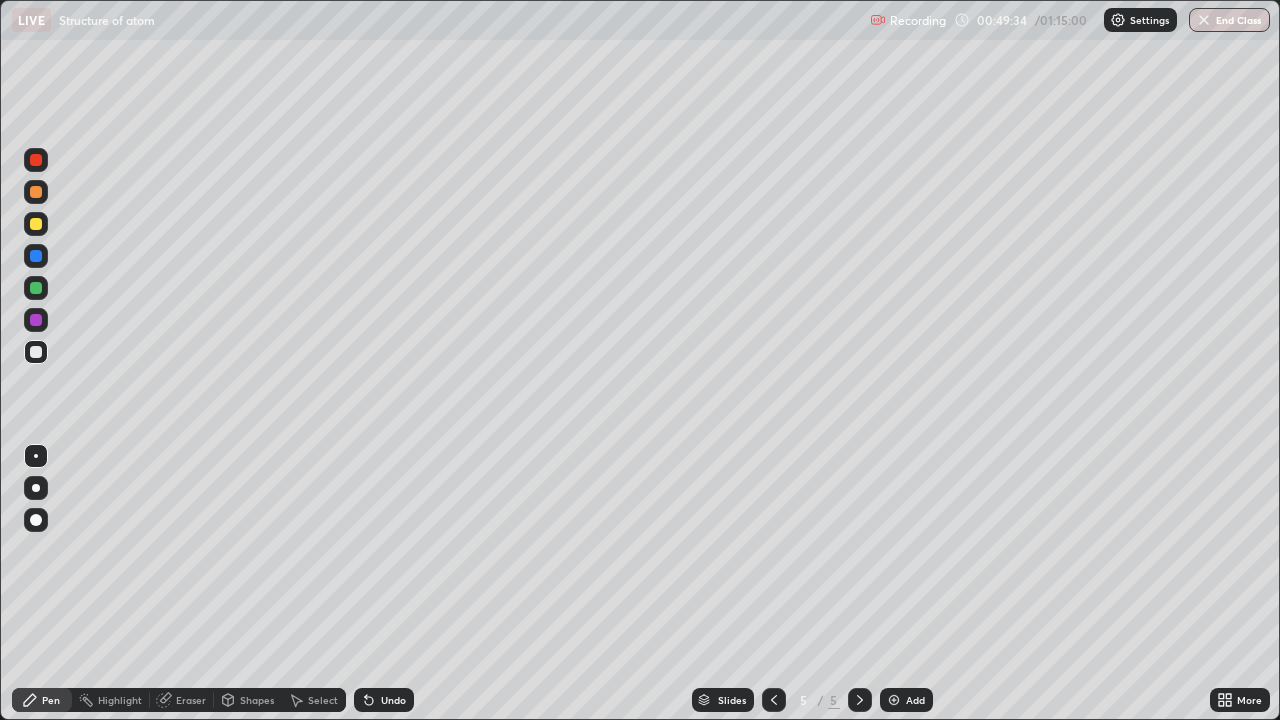 click on "Eraser" at bounding box center (191, 700) 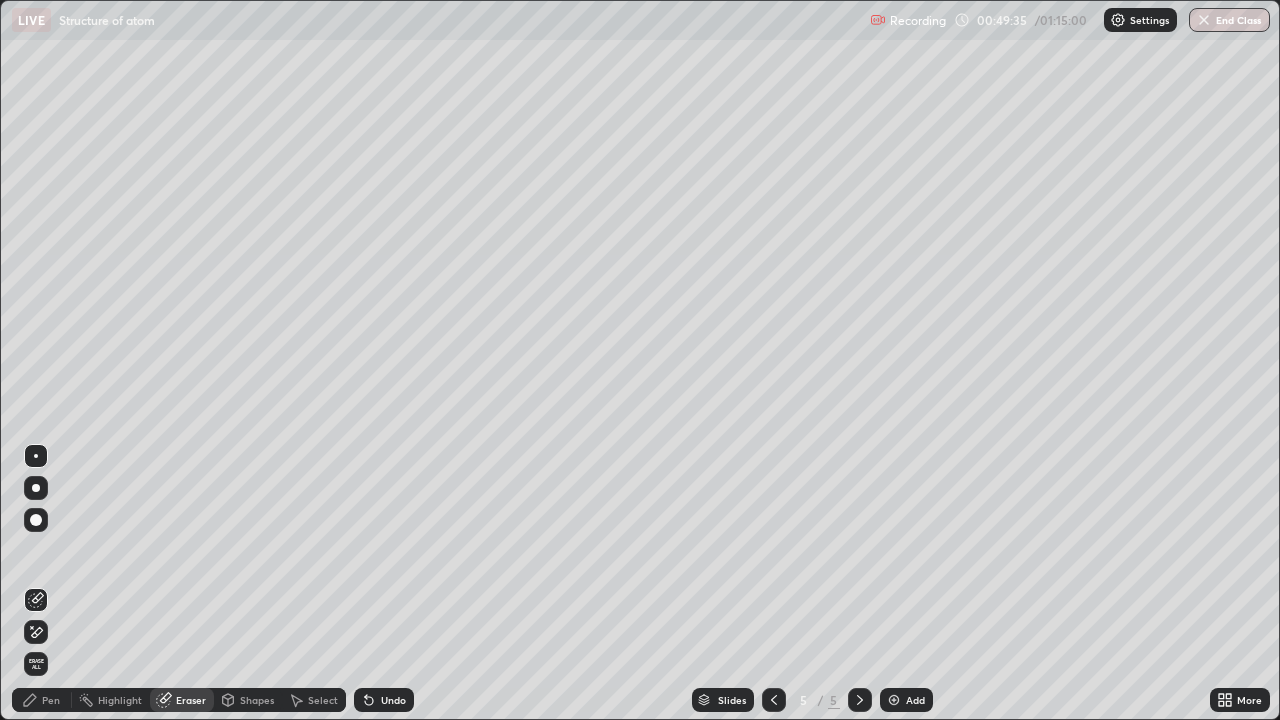 click on "Pen" at bounding box center (42, 700) 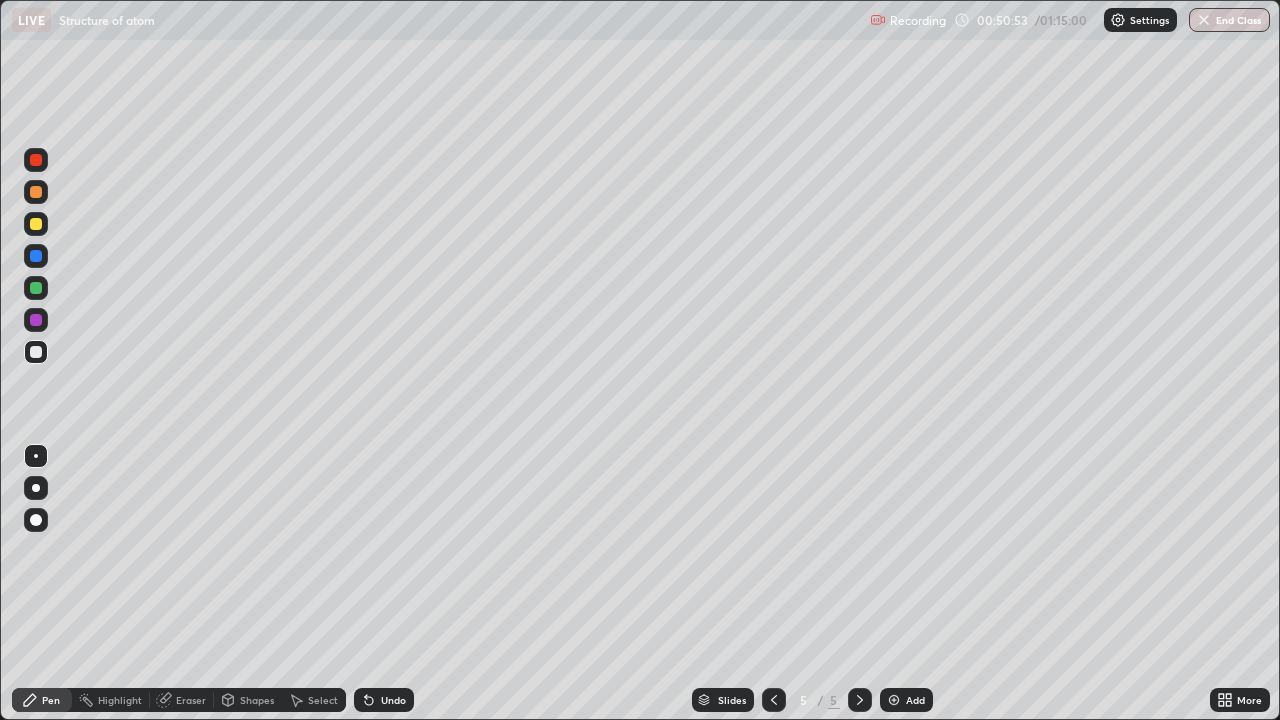 click 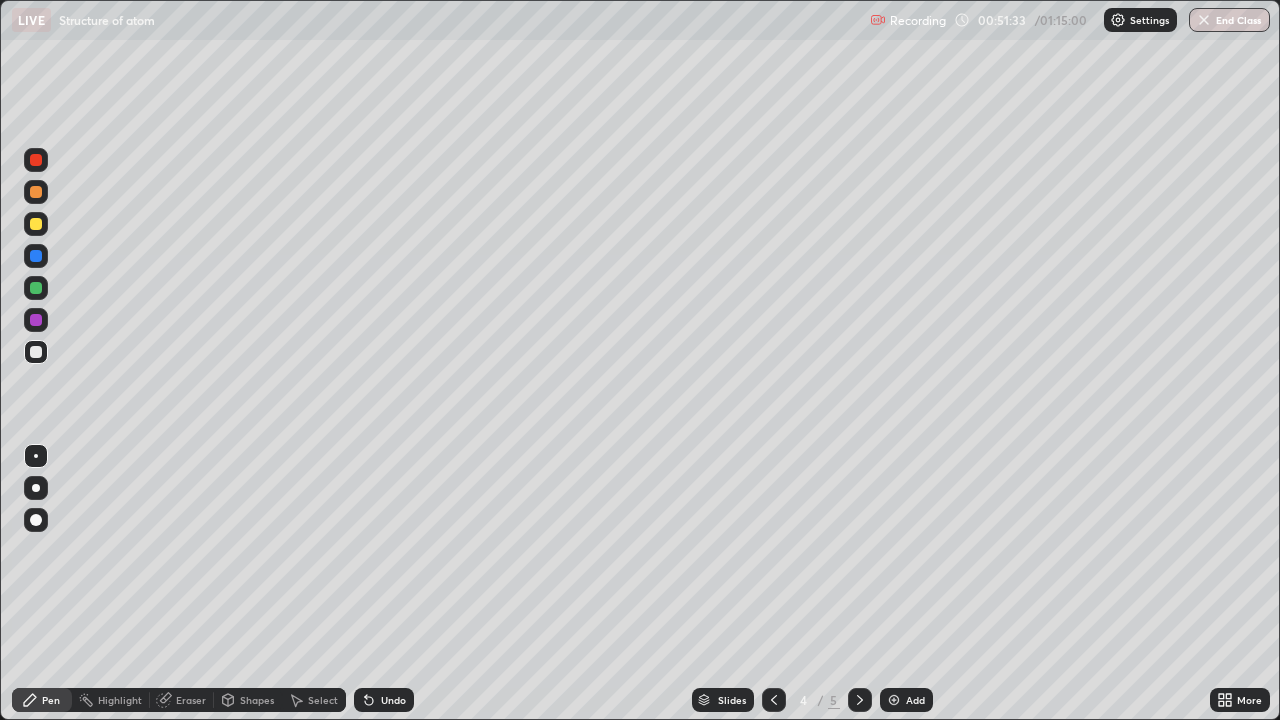 click 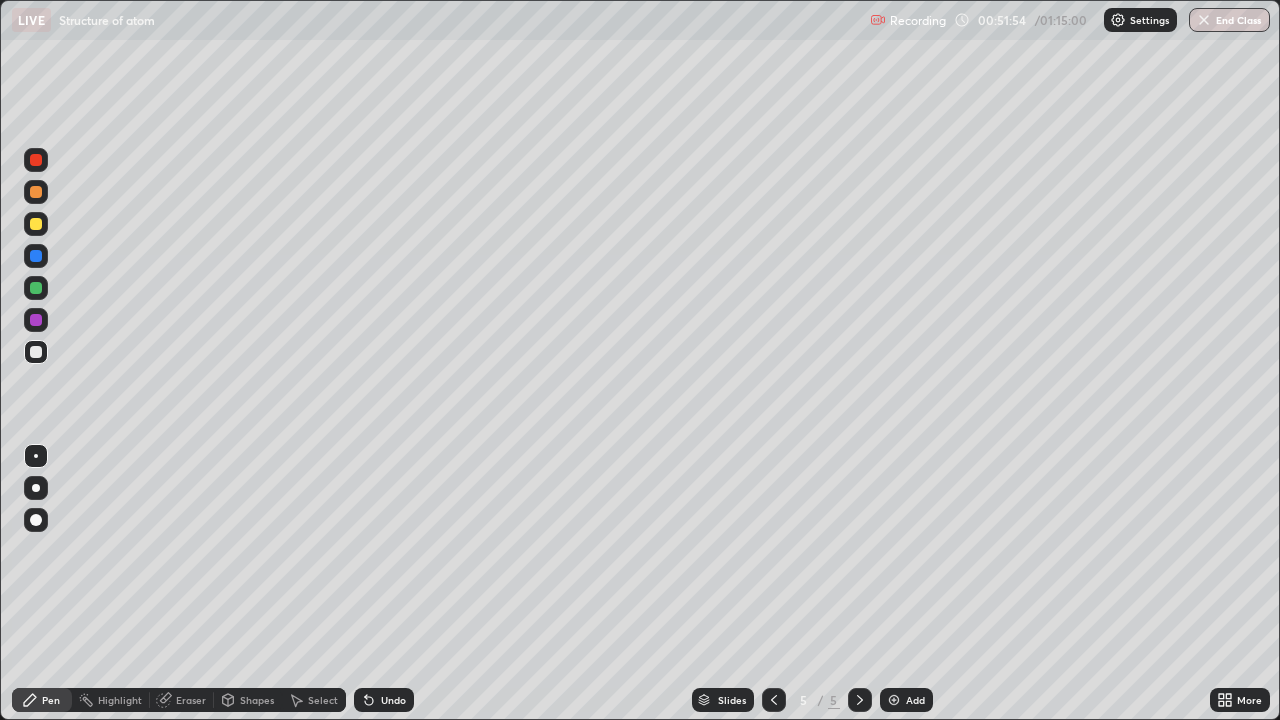 click 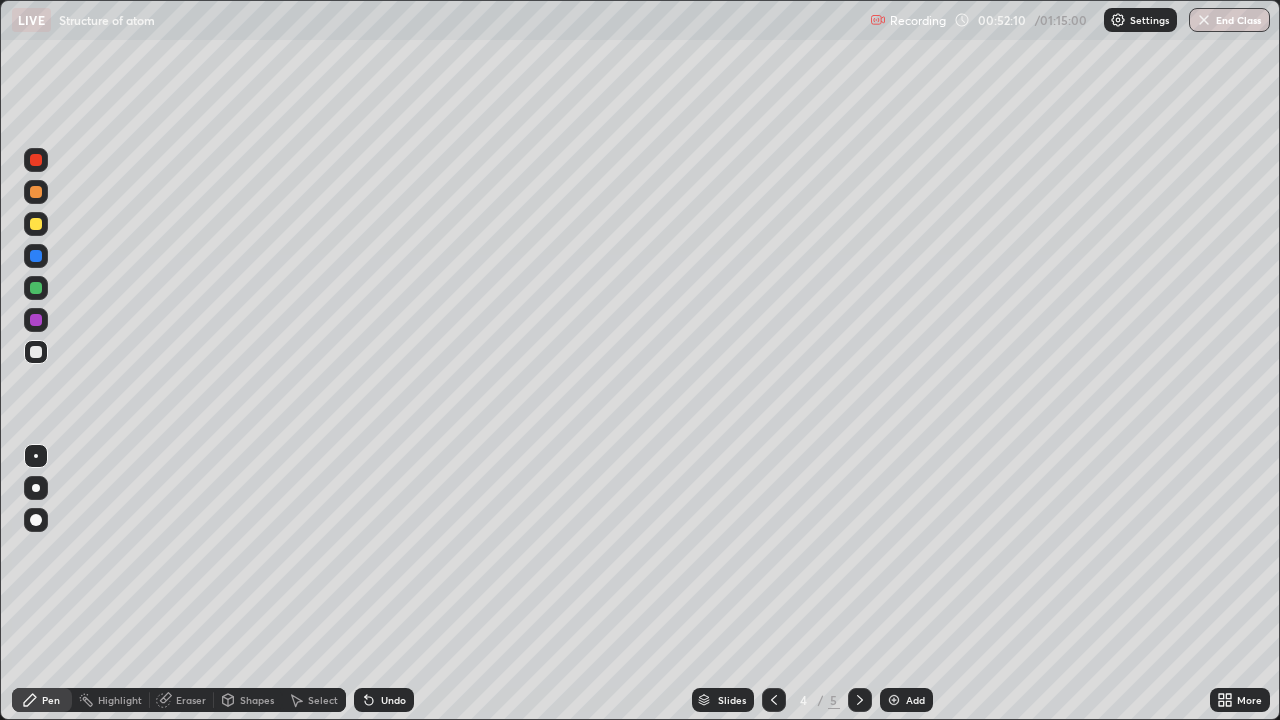 click at bounding box center (36, 224) 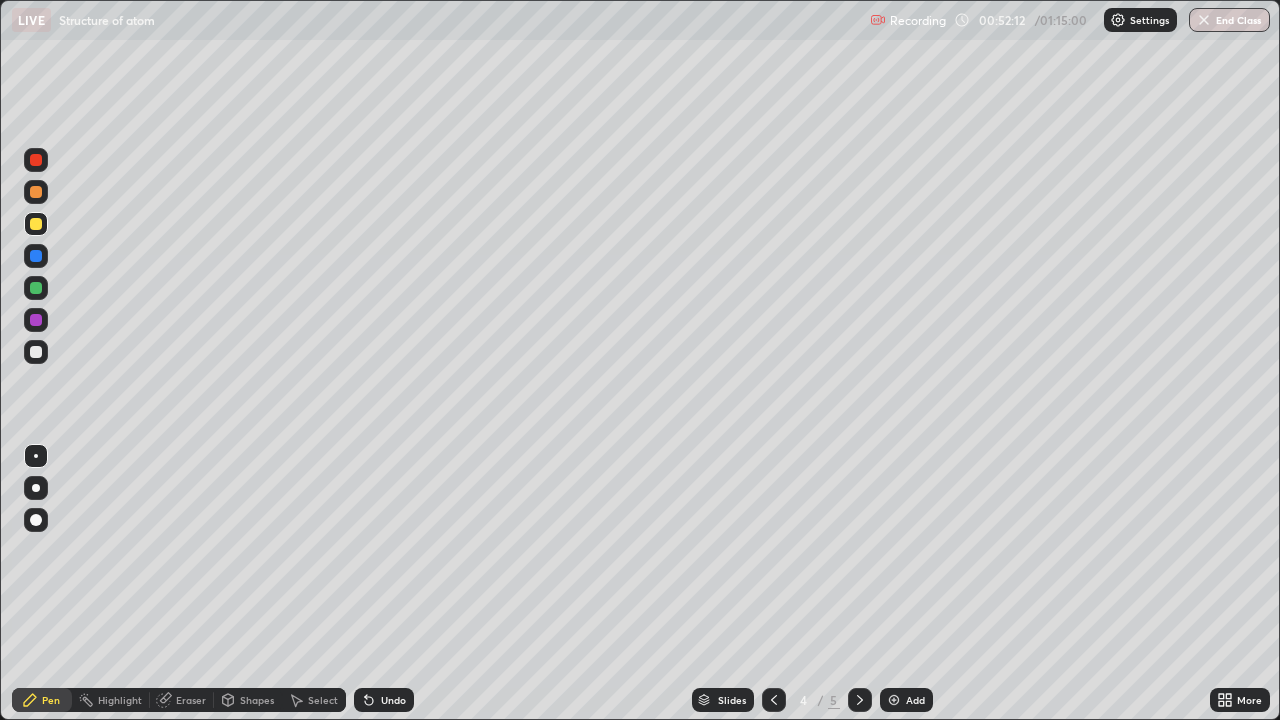 click at bounding box center [36, 288] 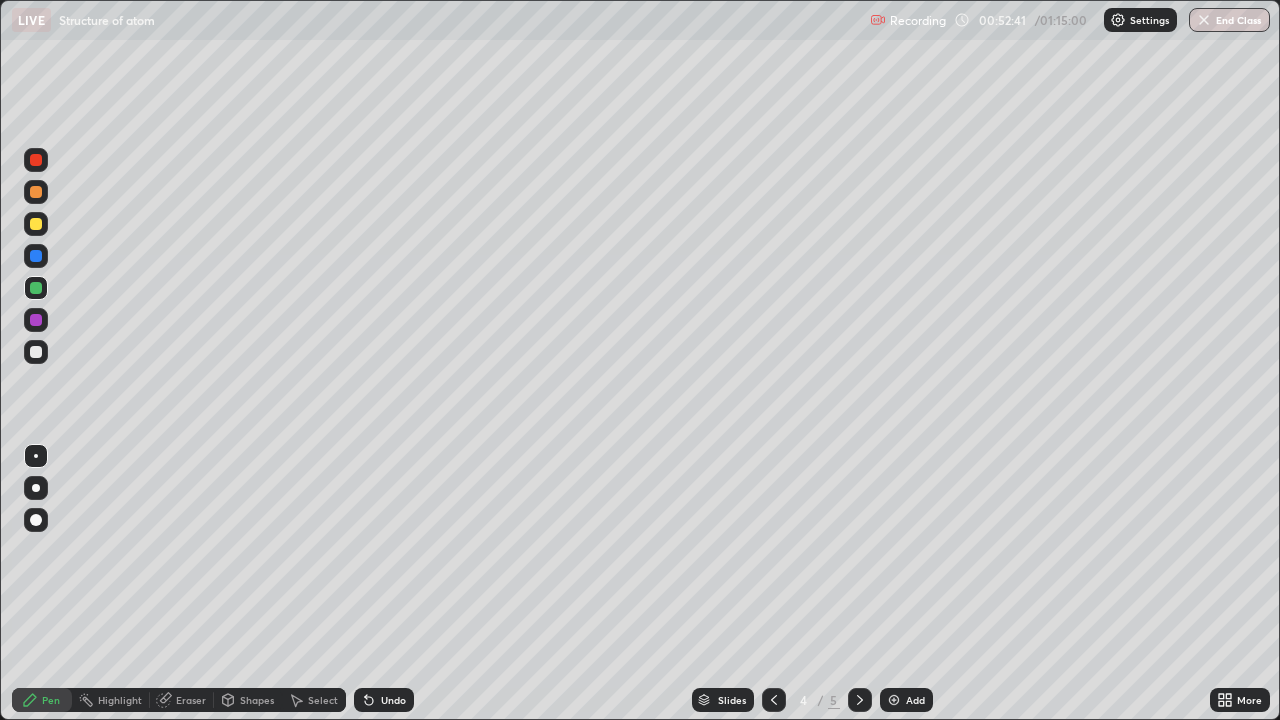 click at bounding box center (36, 352) 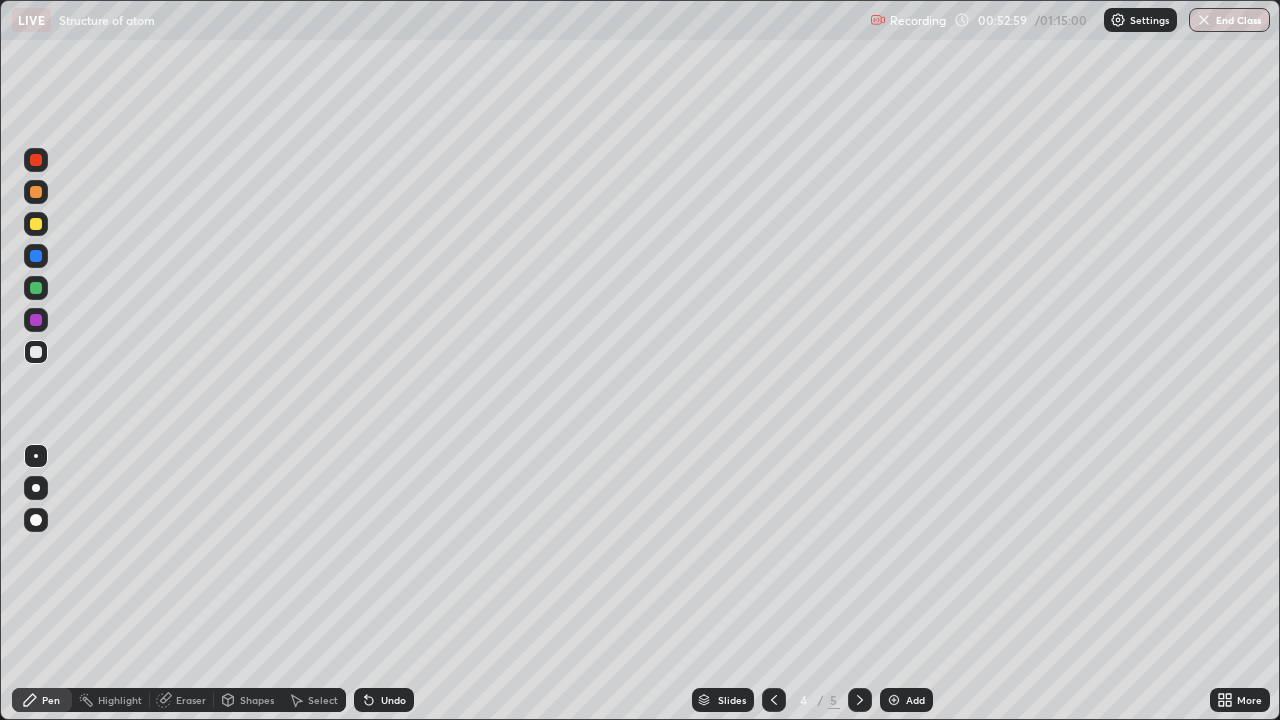 click at bounding box center [36, 288] 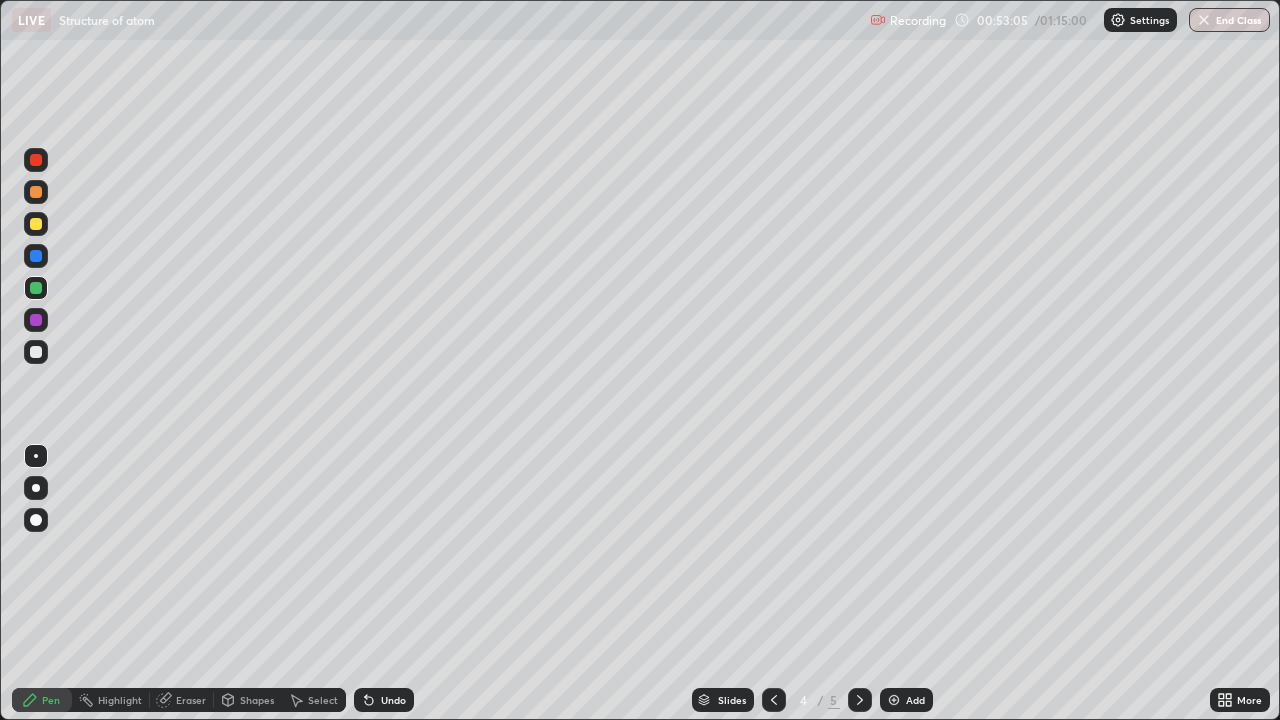click on "Eraser" at bounding box center (191, 700) 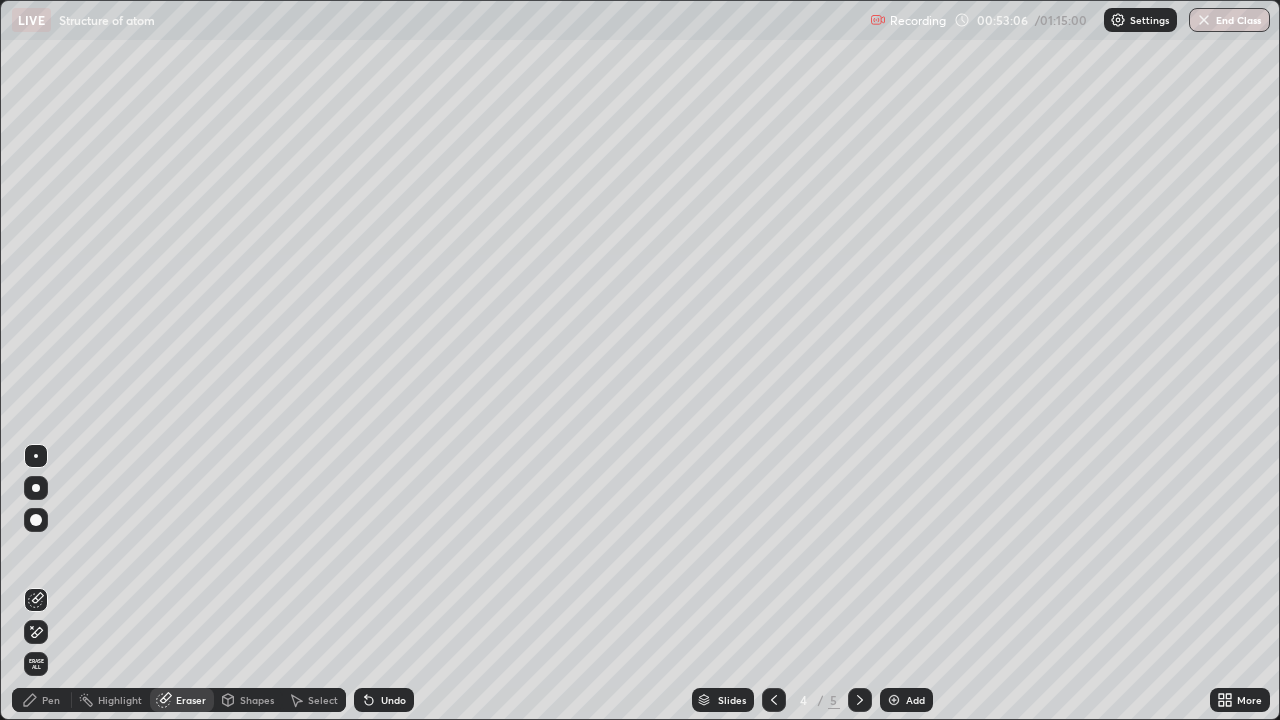 click on "Pen" at bounding box center [51, 700] 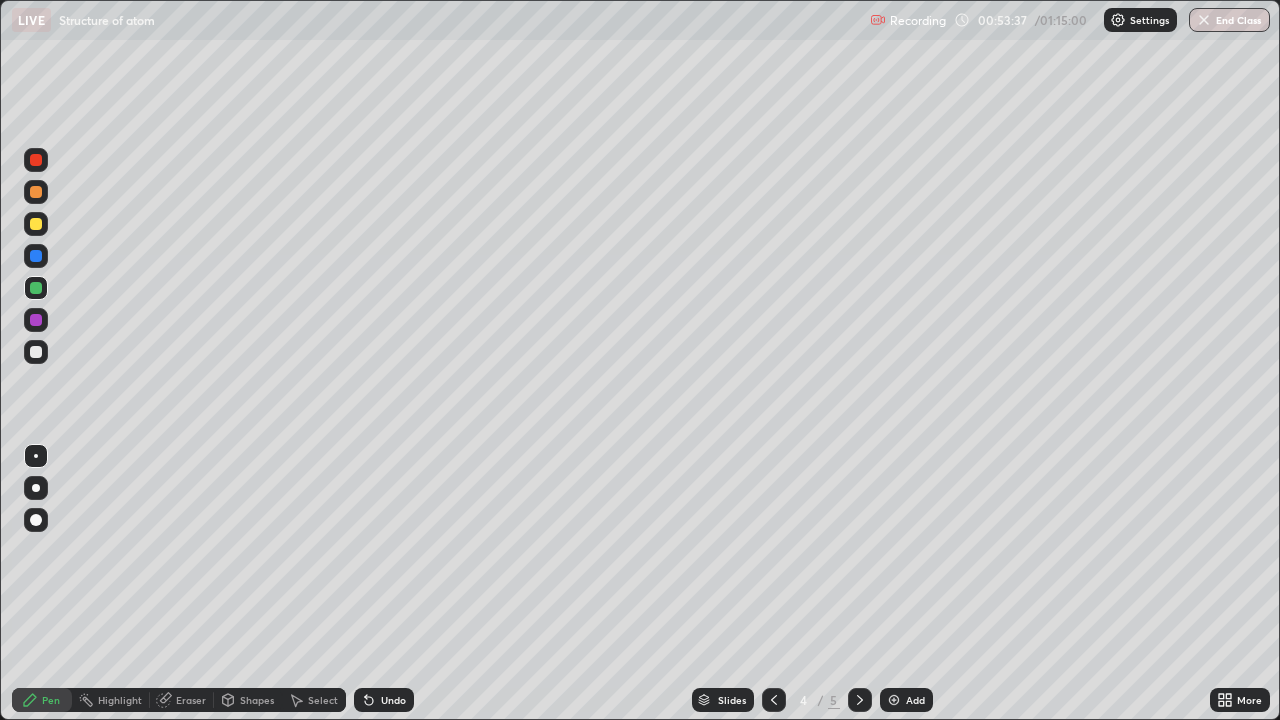 click at bounding box center [36, 352] 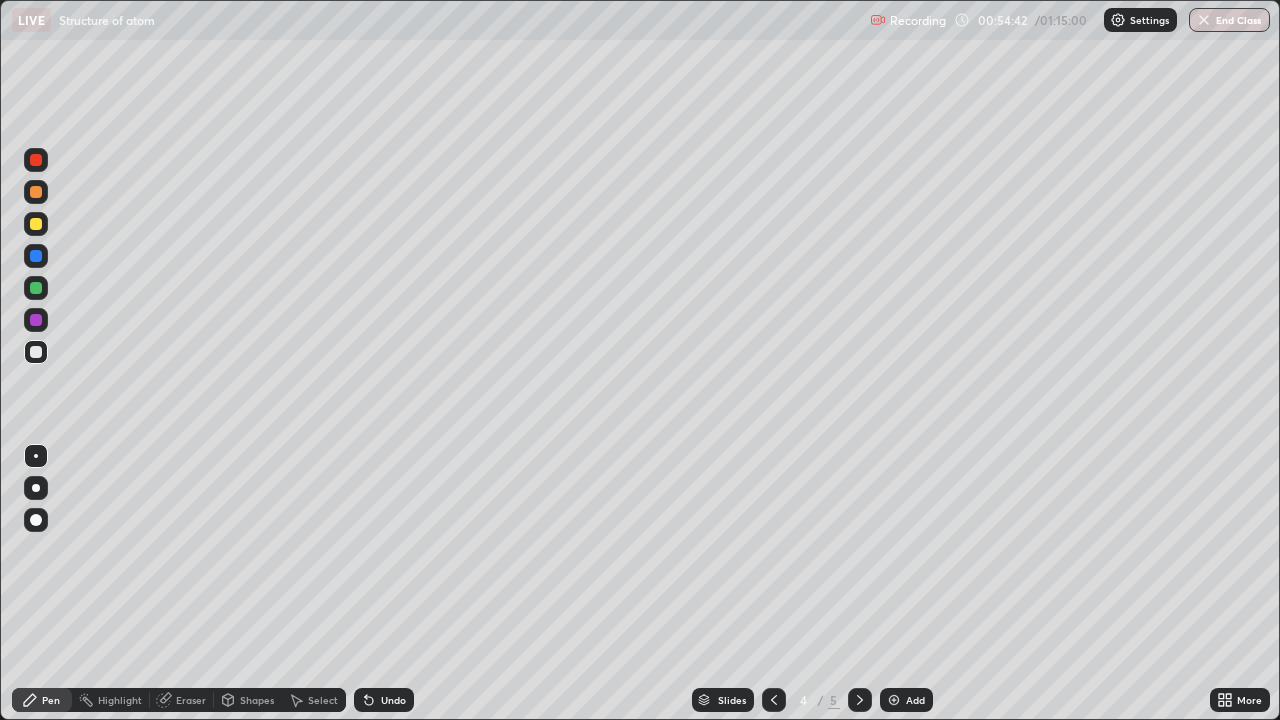 click at bounding box center (36, 224) 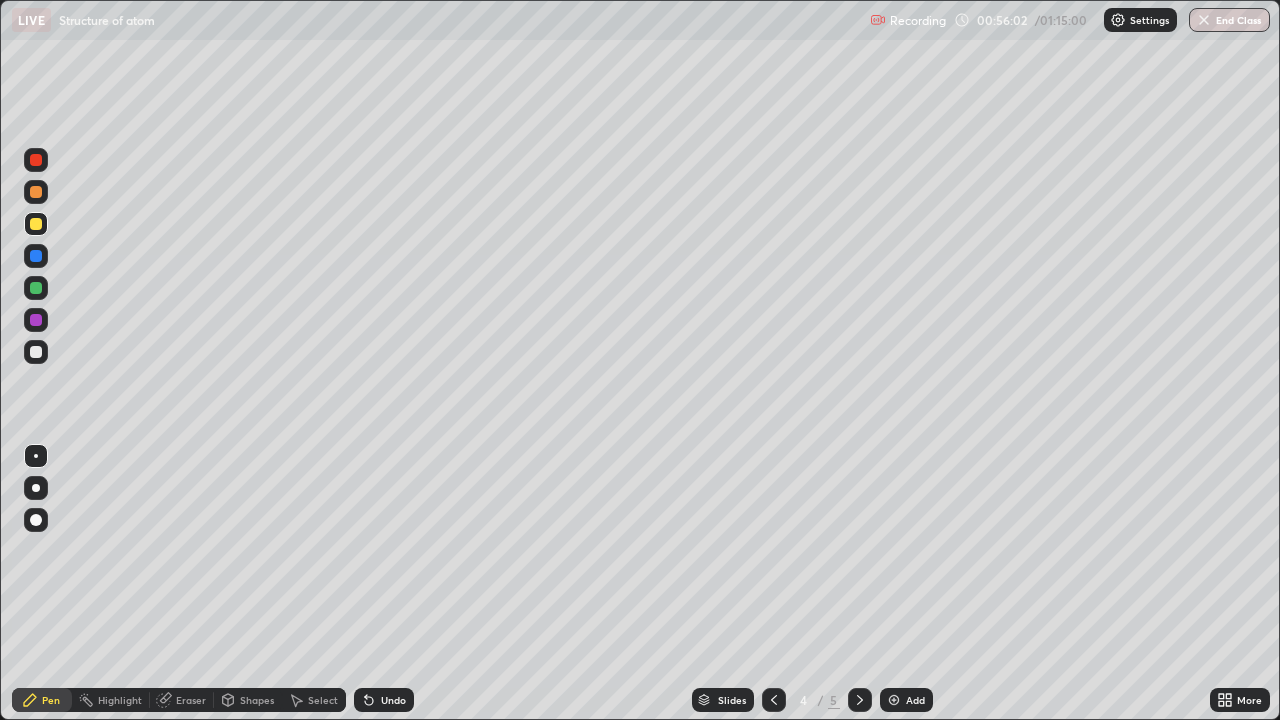 click 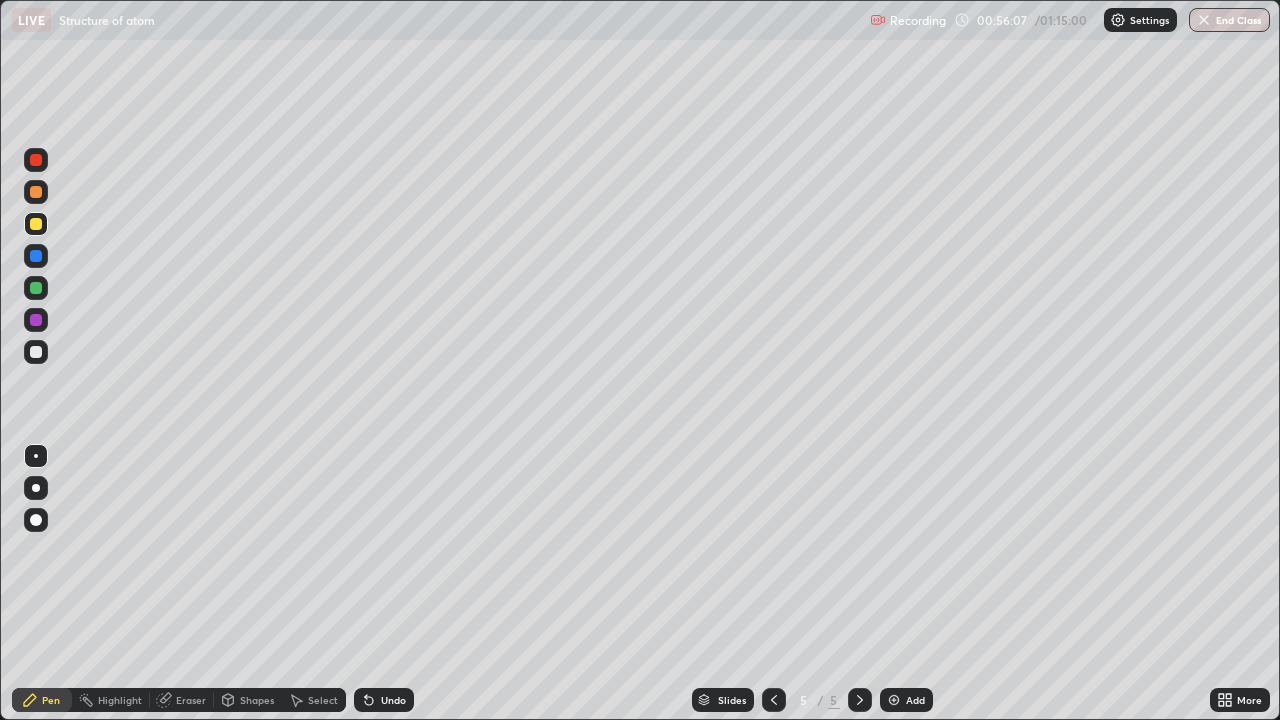click at bounding box center (36, 160) 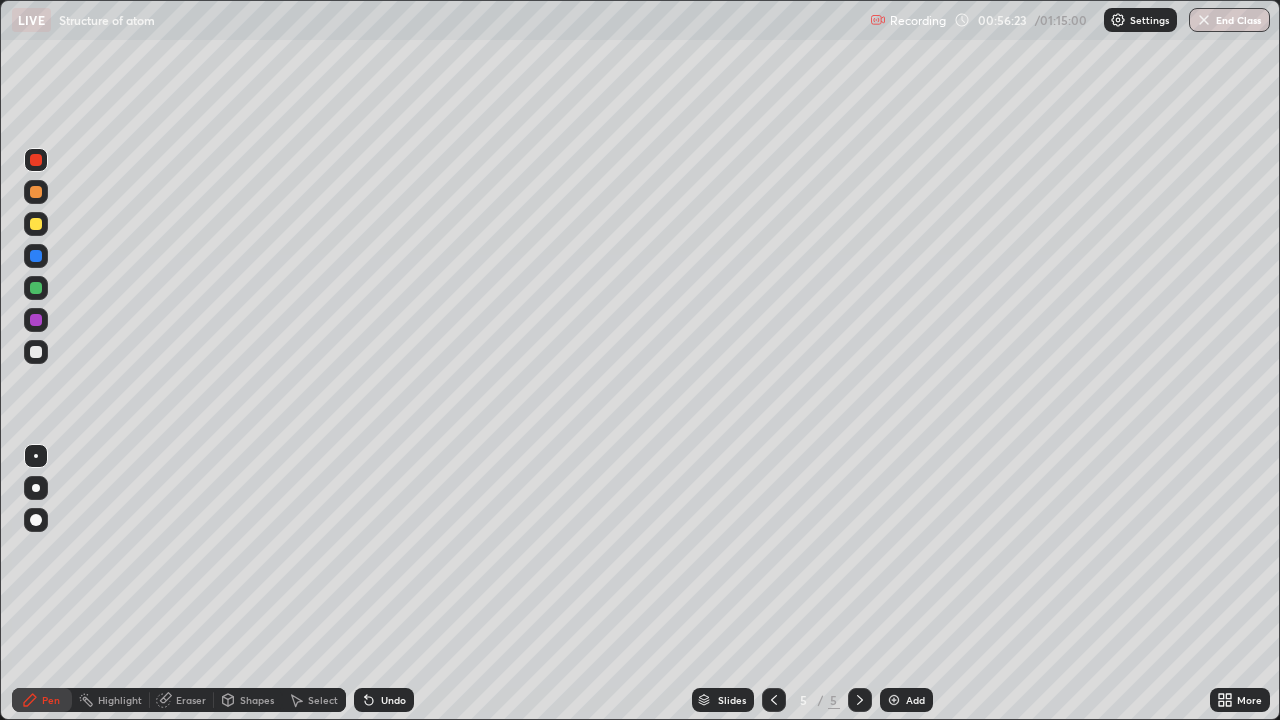 click at bounding box center (36, 288) 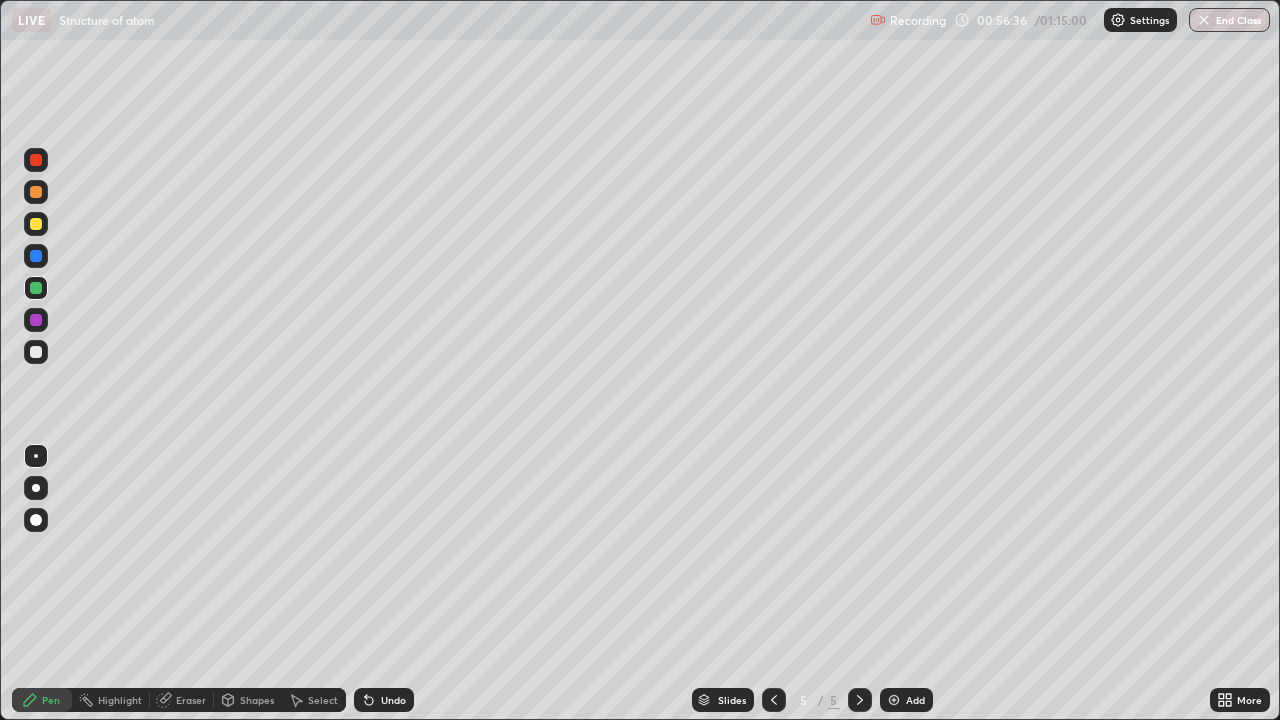 click on "Eraser" at bounding box center [191, 700] 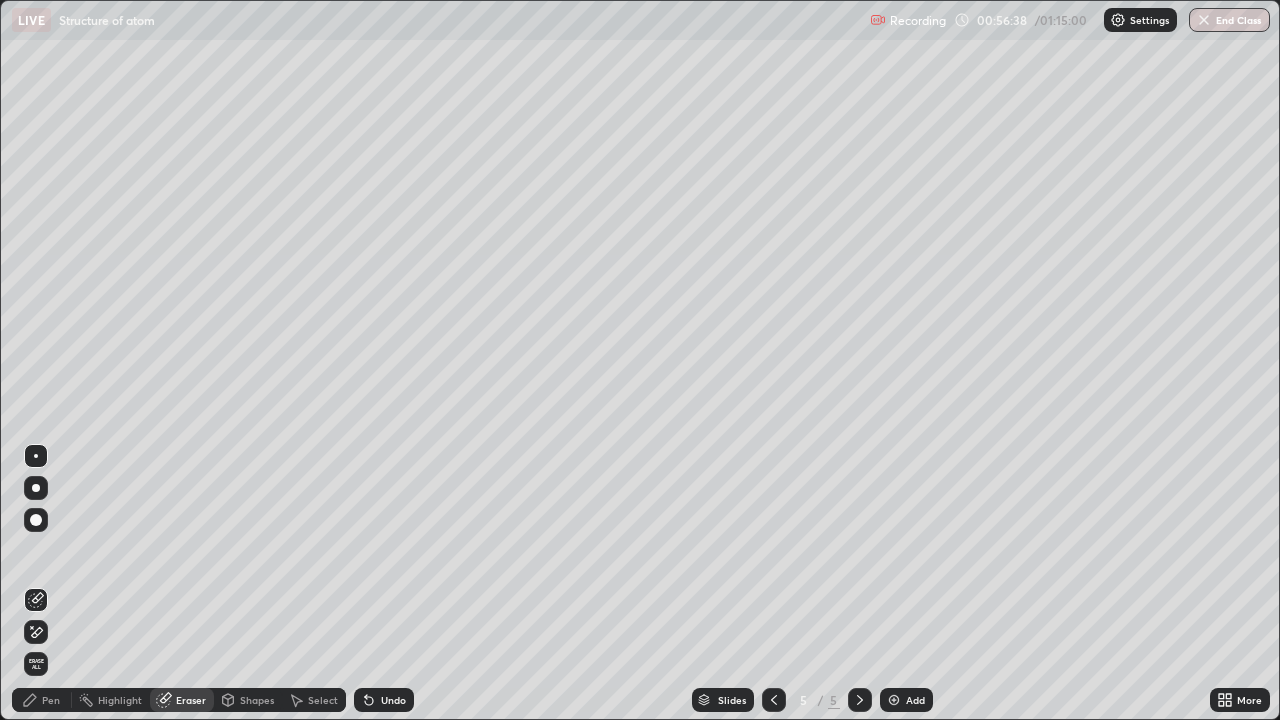 click on "Pen" at bounding box center [51, 700] 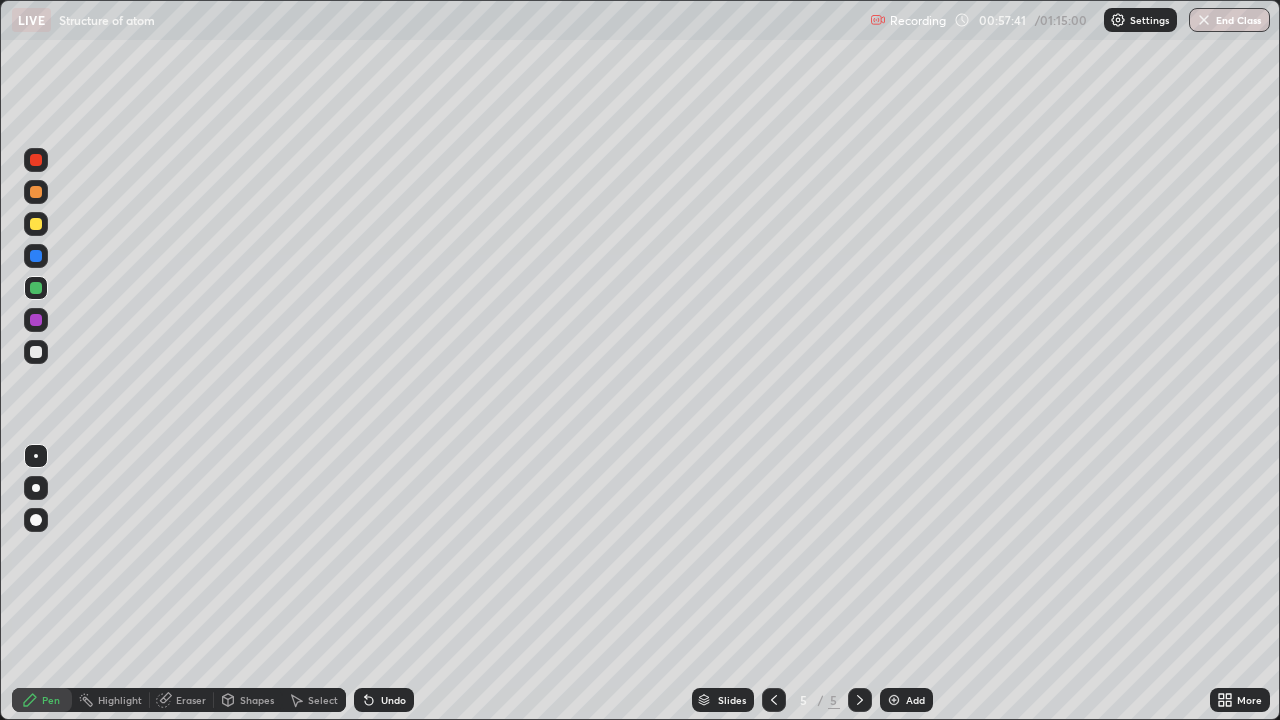 click at bounding box center (36, 224) 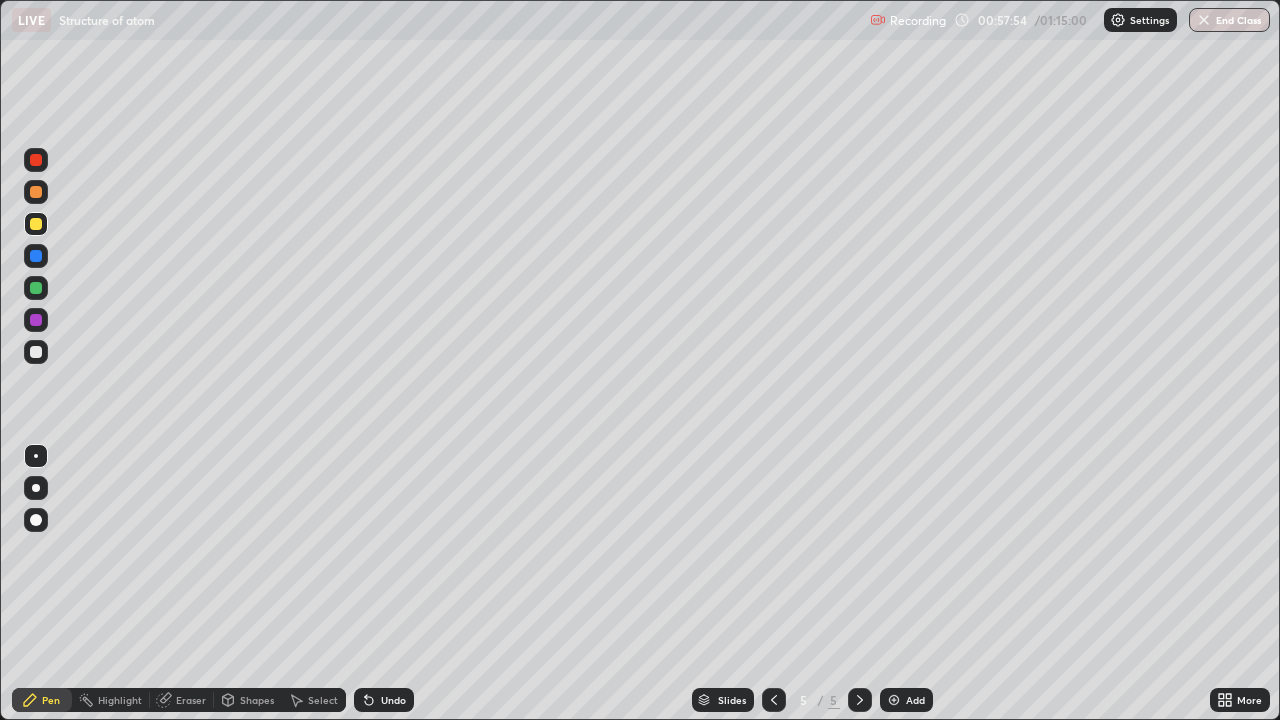 click on "Eraser" at bounding box center [191, 700] 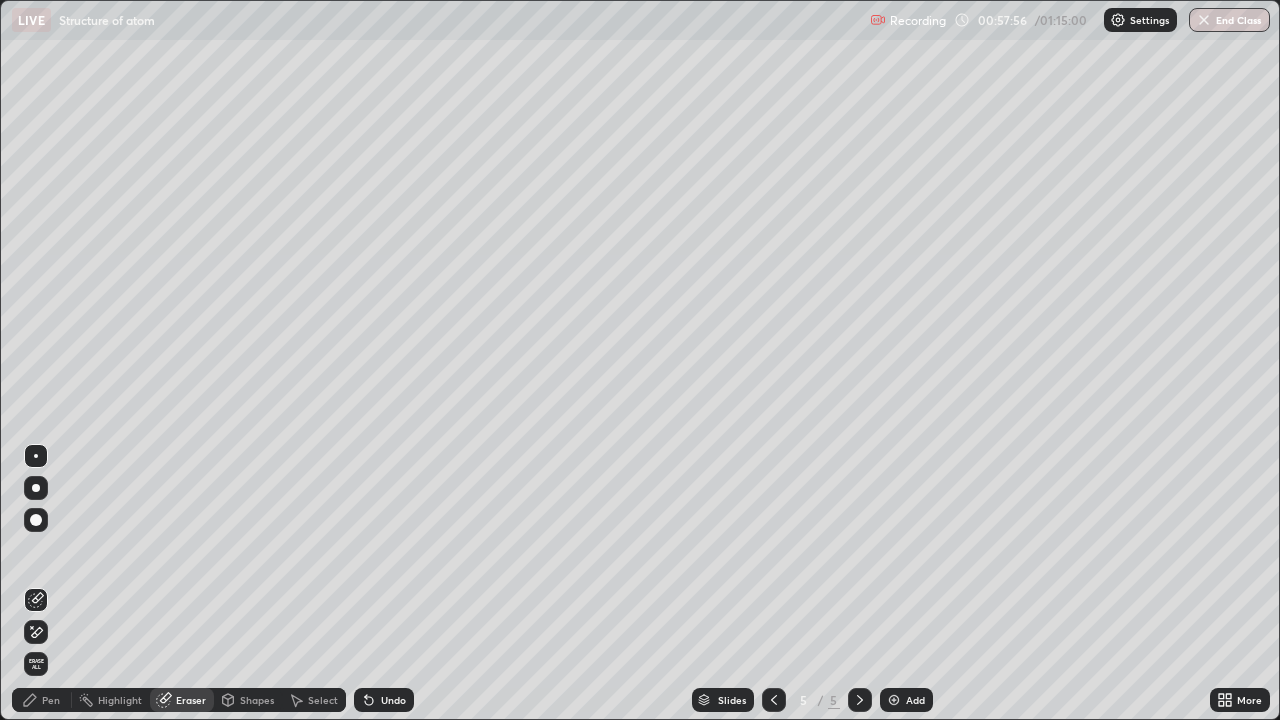 click on "Pen" at bounding box center [51, 700] 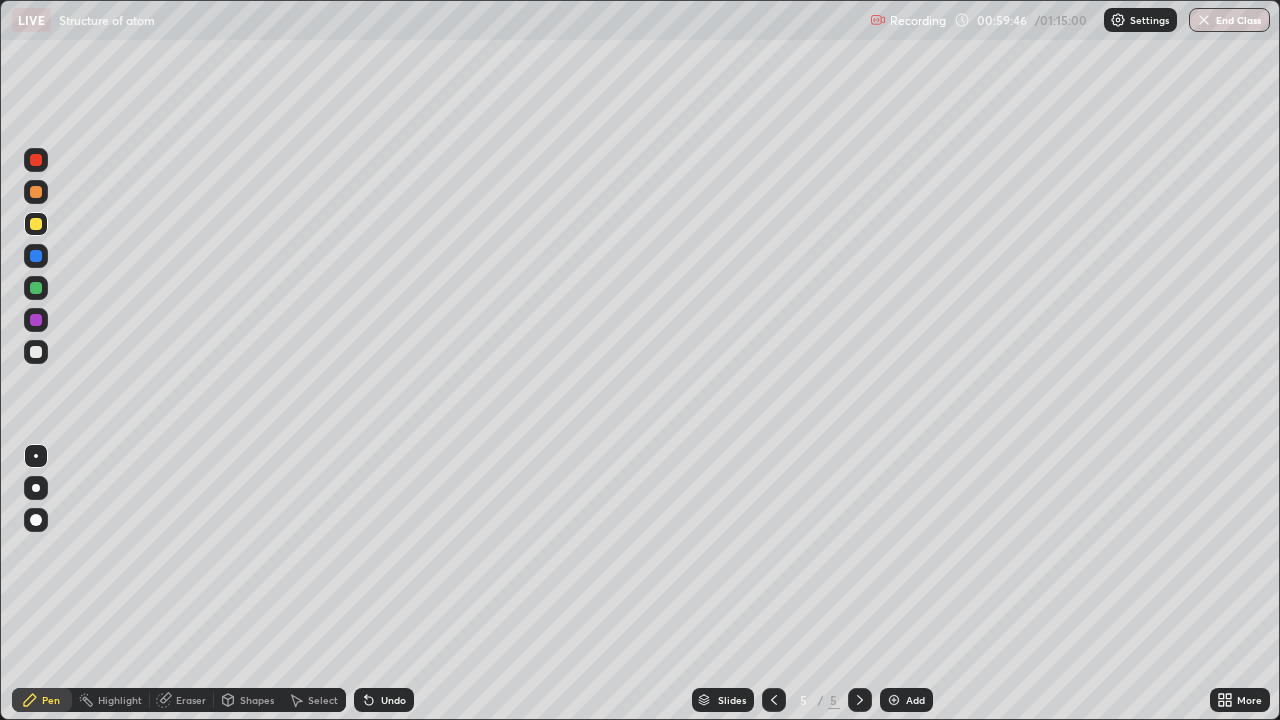 click at bounding box center [36, 352] 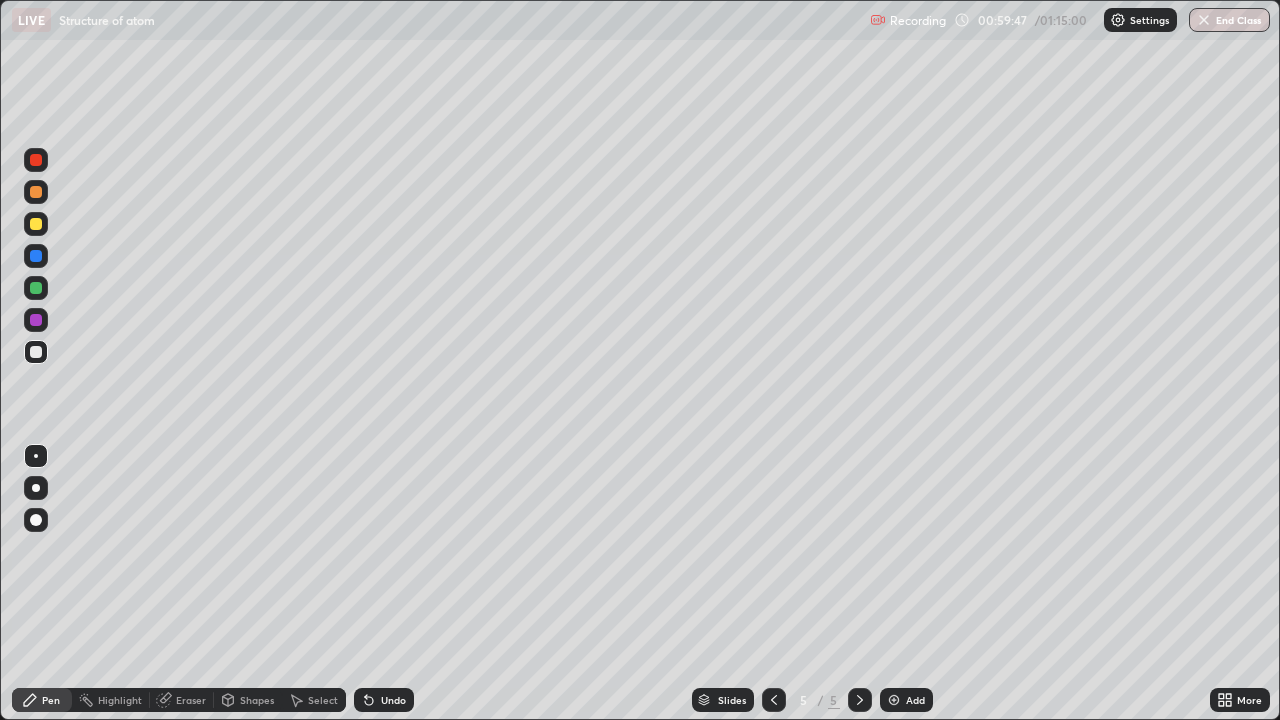 click at bounding box center (894, 700) 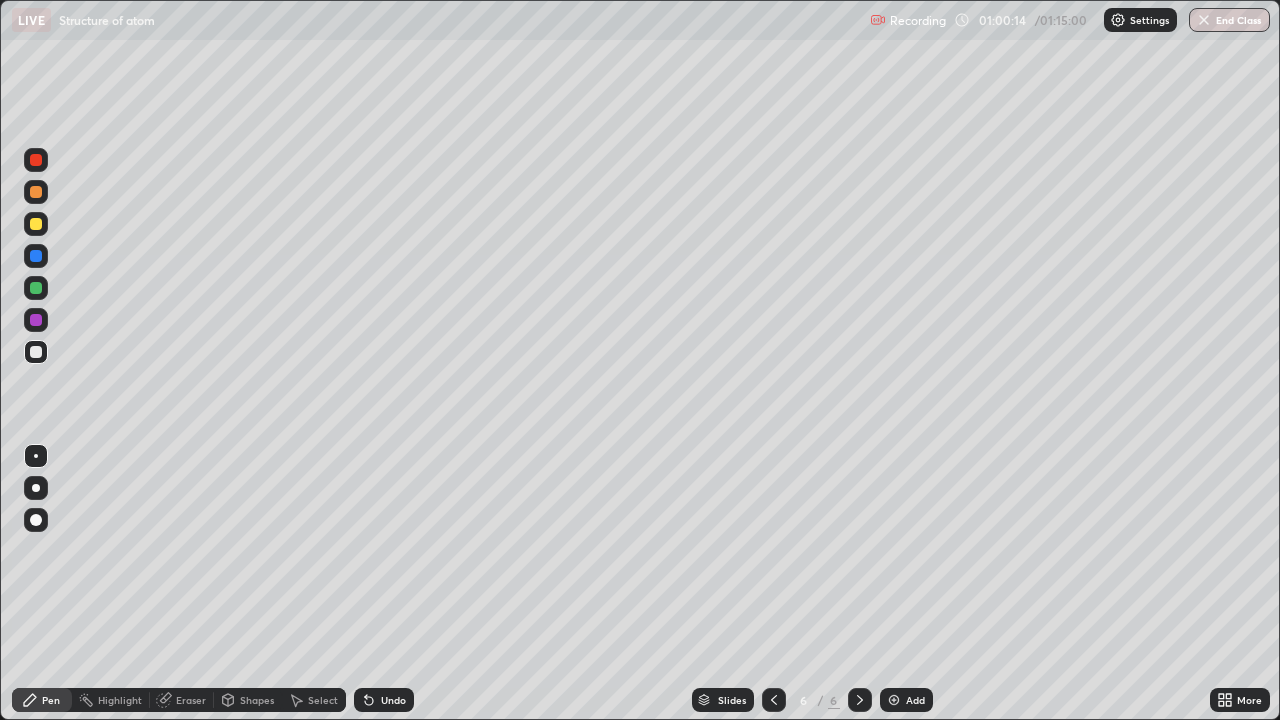 click at bounding box center (36, 160) 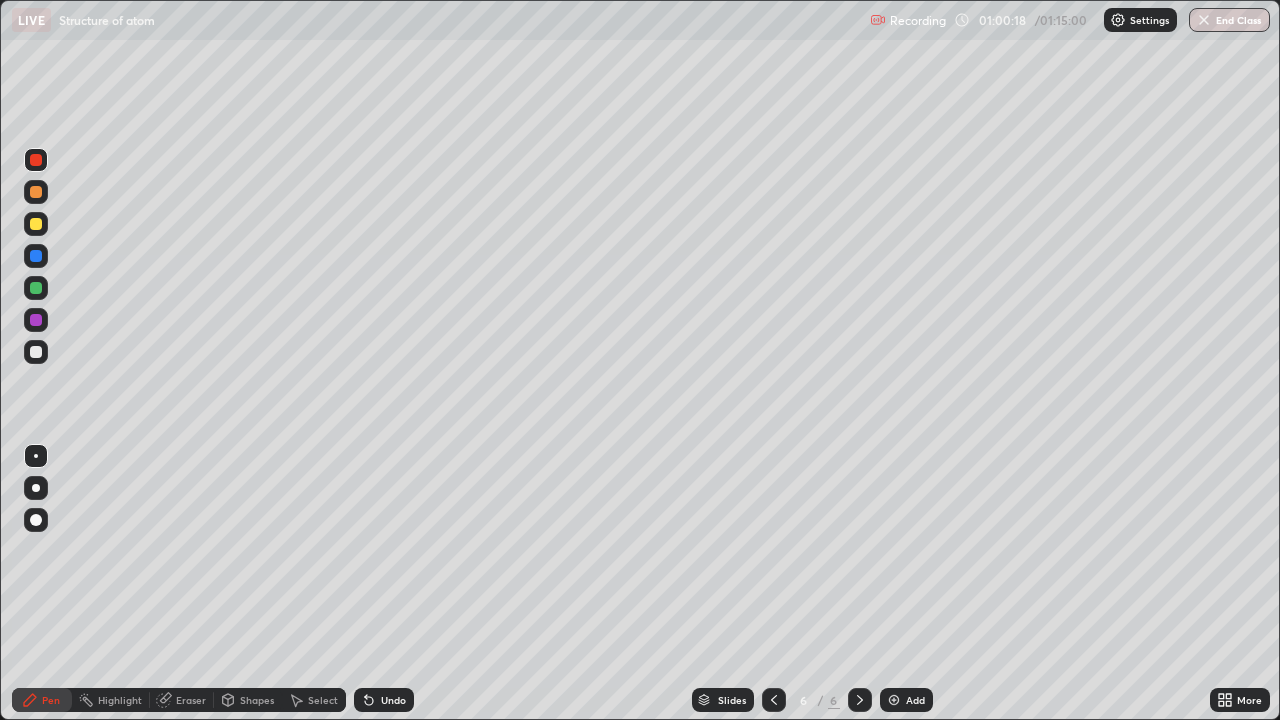 click at bounding box center (36, 352) 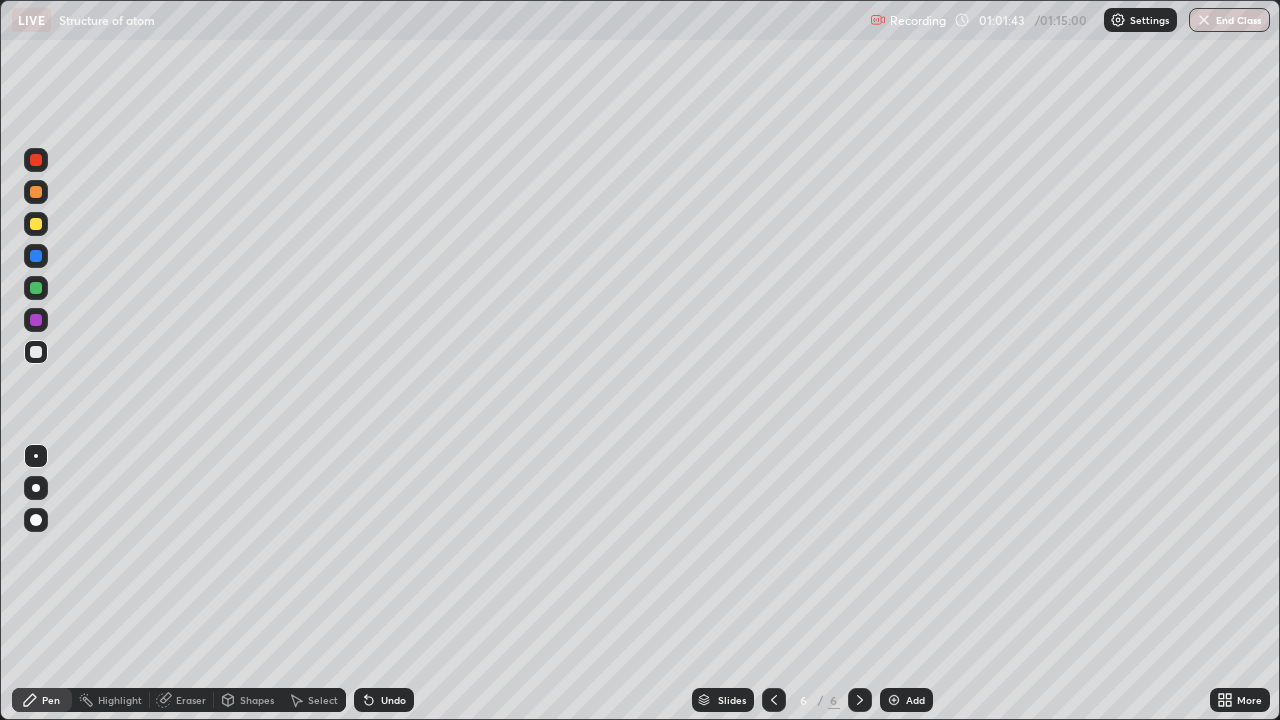 click on "Eraser" at bounding box center [191, 700] 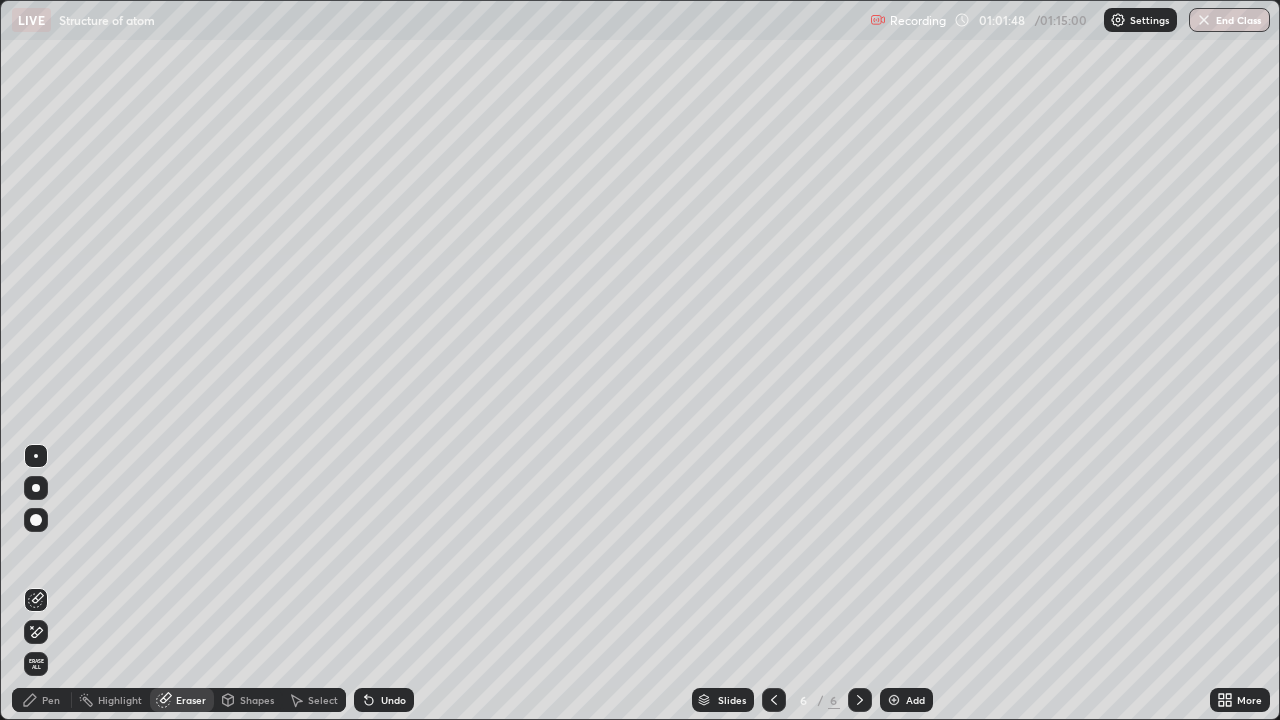click on "Pen" at bounding box center (51, 700) 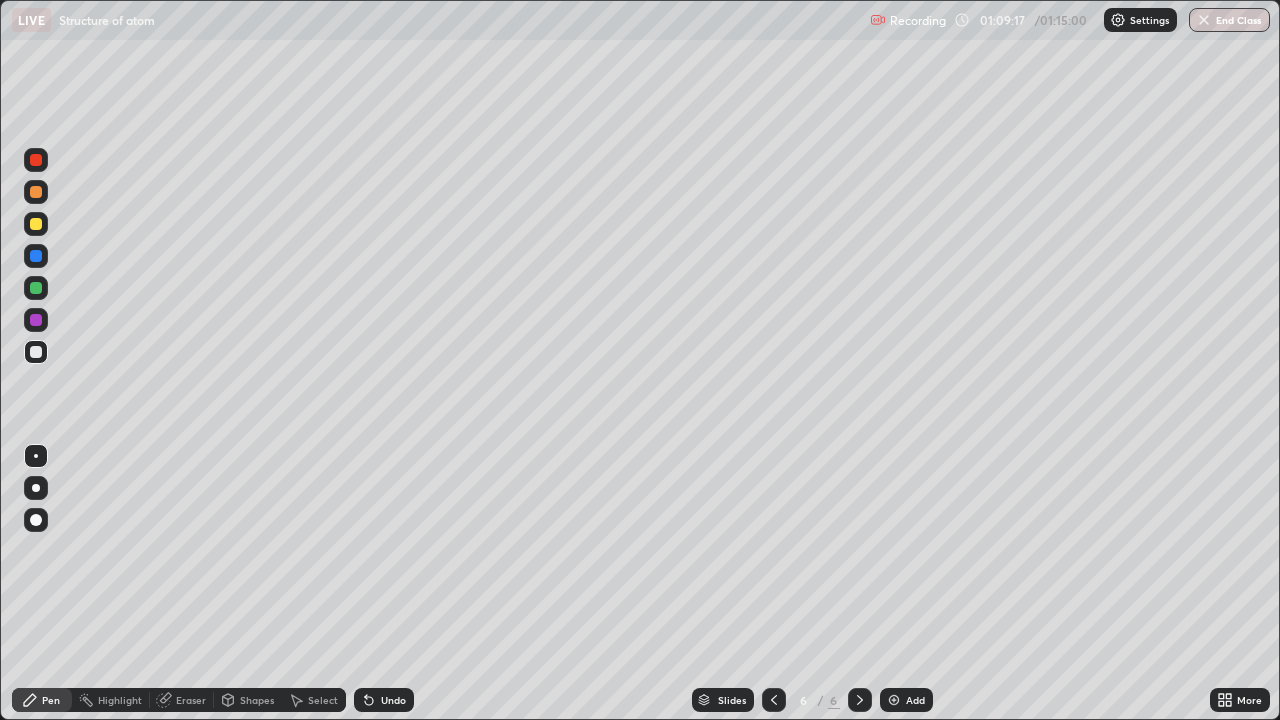 click 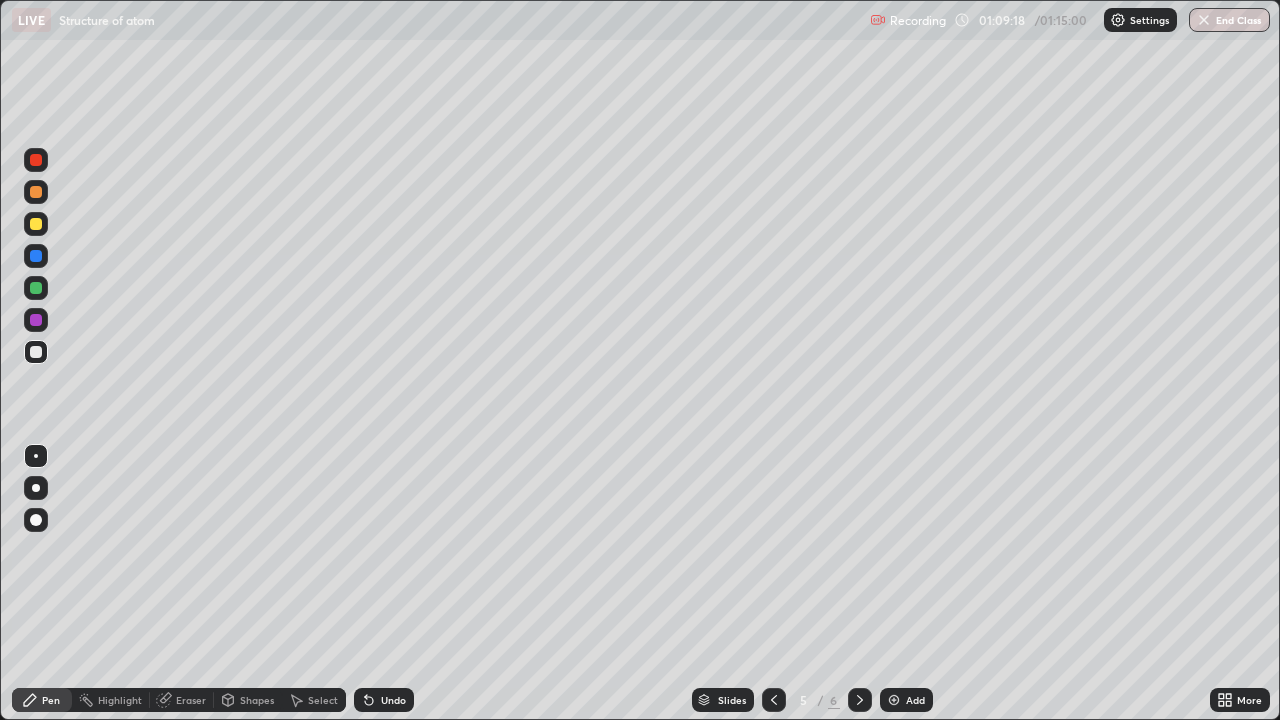 click 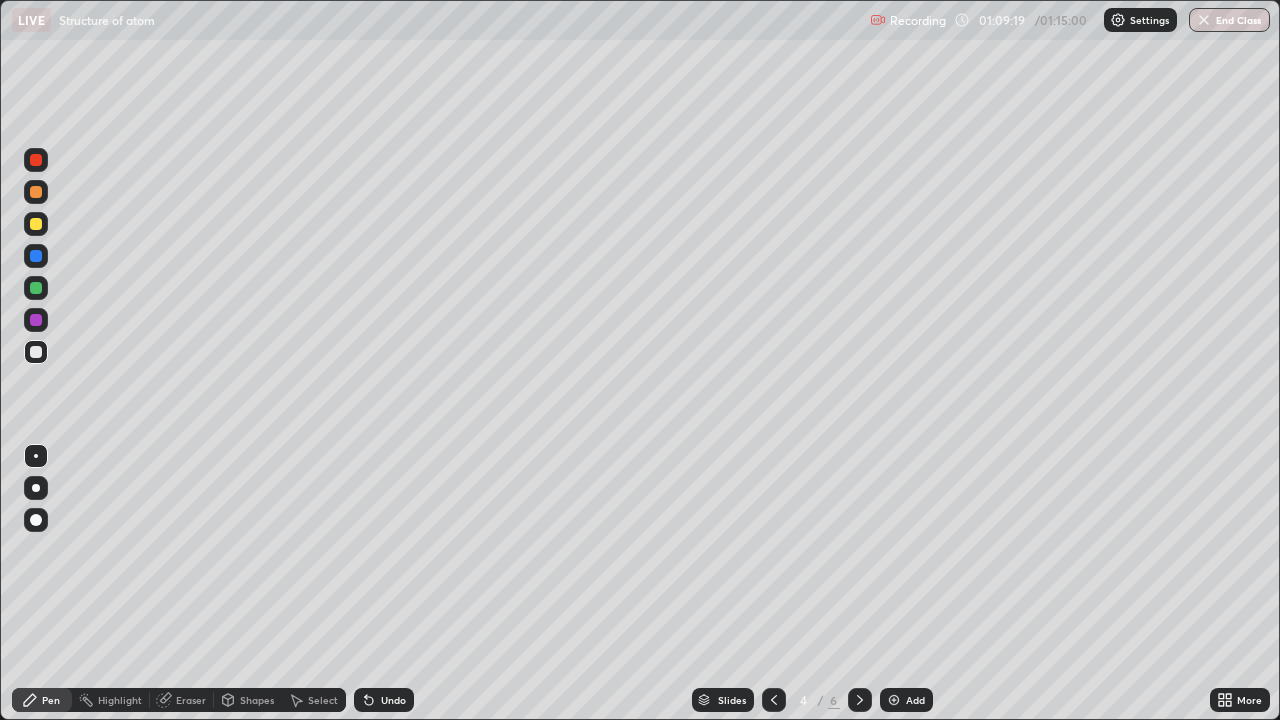 click 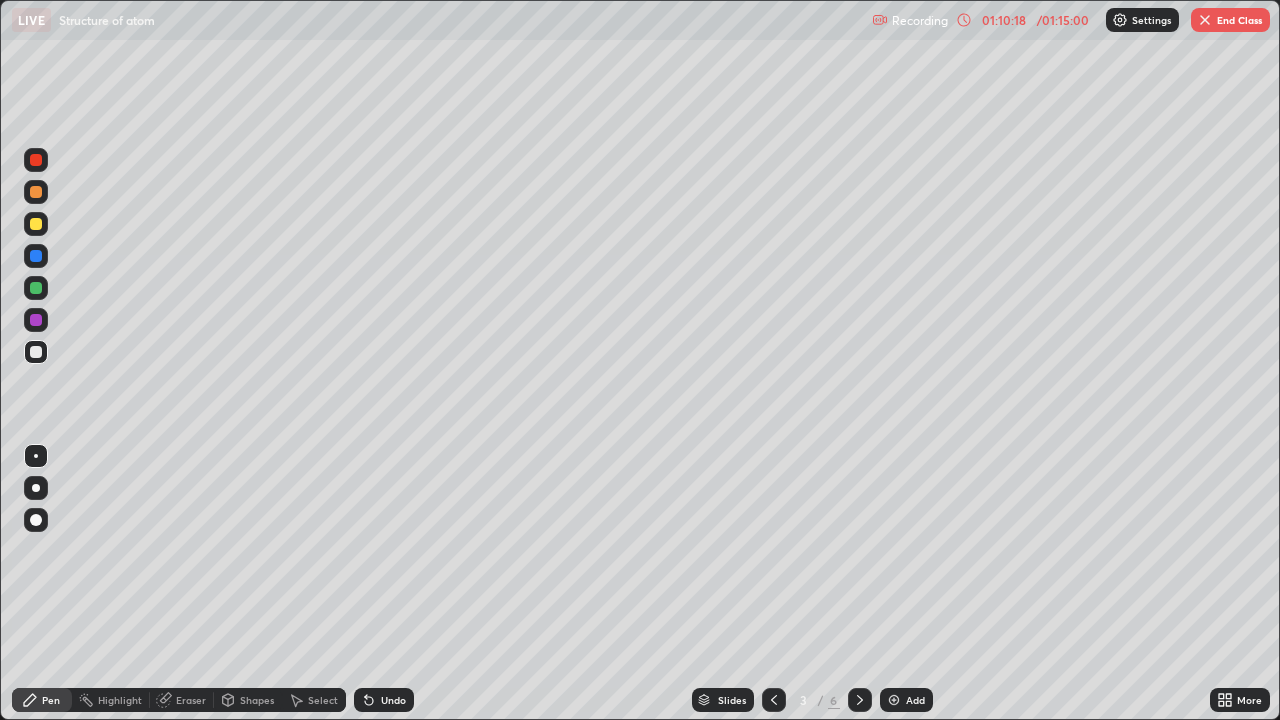 click on "/  01:15:00" at bounding box center [1063, 20] 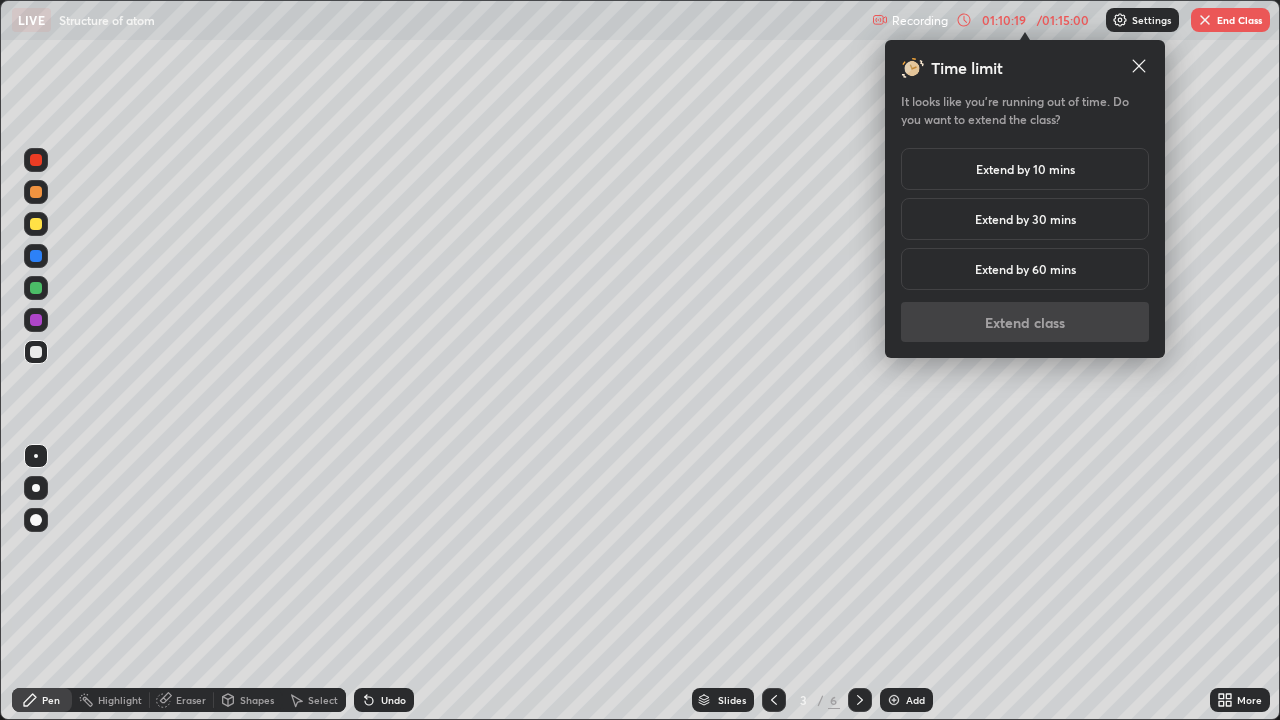 click on "Extend by 10 mins" at bounding box center (1025, 169) 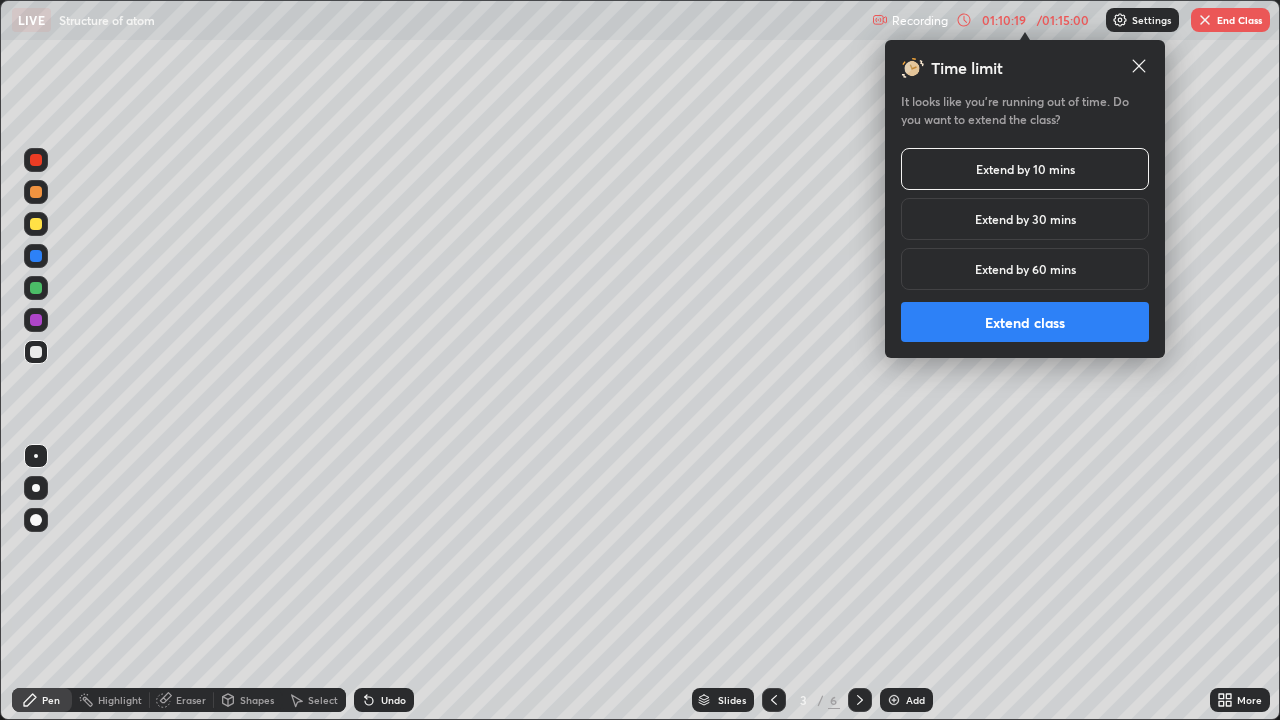 click on "Extend class" at bounding box center (1025, 322) 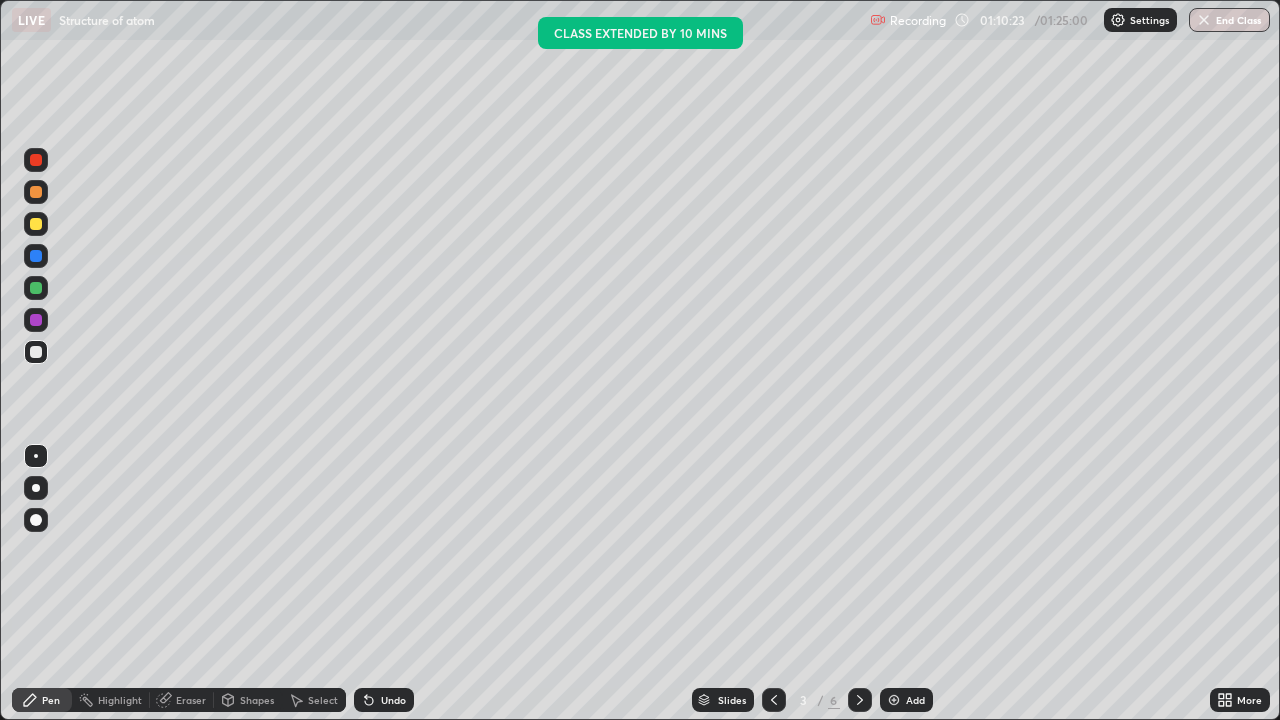 click at bounding box center (1204, 20) 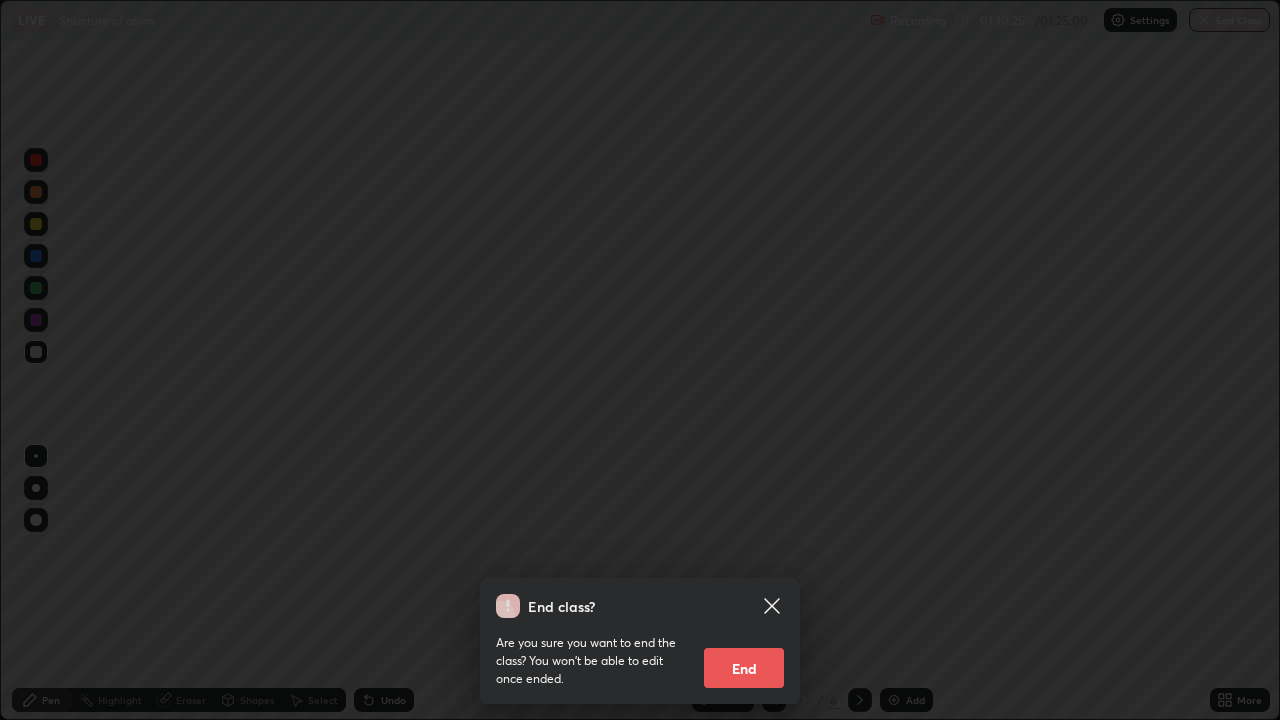 click on "End" at bounding box center (744, 668) 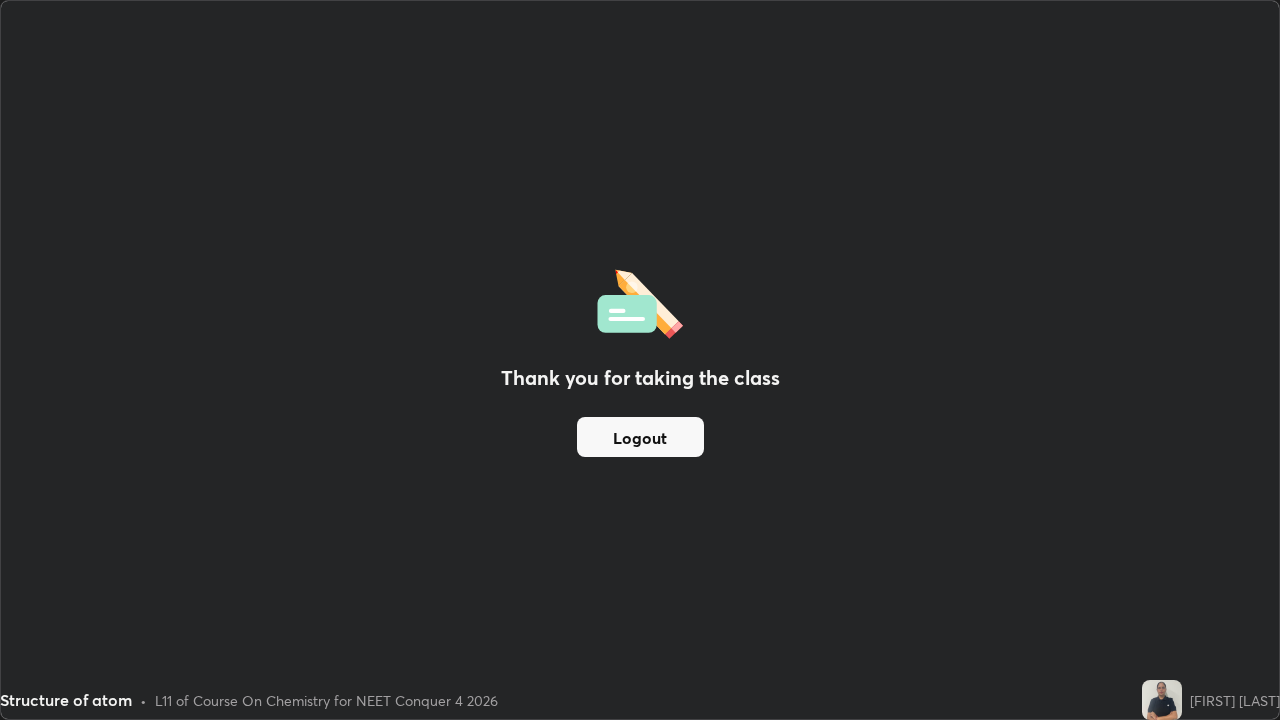 click on "Logout" at bounding box center (640, 437) 